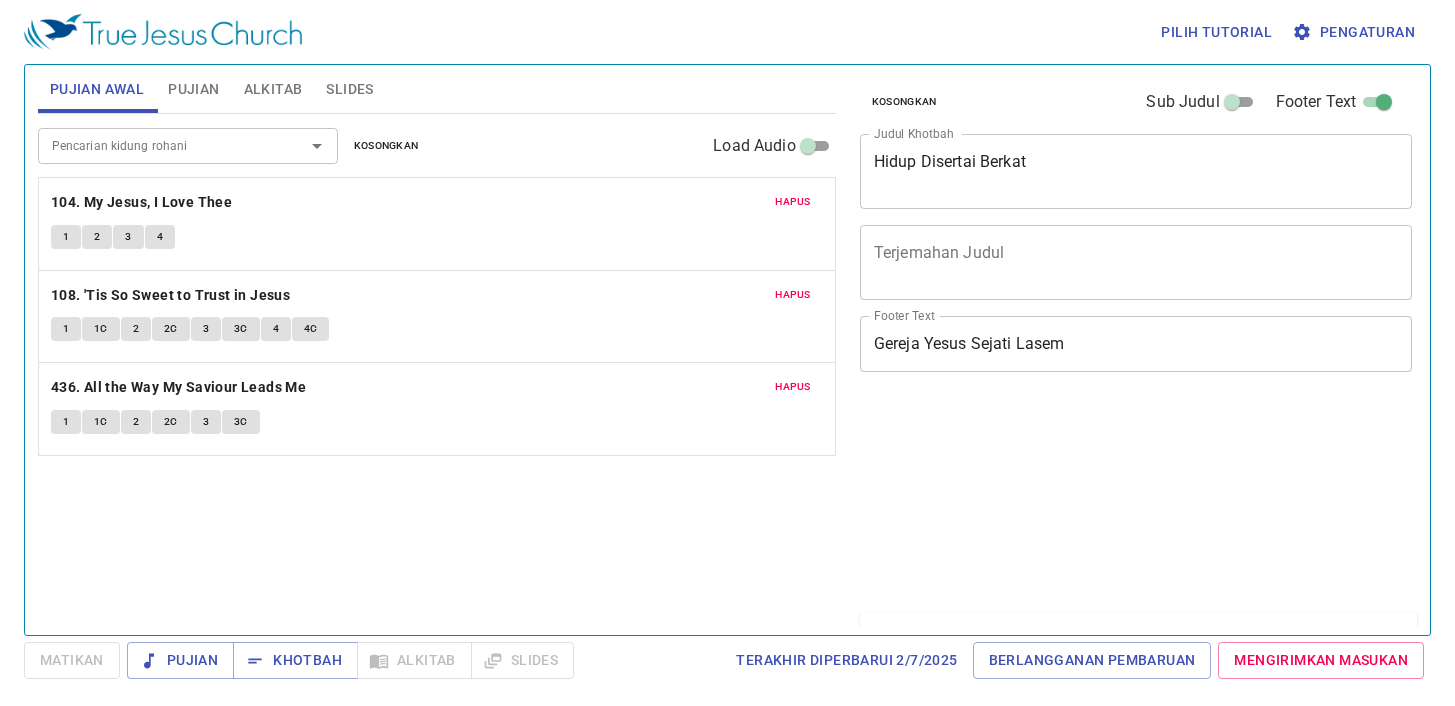 scroll, scrollTop: 0, scrollLeft: 0, axis: both 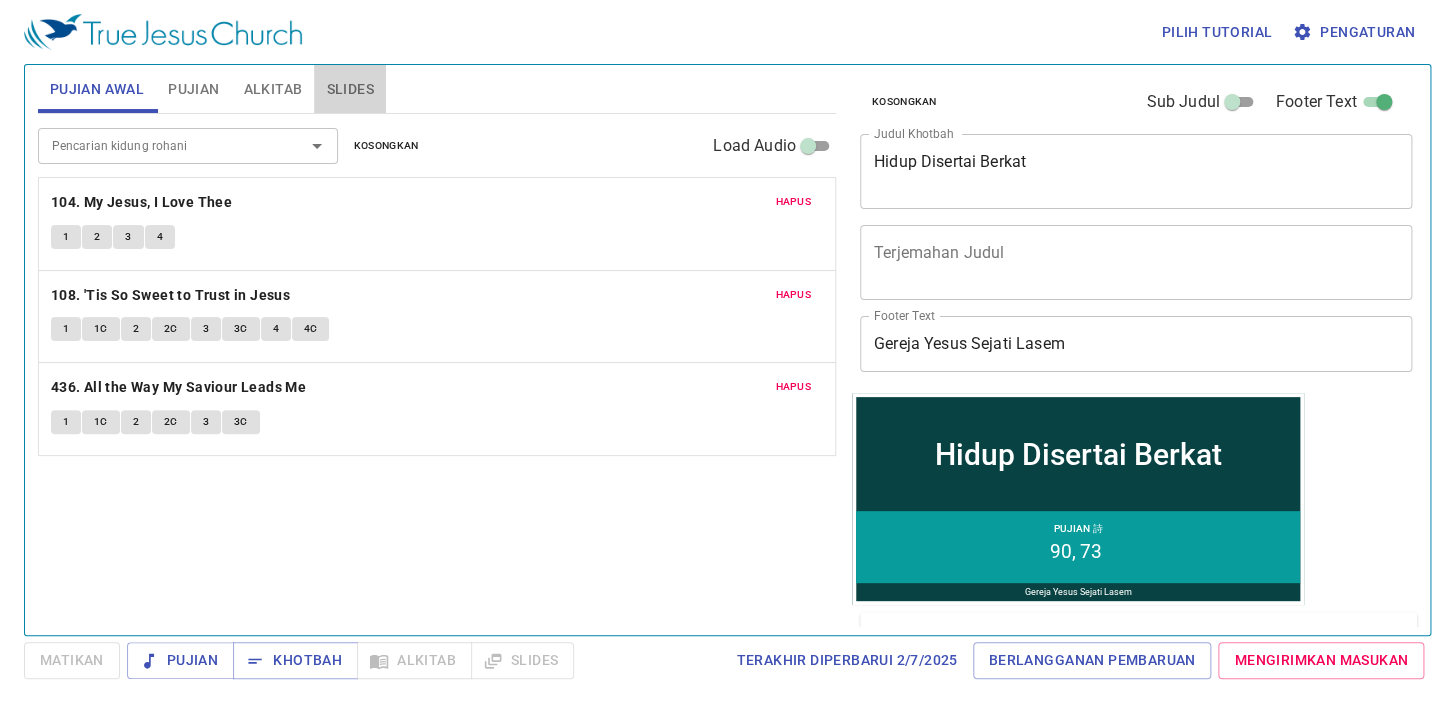 click on "Slides" at bounding box center [349, 89] 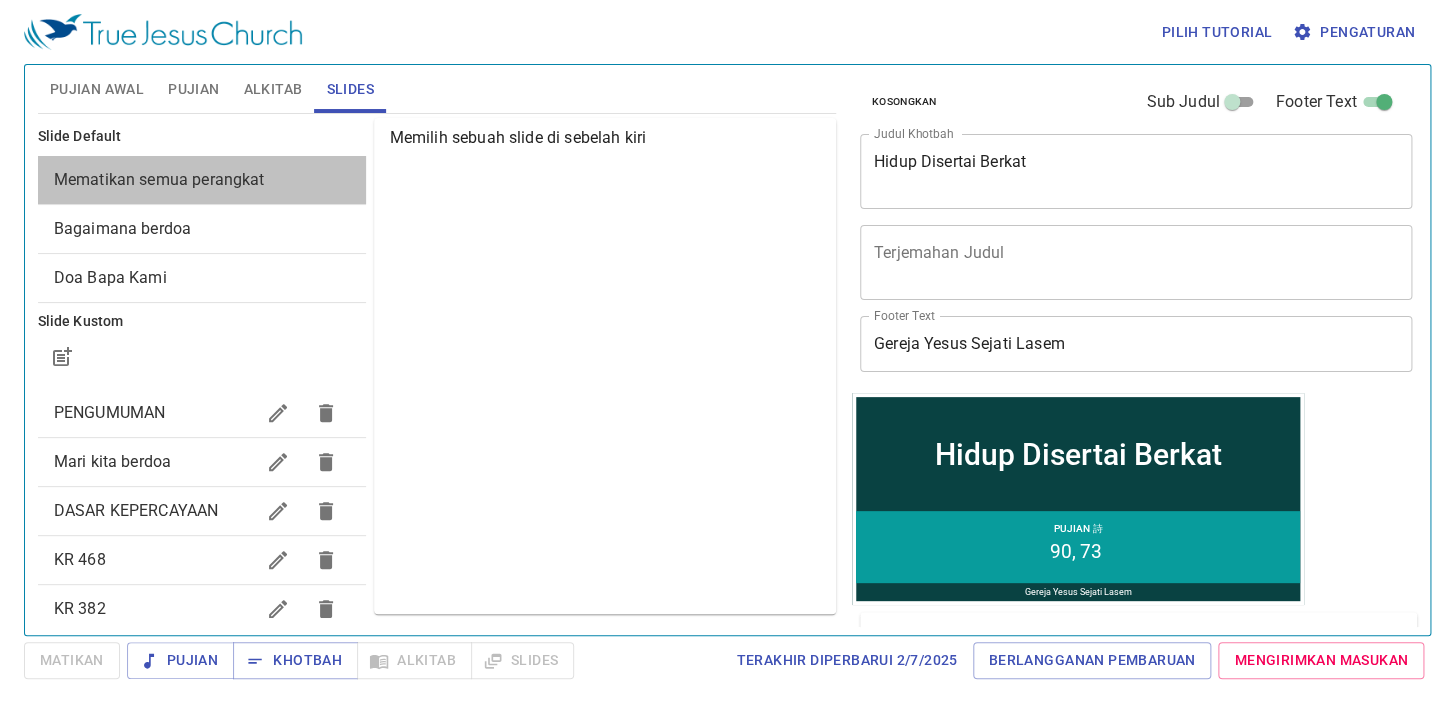 click on "Mematikan semua perangkat" at bounding box center (202, 180) 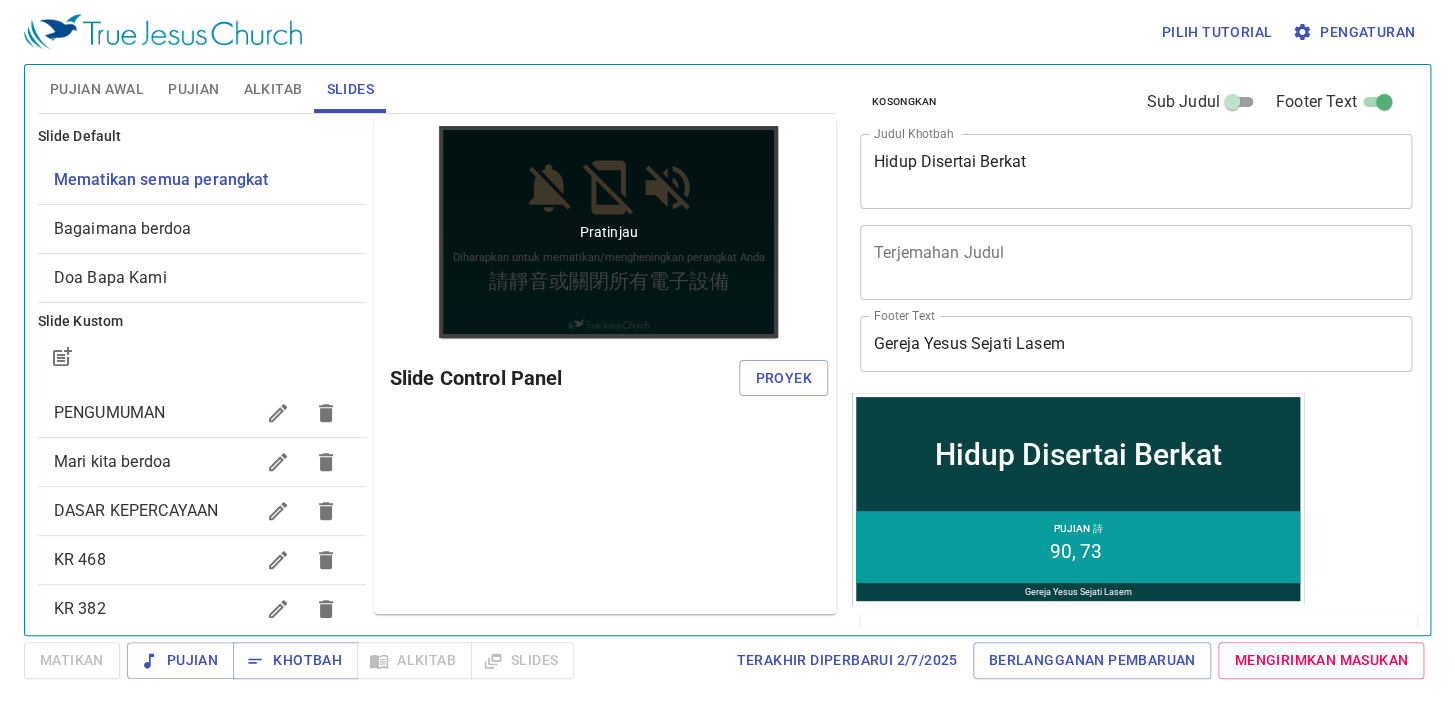 scroll, scrollTop: 0, scrollLeft: 0, axis: both 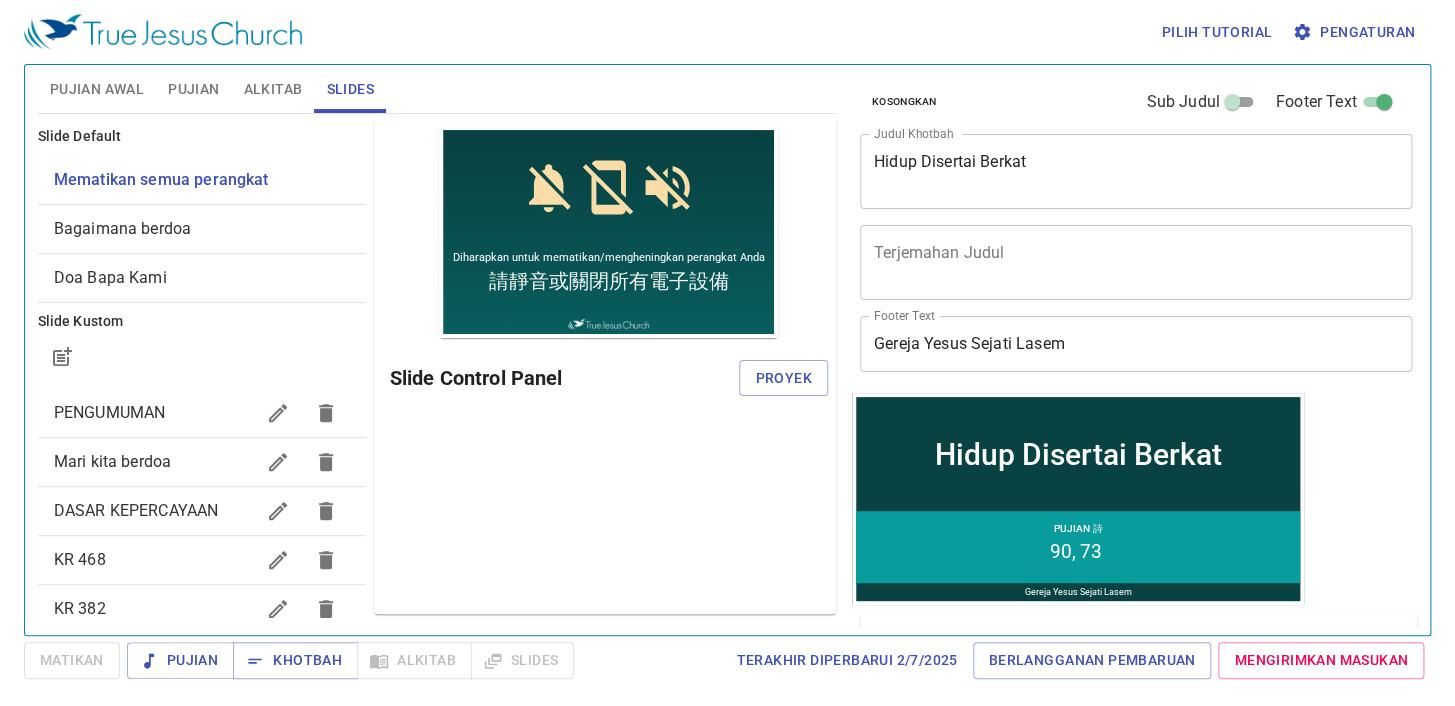 click on "Pengaturan" at bounding box center (1355, 32) 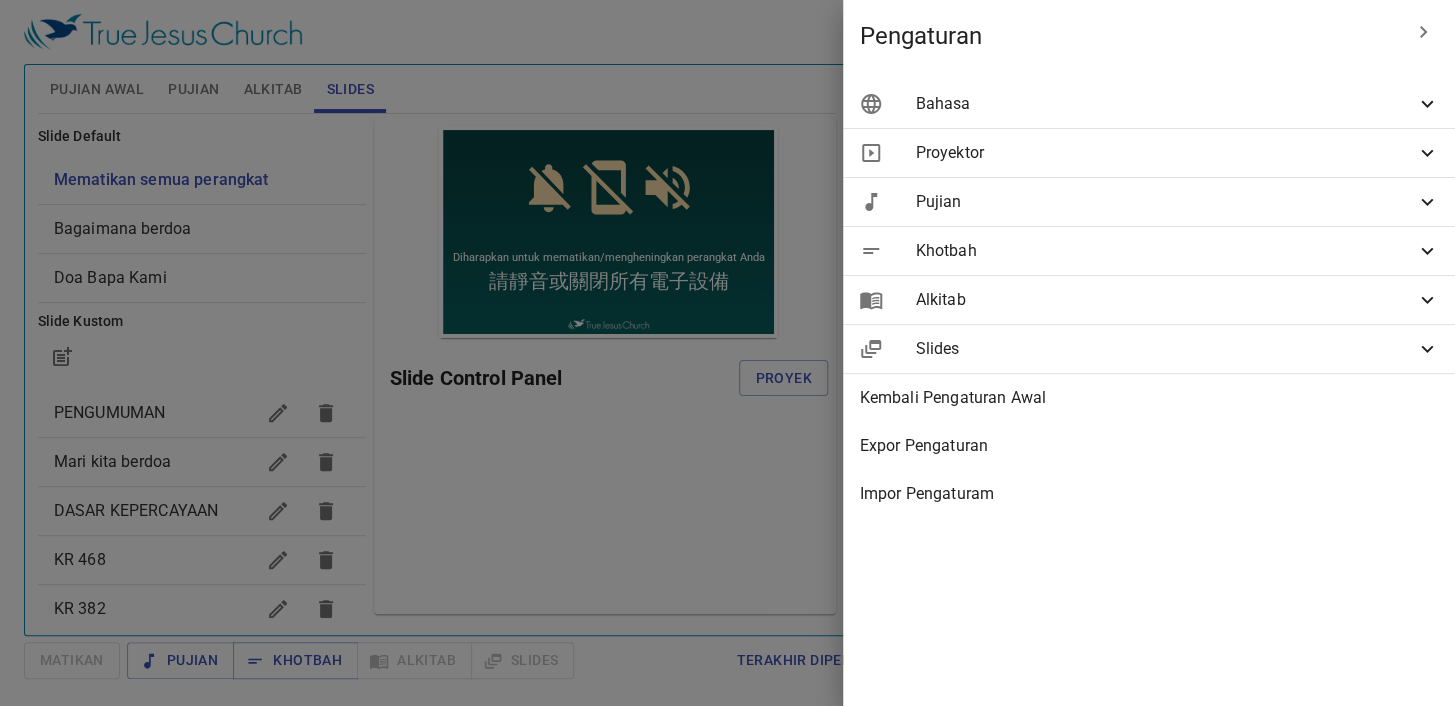 click on "Bahasa" at bounding box center [1165, 104] 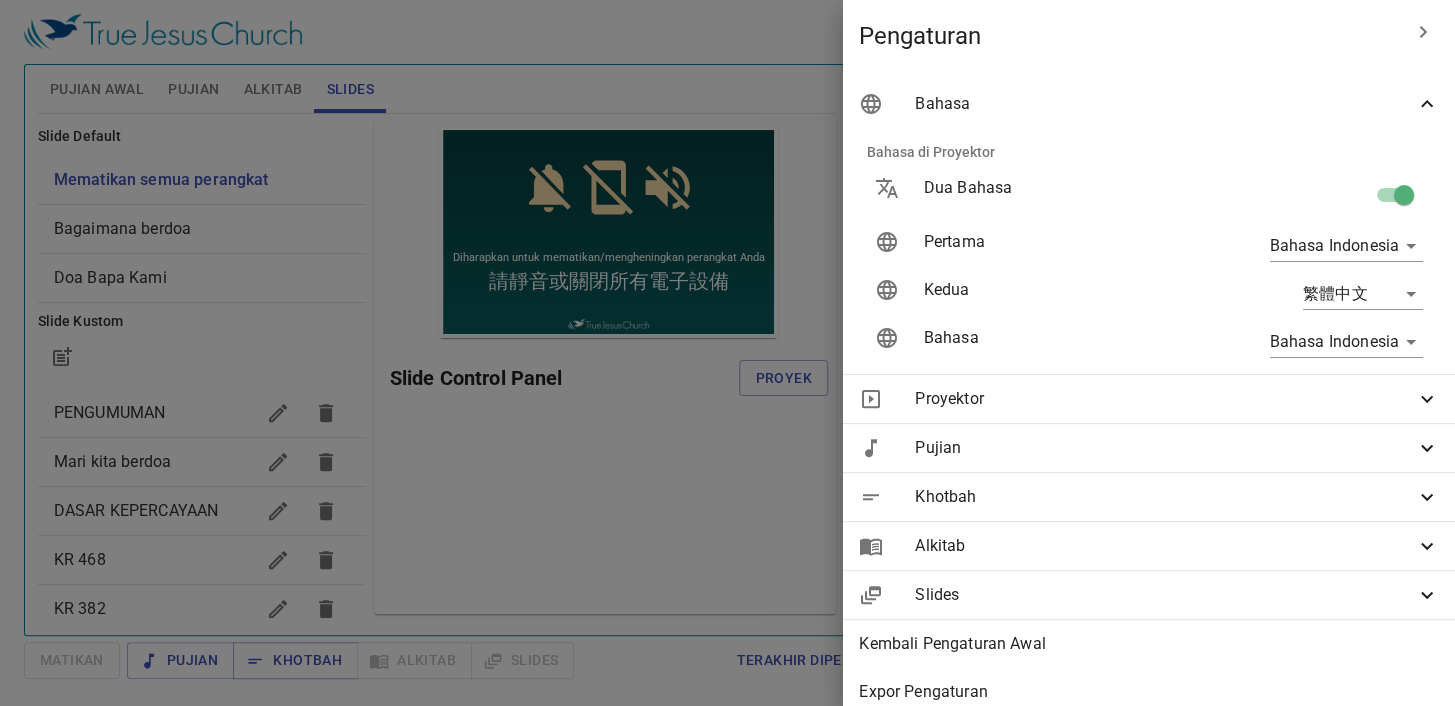 click at bounding box center (1404, 199) 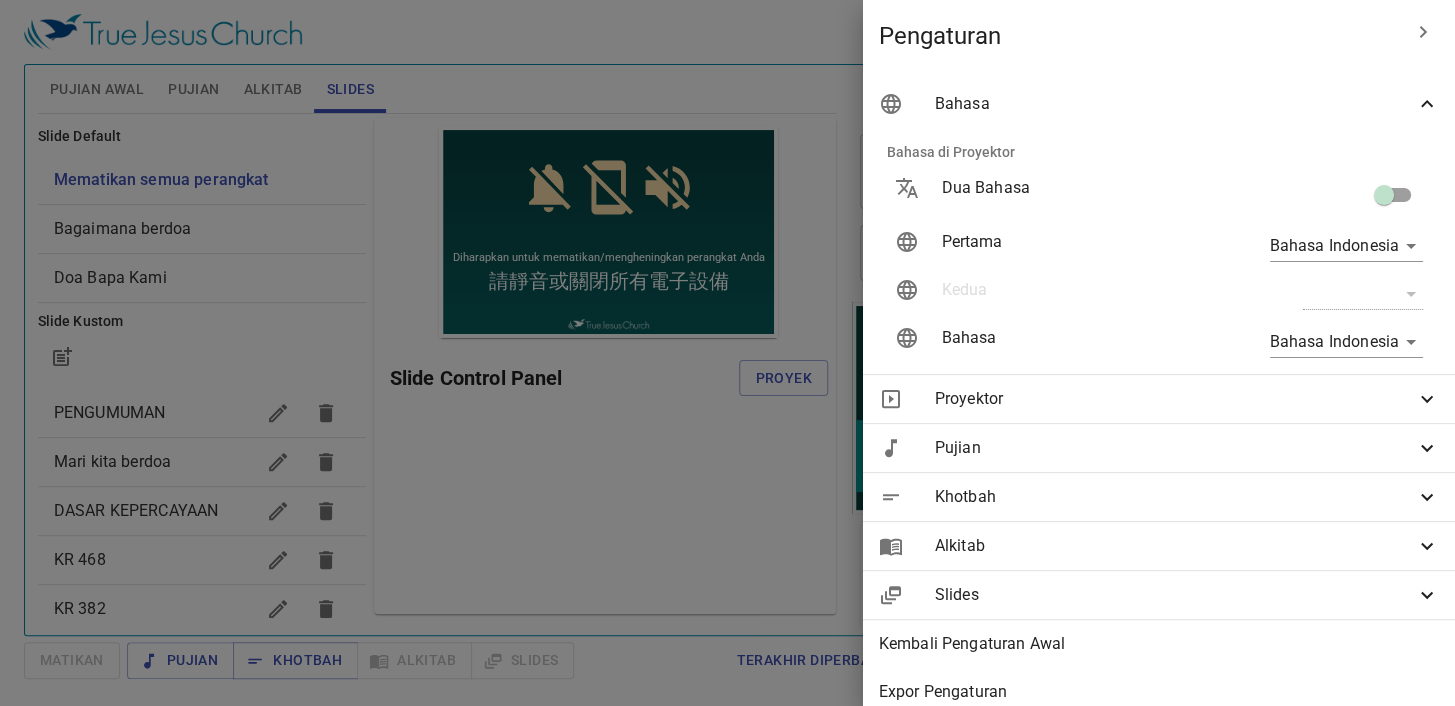 click at bounding box center (727, 353) 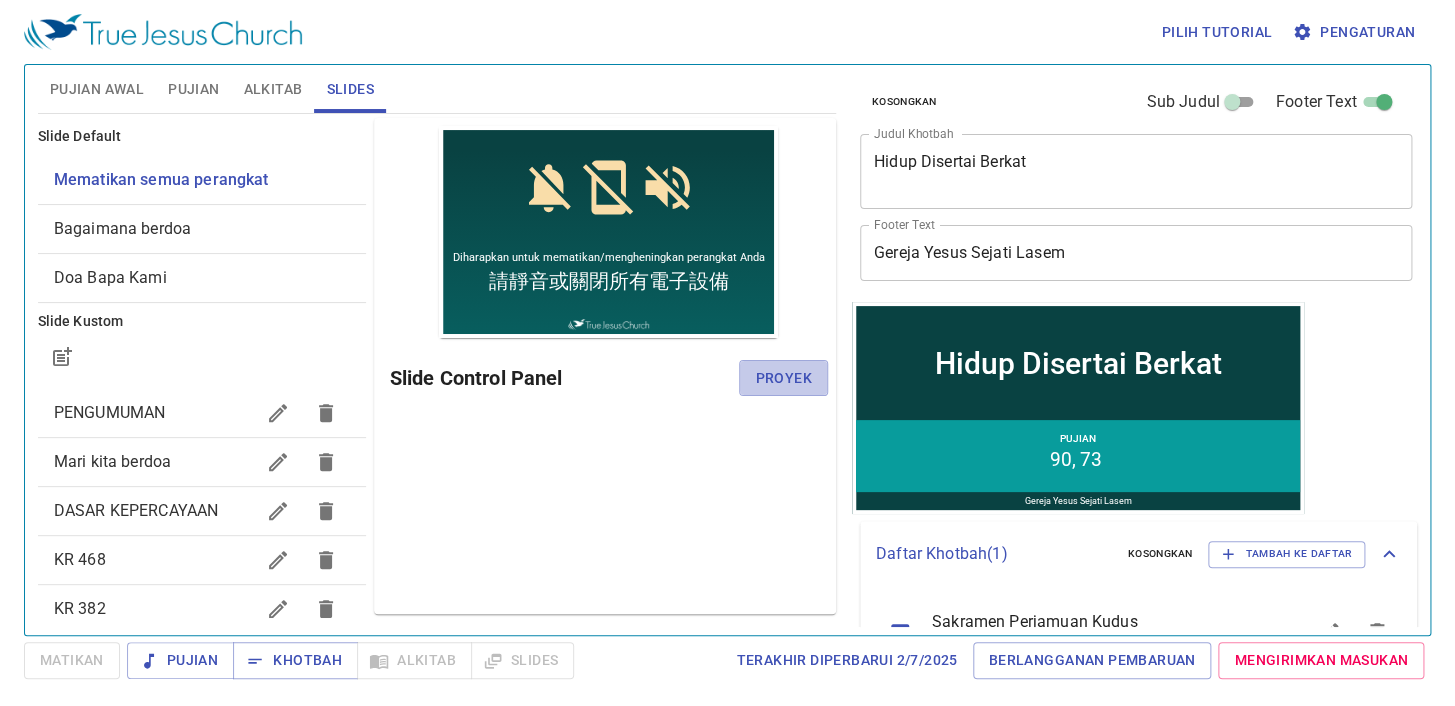 click on "Proyek" at bounding box center [783, 378] 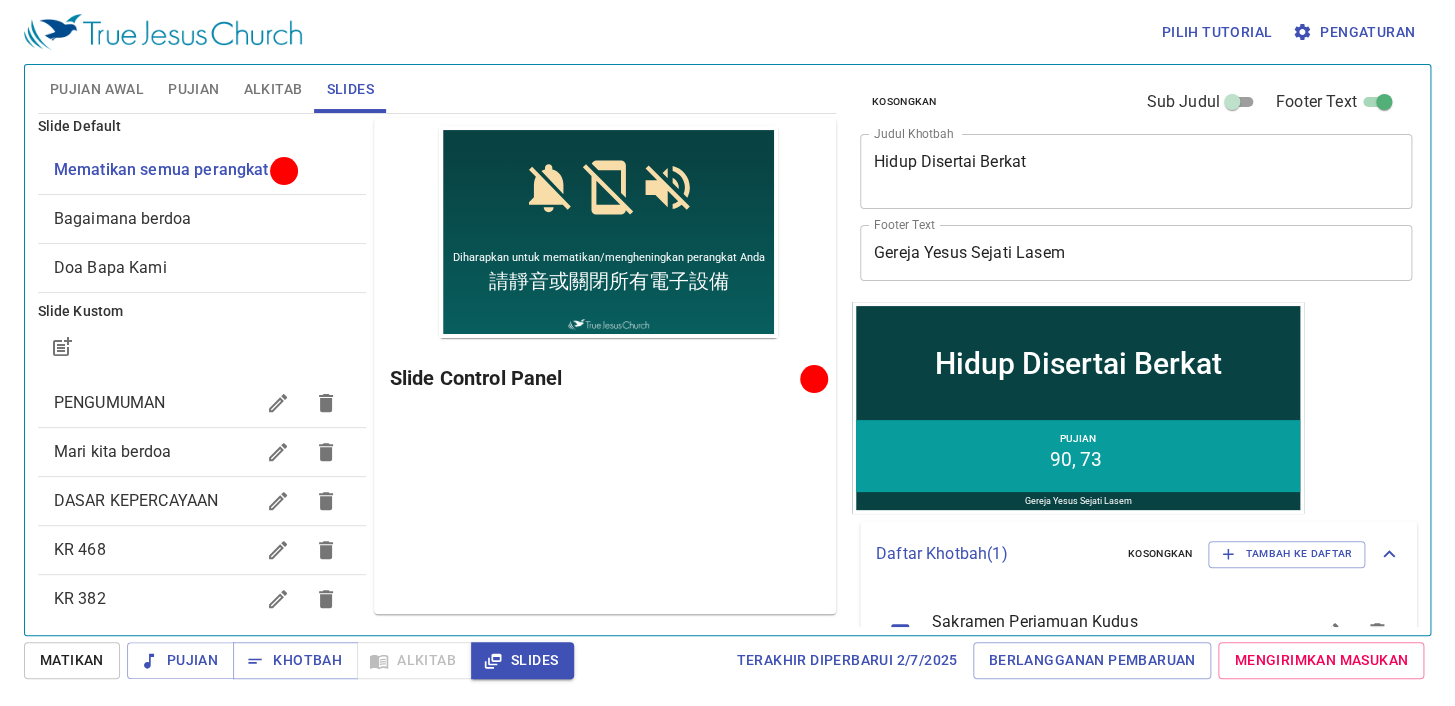 scroll, scrollTop: 0, scrollLeft: 0, axis: both 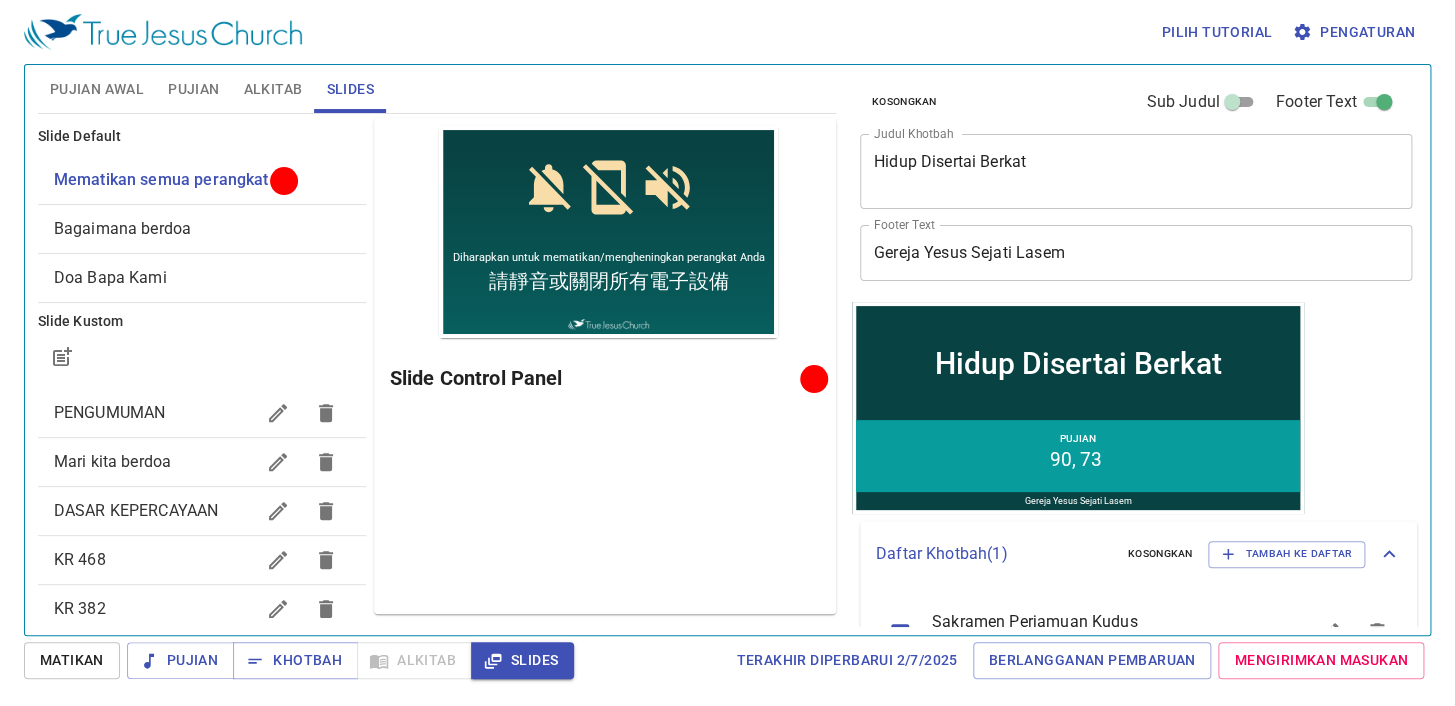 click on "Pujian Awal" at bounding box center (97, 89) 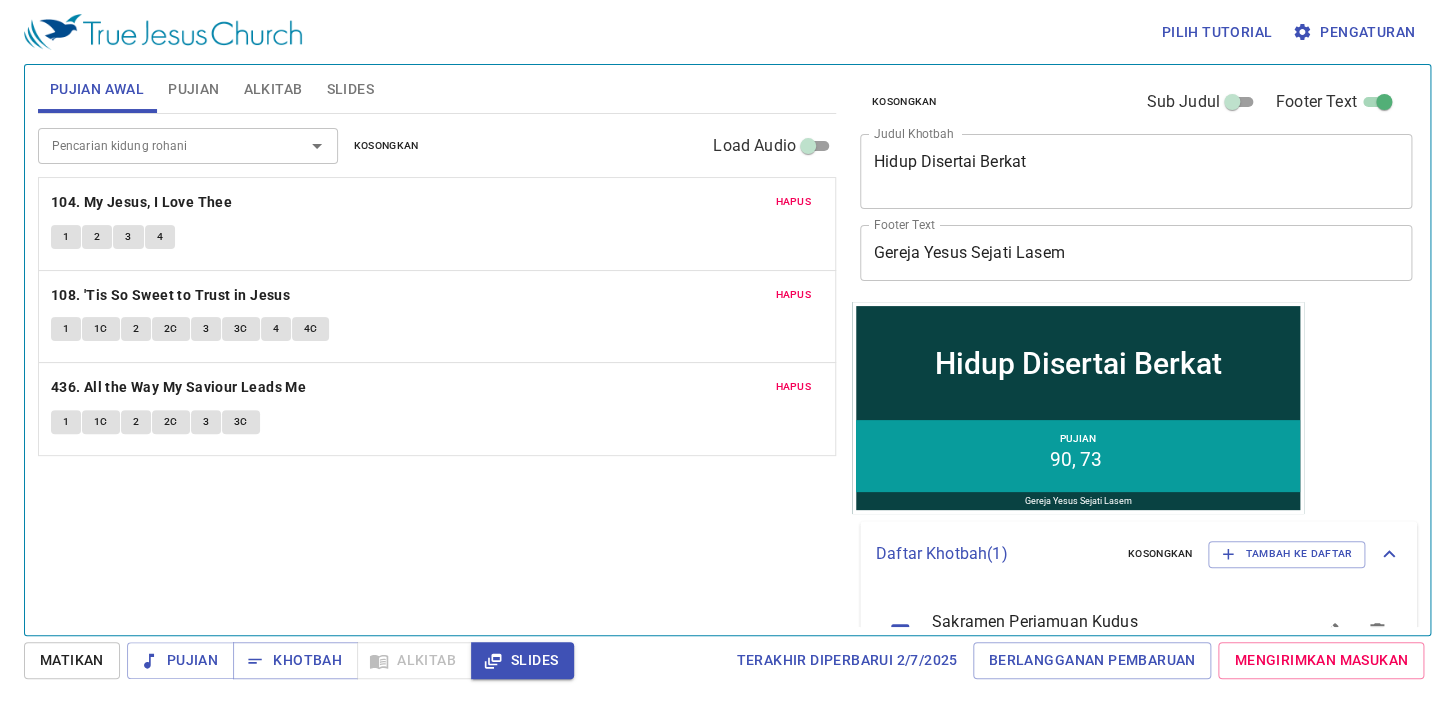 click on "Hapus" at bounding box center (793, 202) 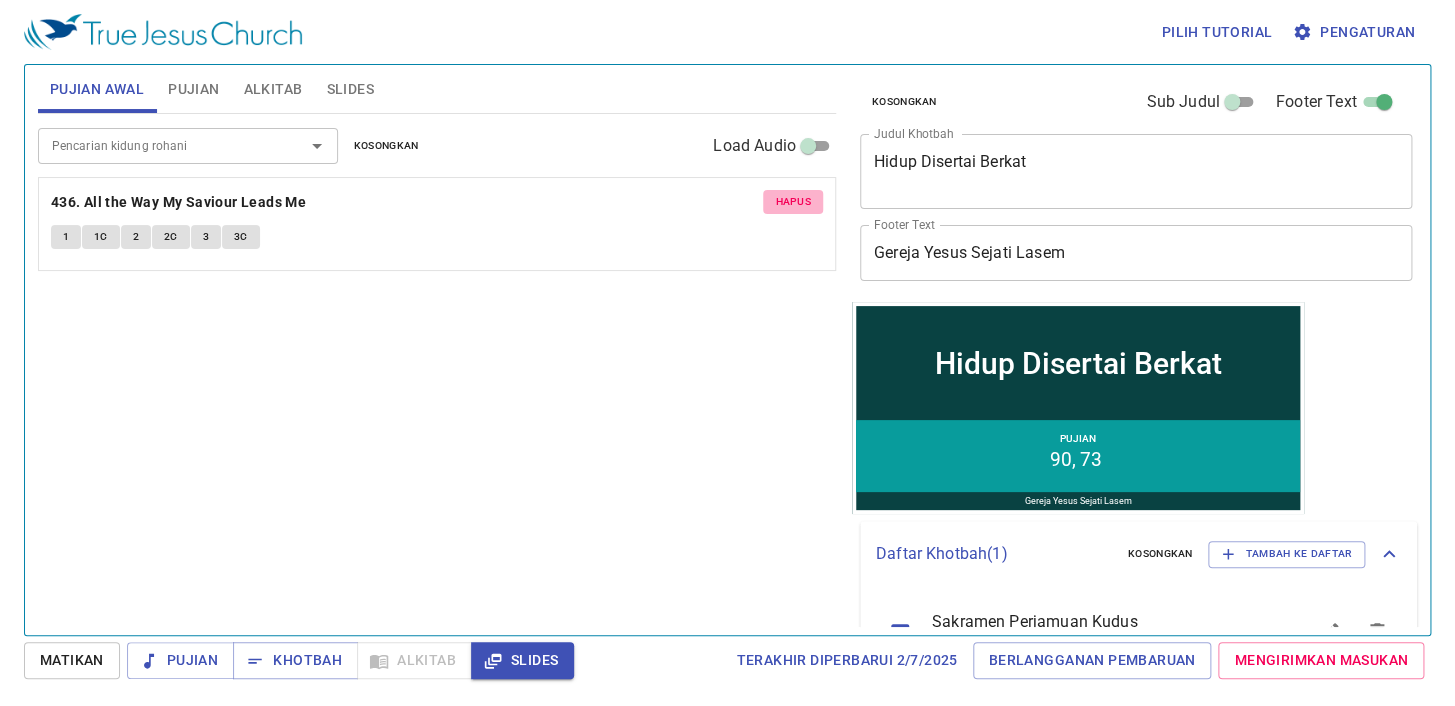 click on "Hapus" at bounding box center [793, 202] 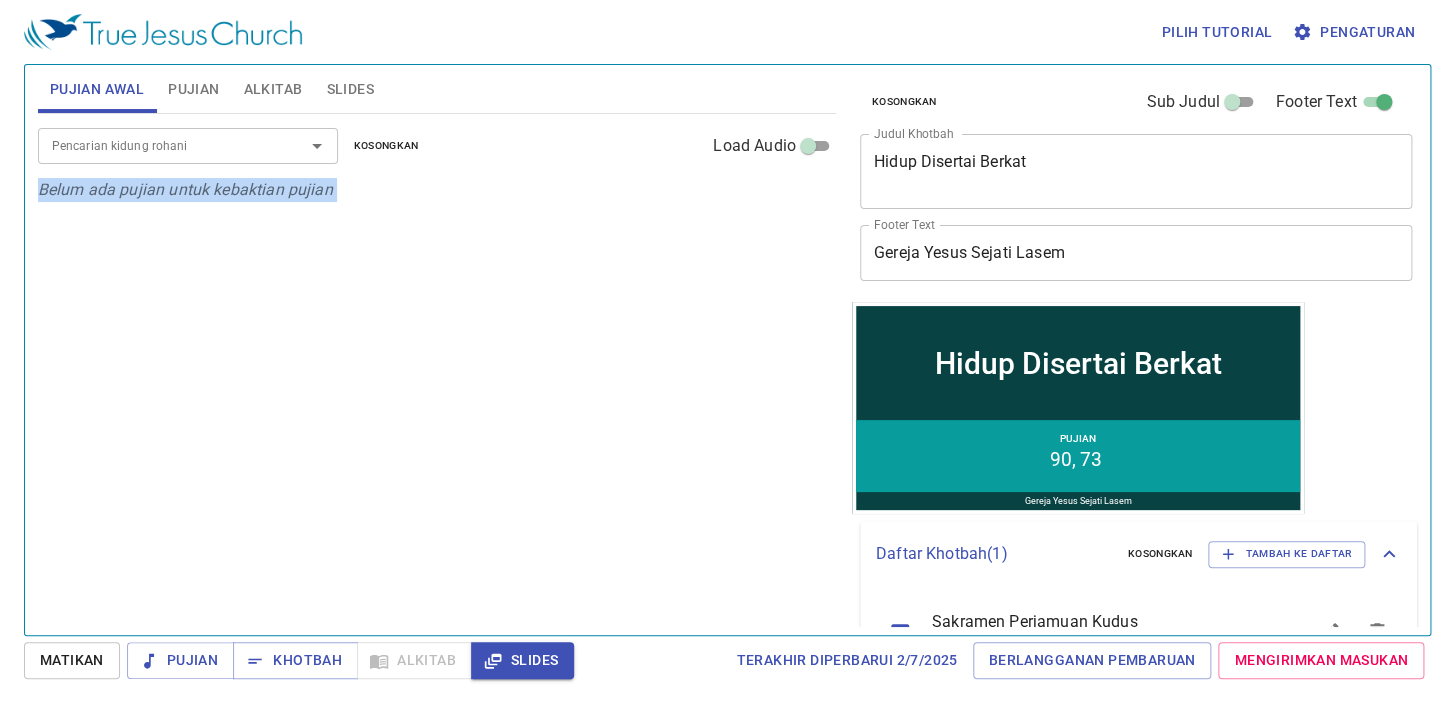 click on "Slides" at bounding box center [349, 89] 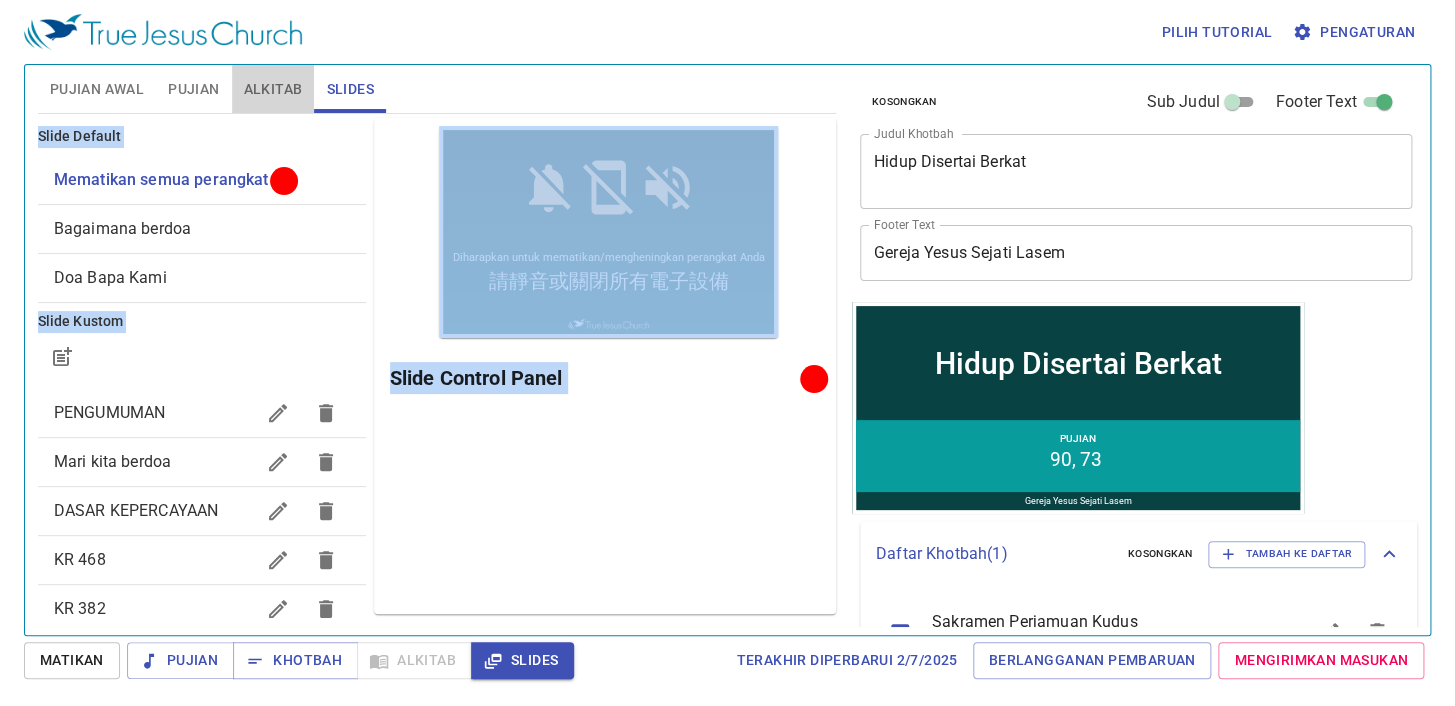 click on "Alkitab" at bounding box center [273, 89] 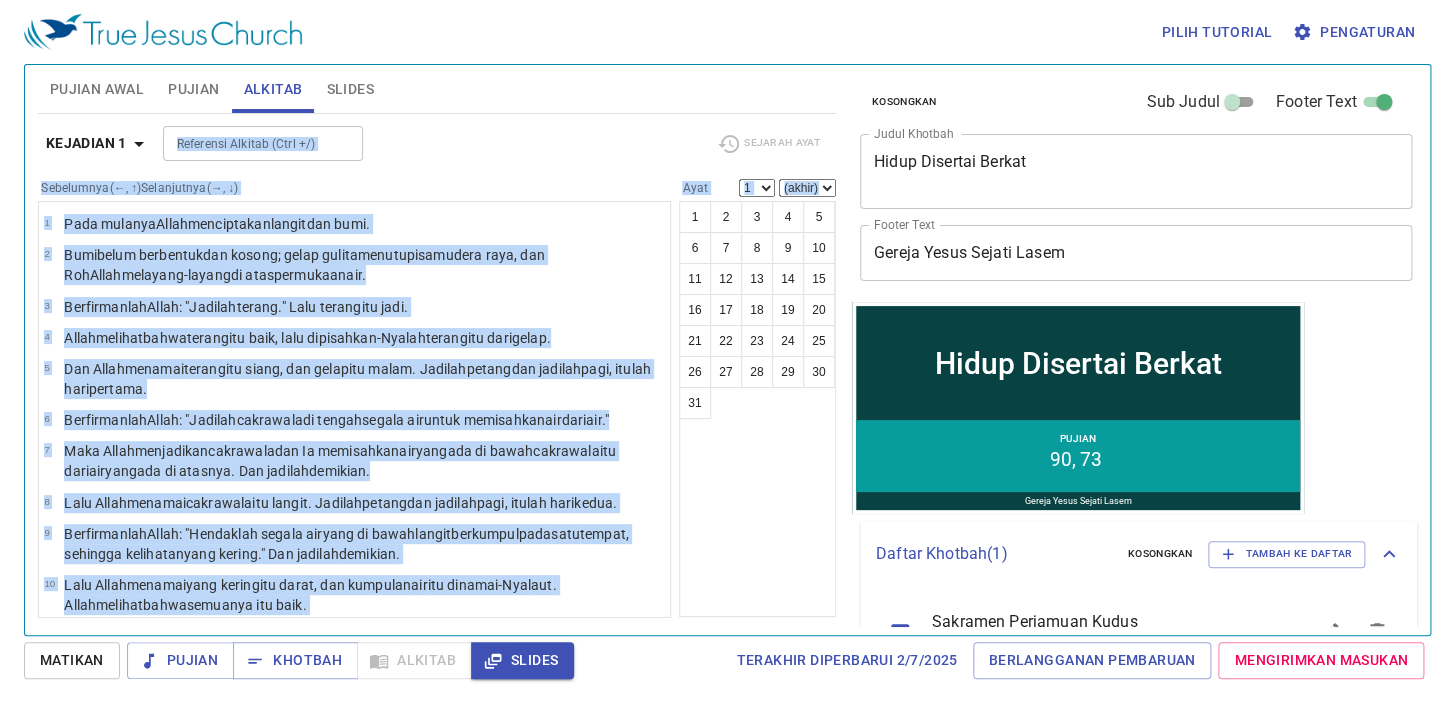 click on "Pujian" at bounding box center [193, 89] 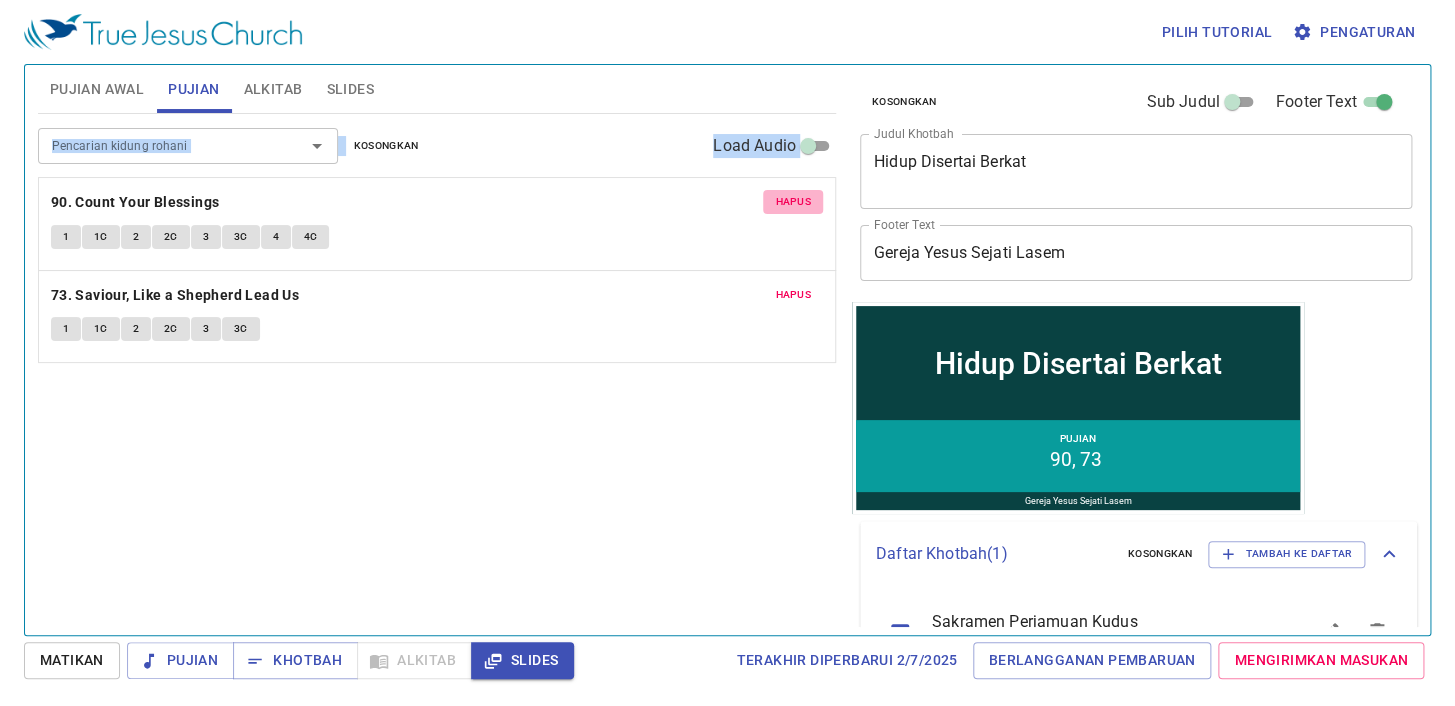 click on "Hapus" at bounding box center (793, 202) 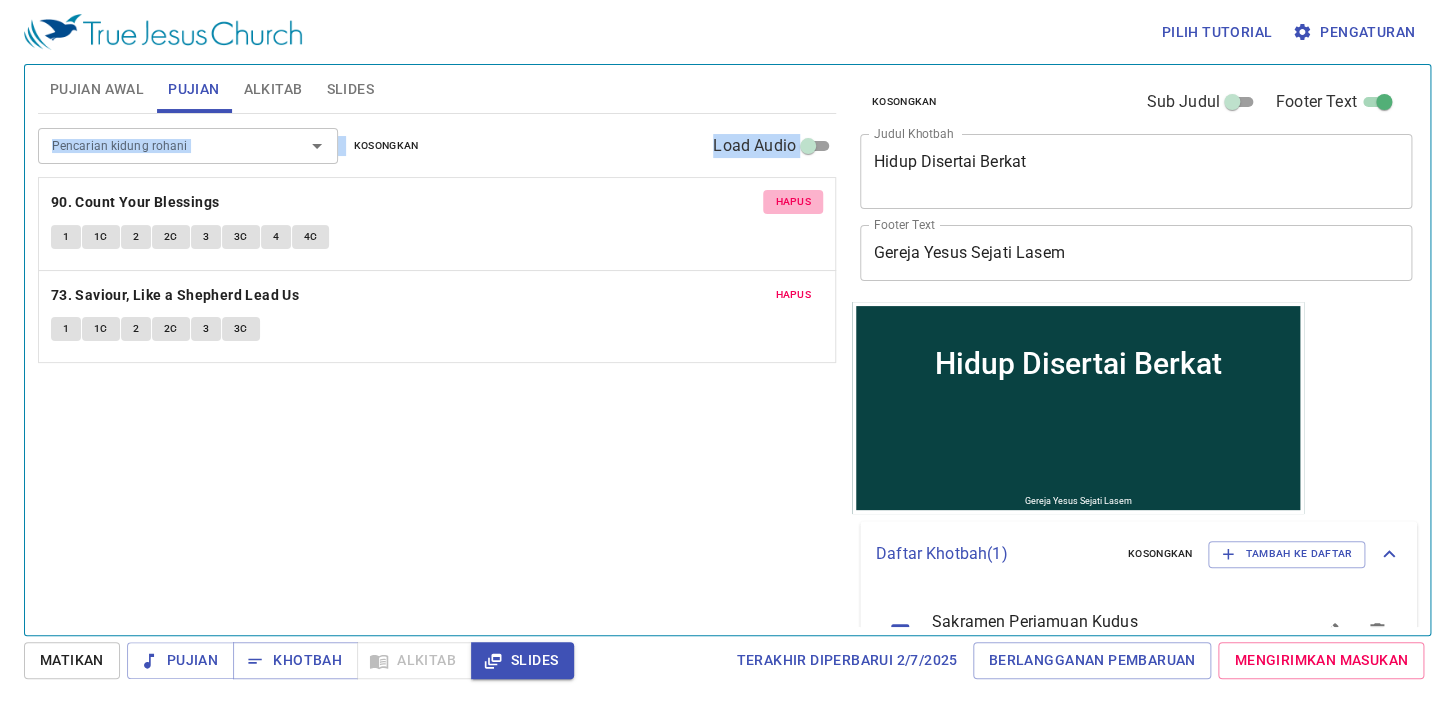 click on "Pencarian kidung rohani Pencarian kidung rohani   Kosongkan Load Audio Hapus 90. Count Your Blessings   1 1C 2 2C 3 3C 4 4C Hapus 73. Saviour, Like a Shepherd Lead Us   1 1C 2 2C 3 3C" at bounding box center [437, 366] 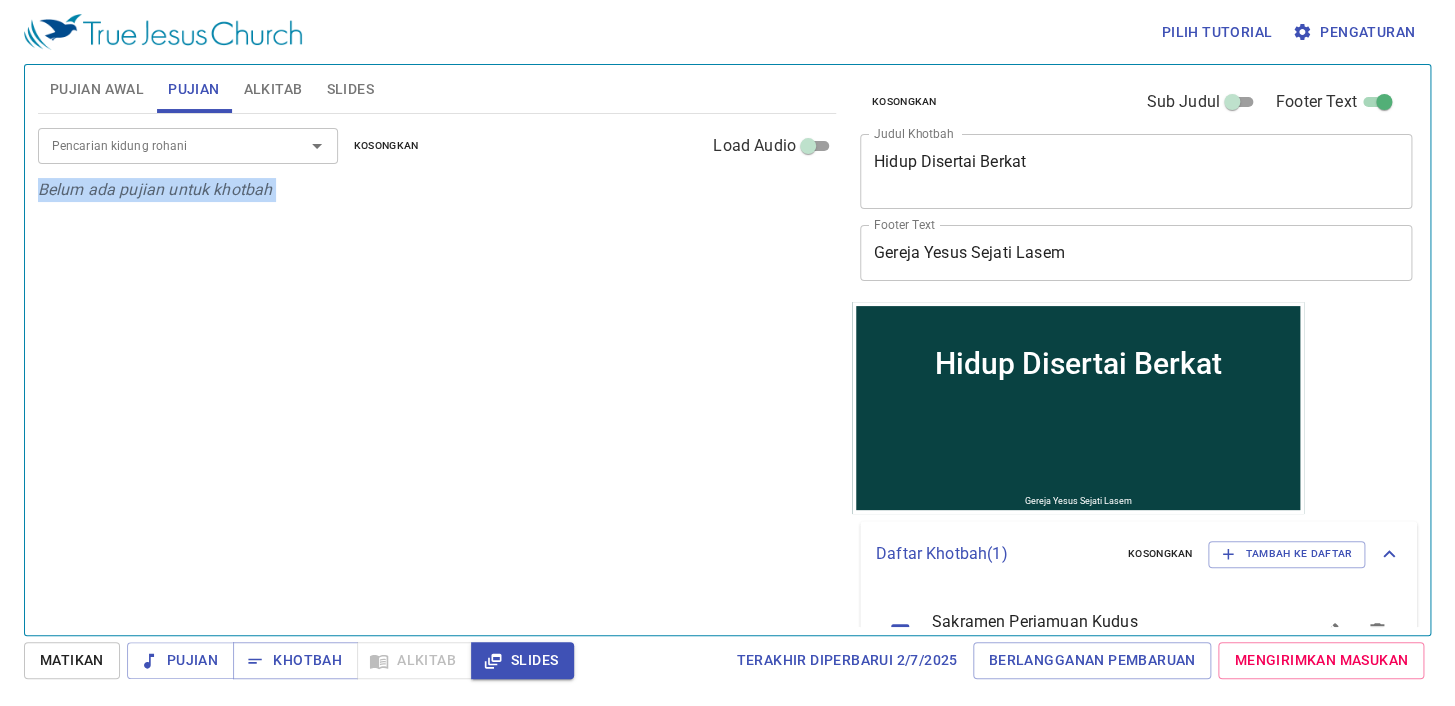 click on "Pujian Awal" at bounding box center [97, 89] 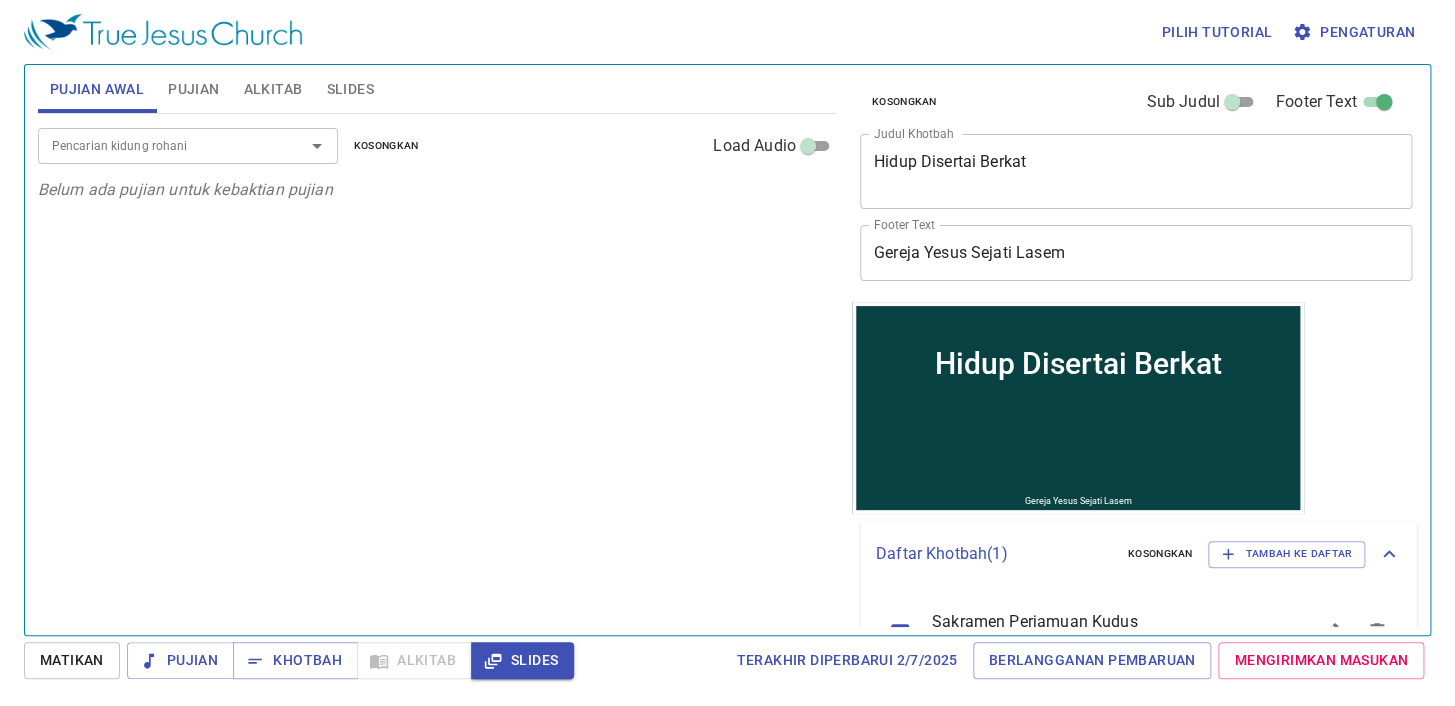 click on "Pencarian kidung rohani" at bounding box center (158, 145) 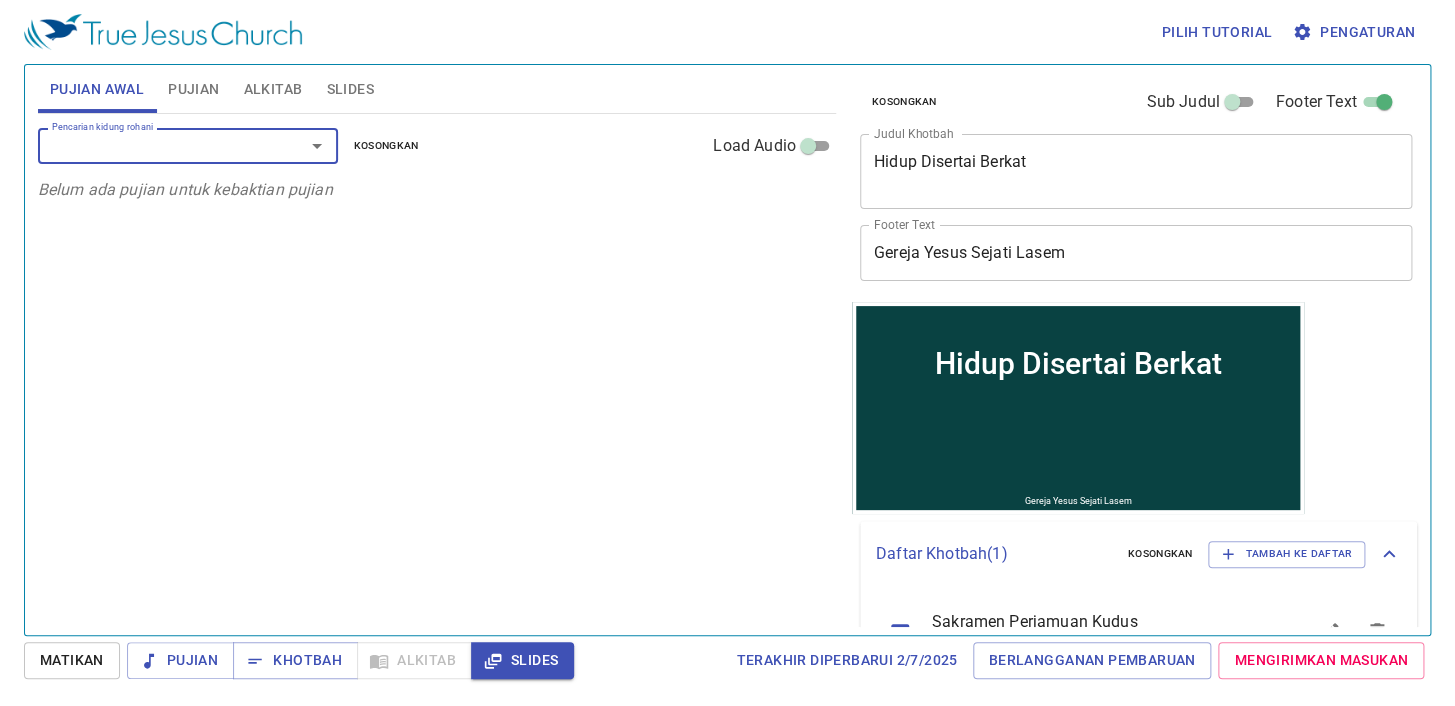 click on "Pencarian kidung rohani" at bounding box center [158, 145] 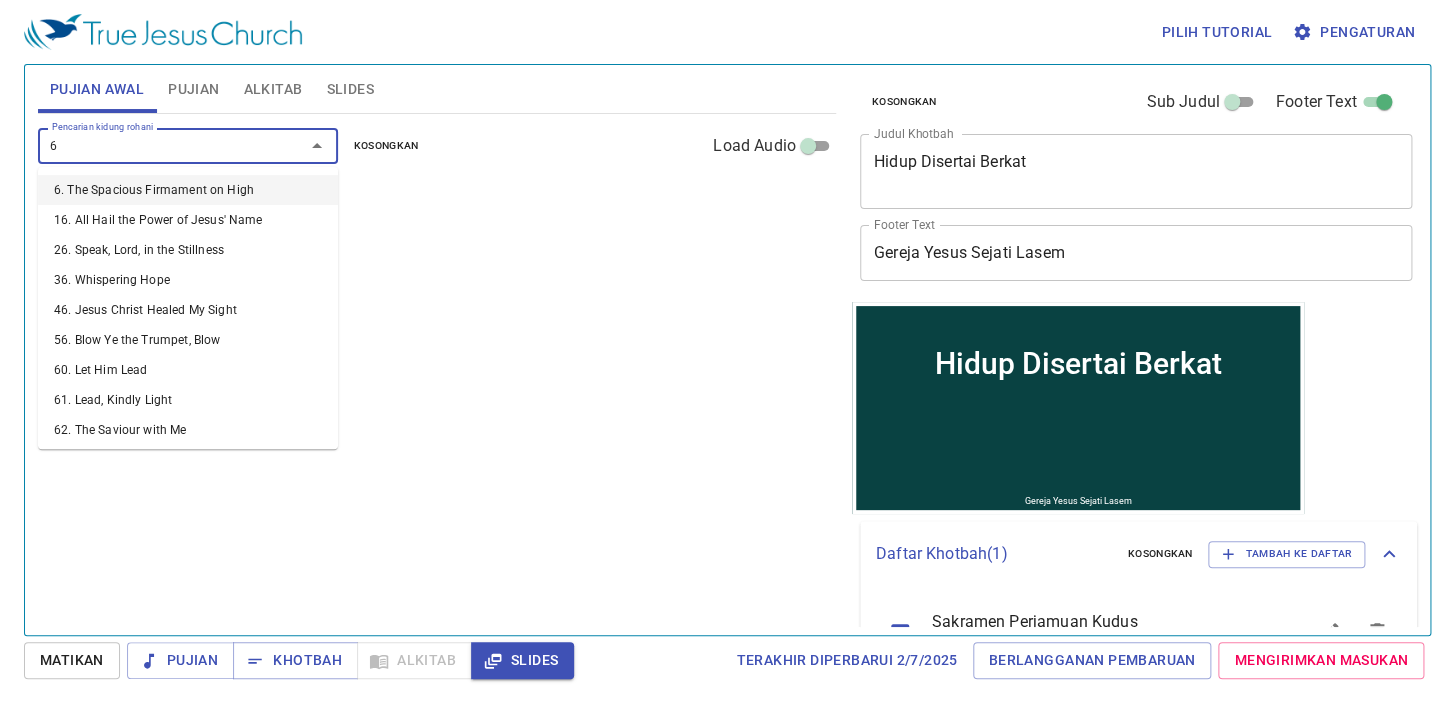 type on "64" 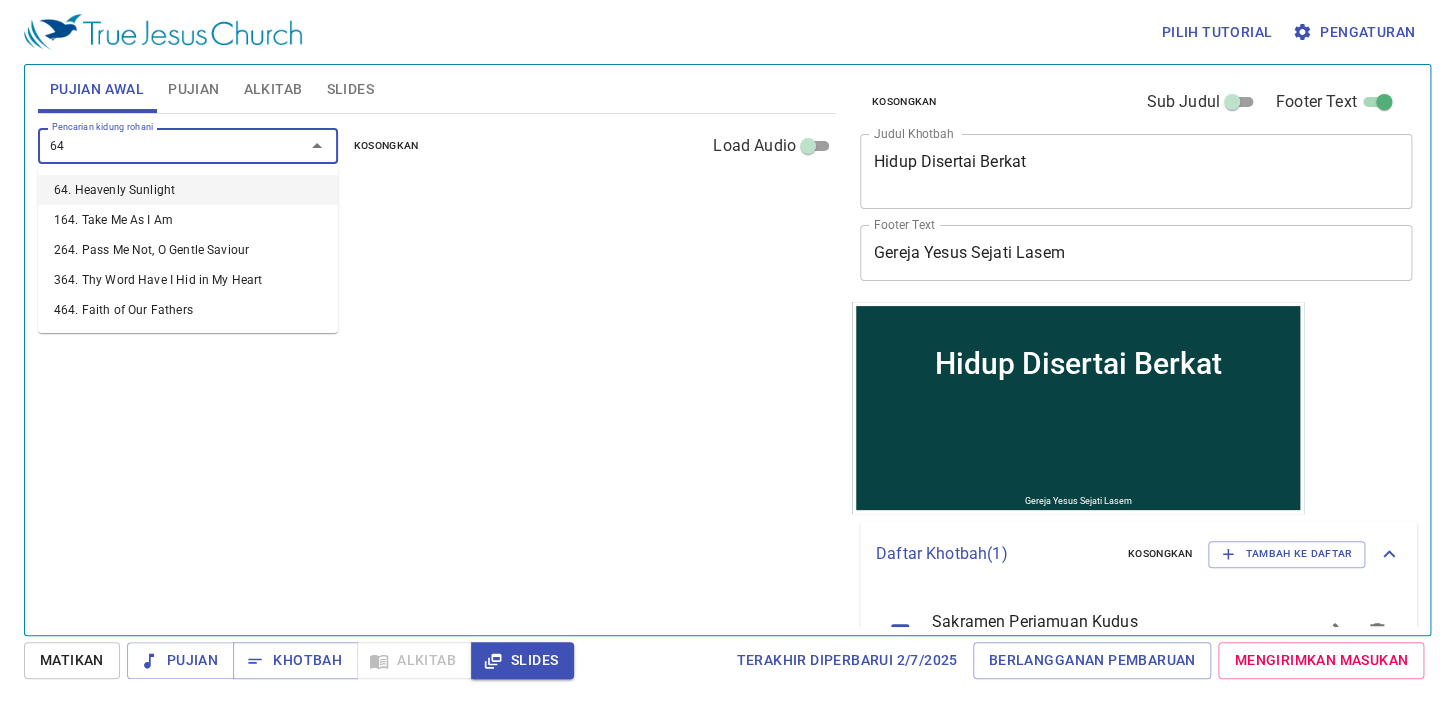 click on "64. Heavenly Sunlight" at bounding box center [188, 190] 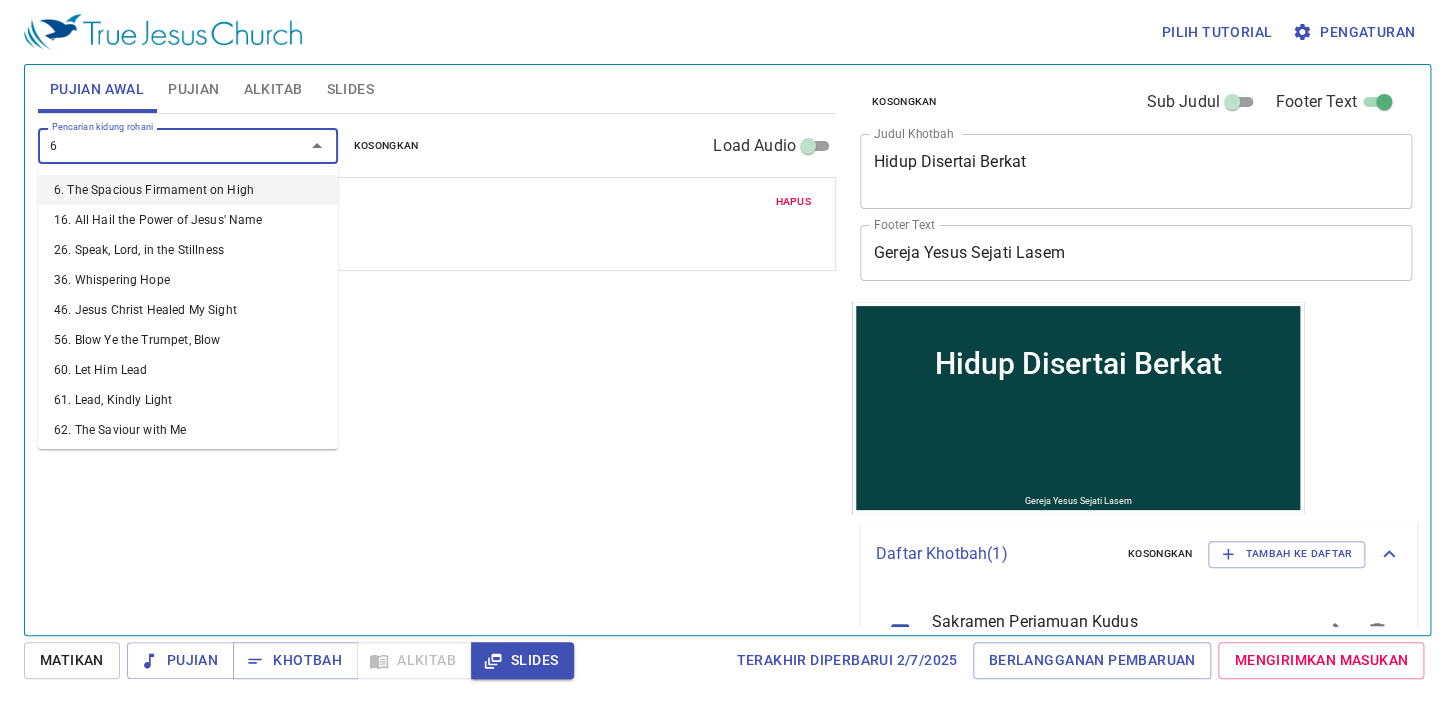 type on "65" 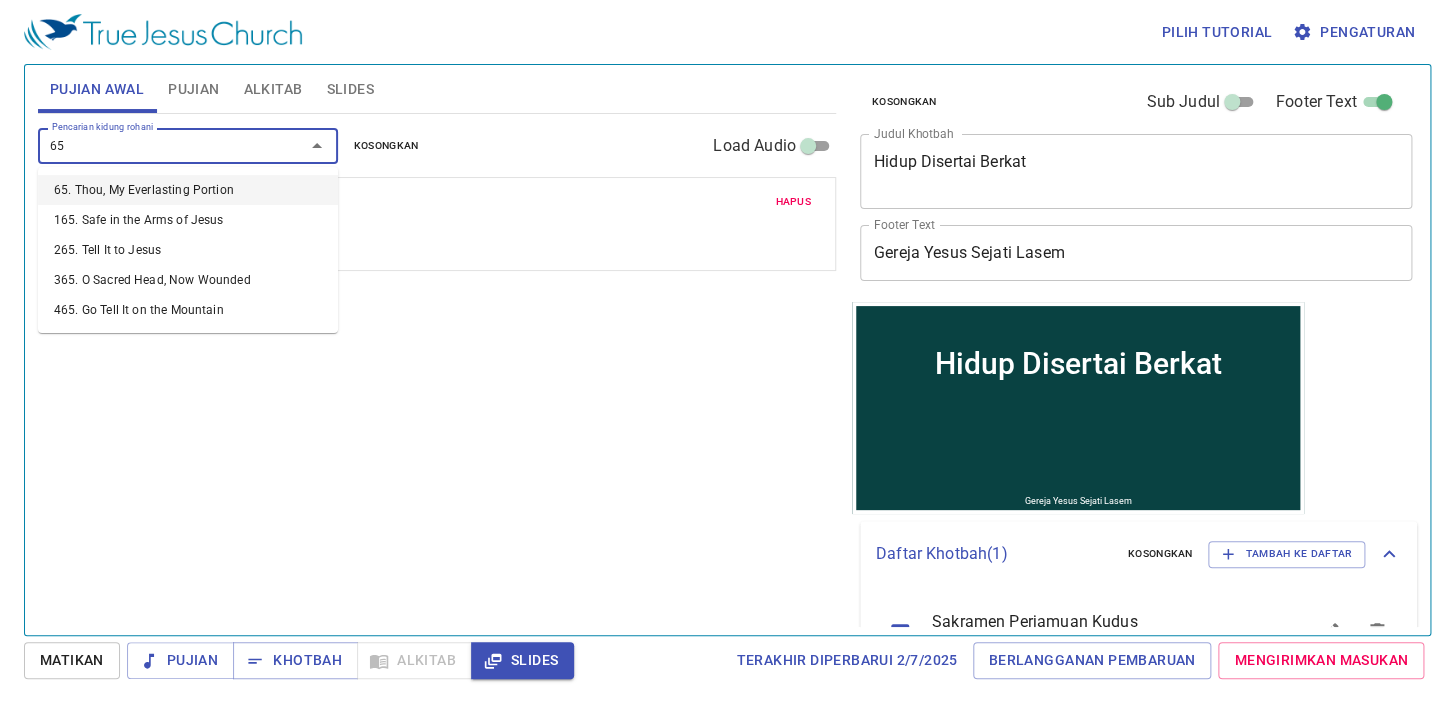 click on "65. Thou, My Everlasting Portion" at bounding box center (188, 190) 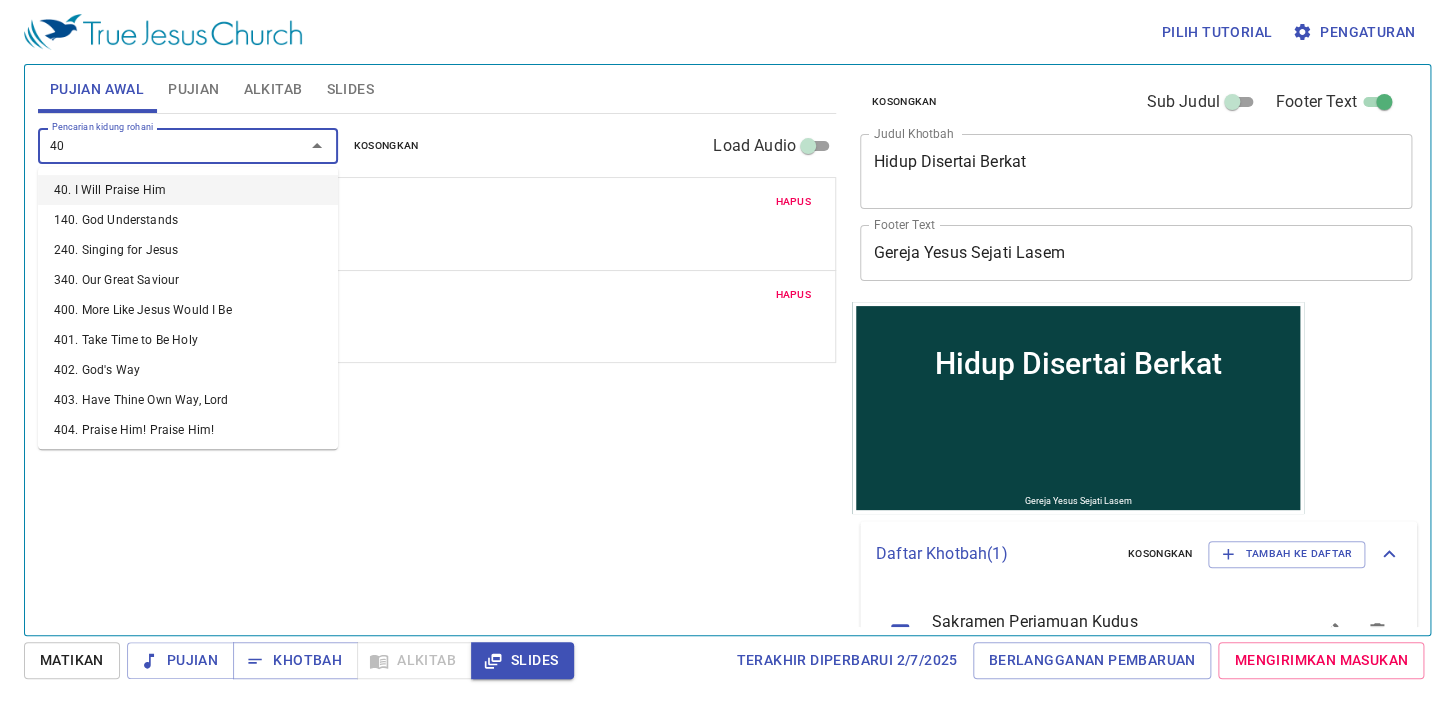 type on "408" 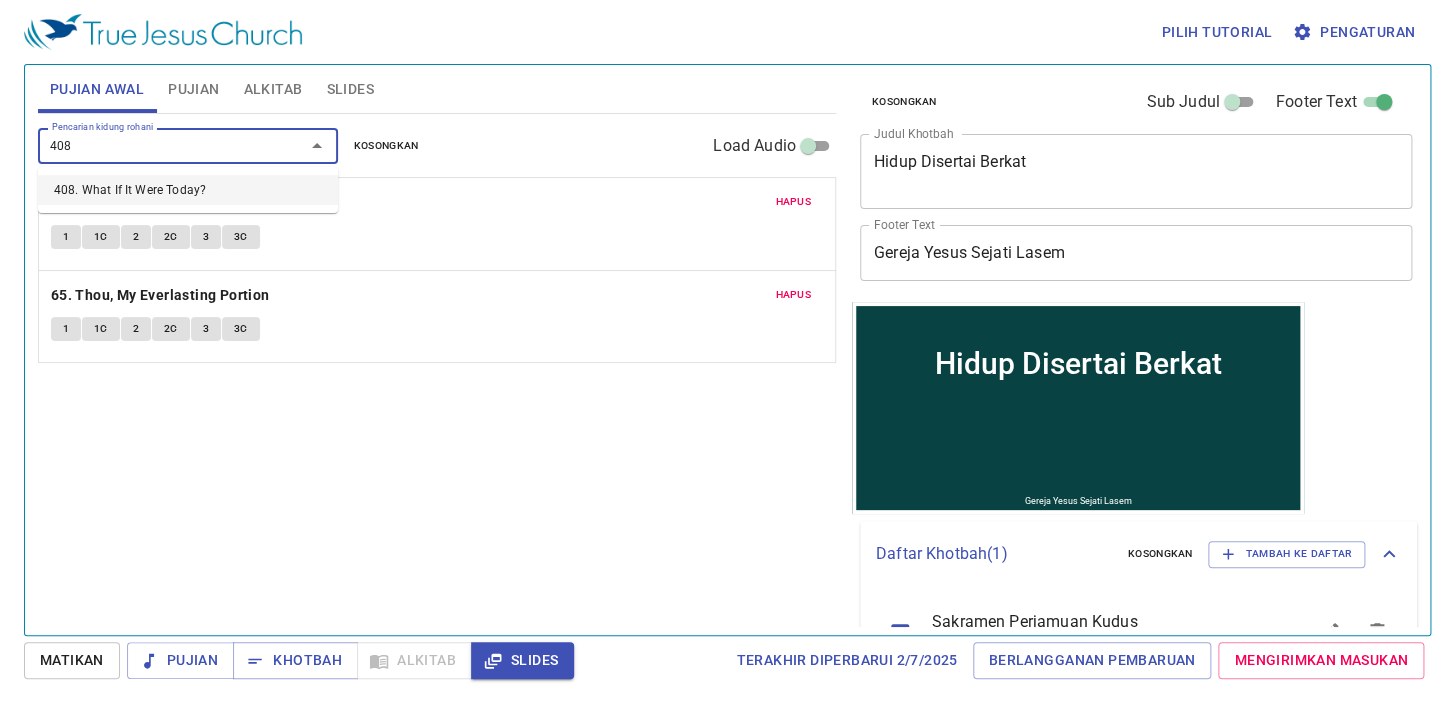 click on "408. What If It Were Today?" at bounding box center (188, 190) 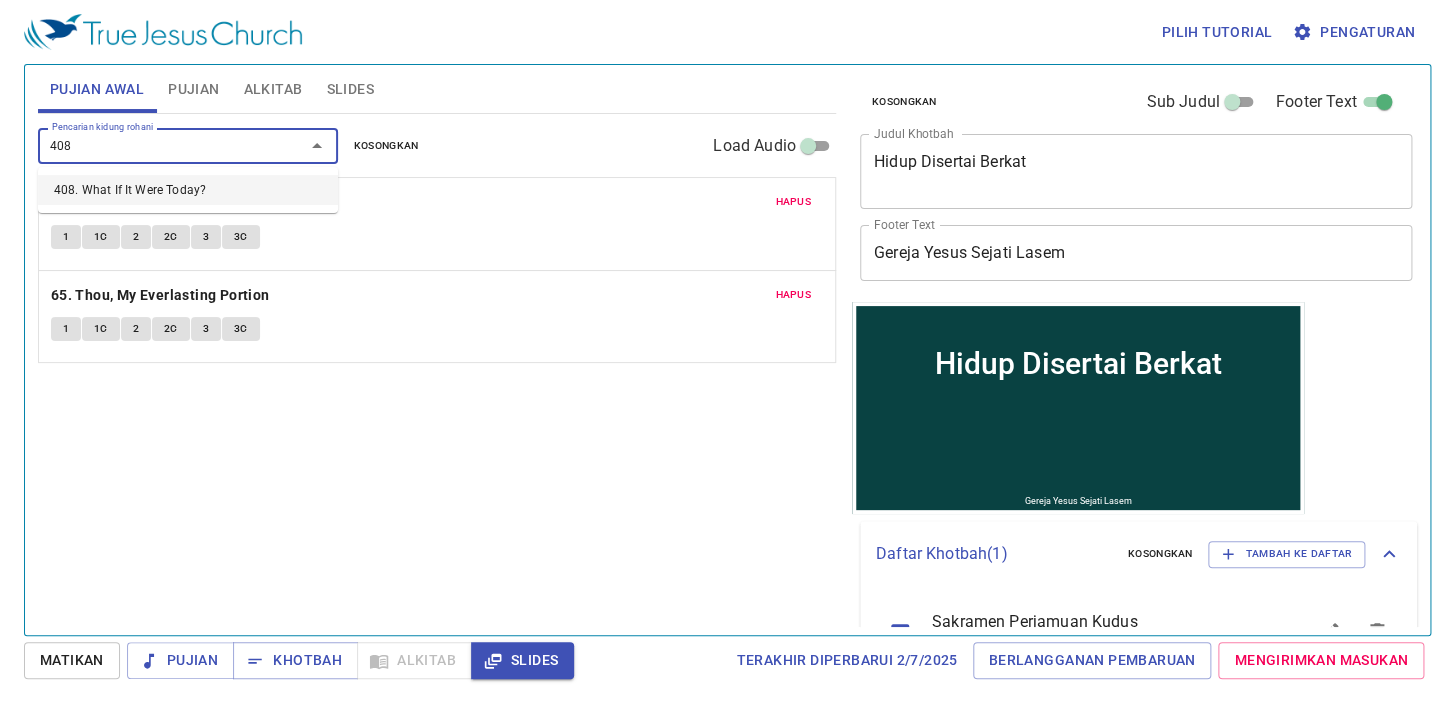 type 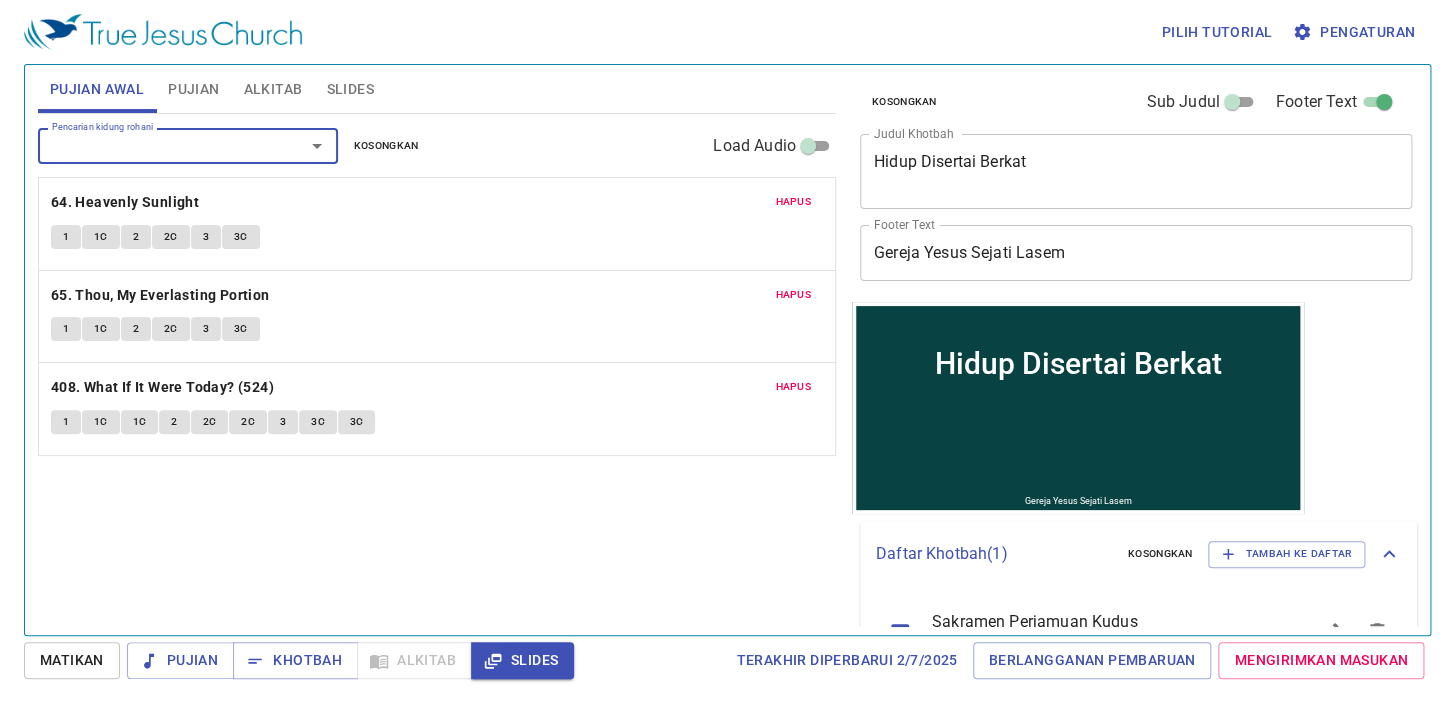 click on "Pengaturan" at bounding box center (1355, 32) 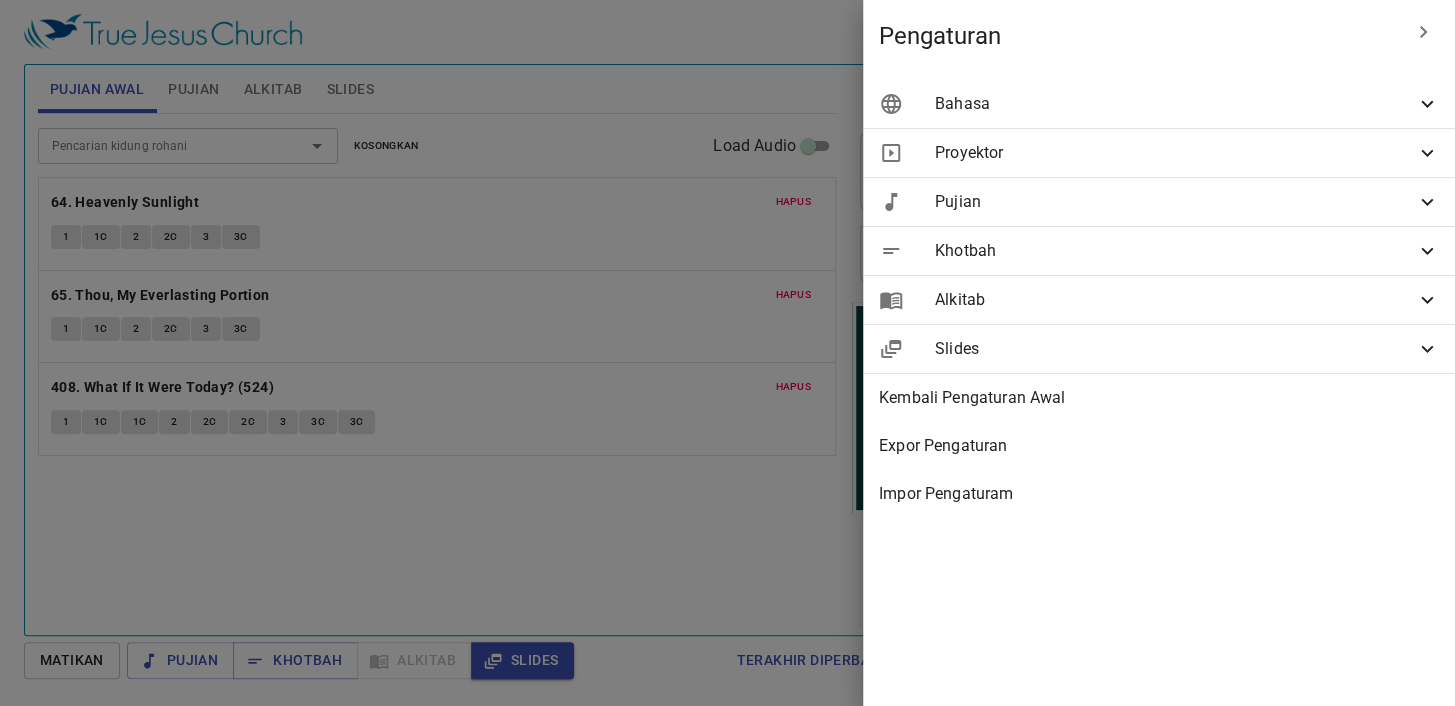 click on "Bahasa" at bounding box center (1175, 104) 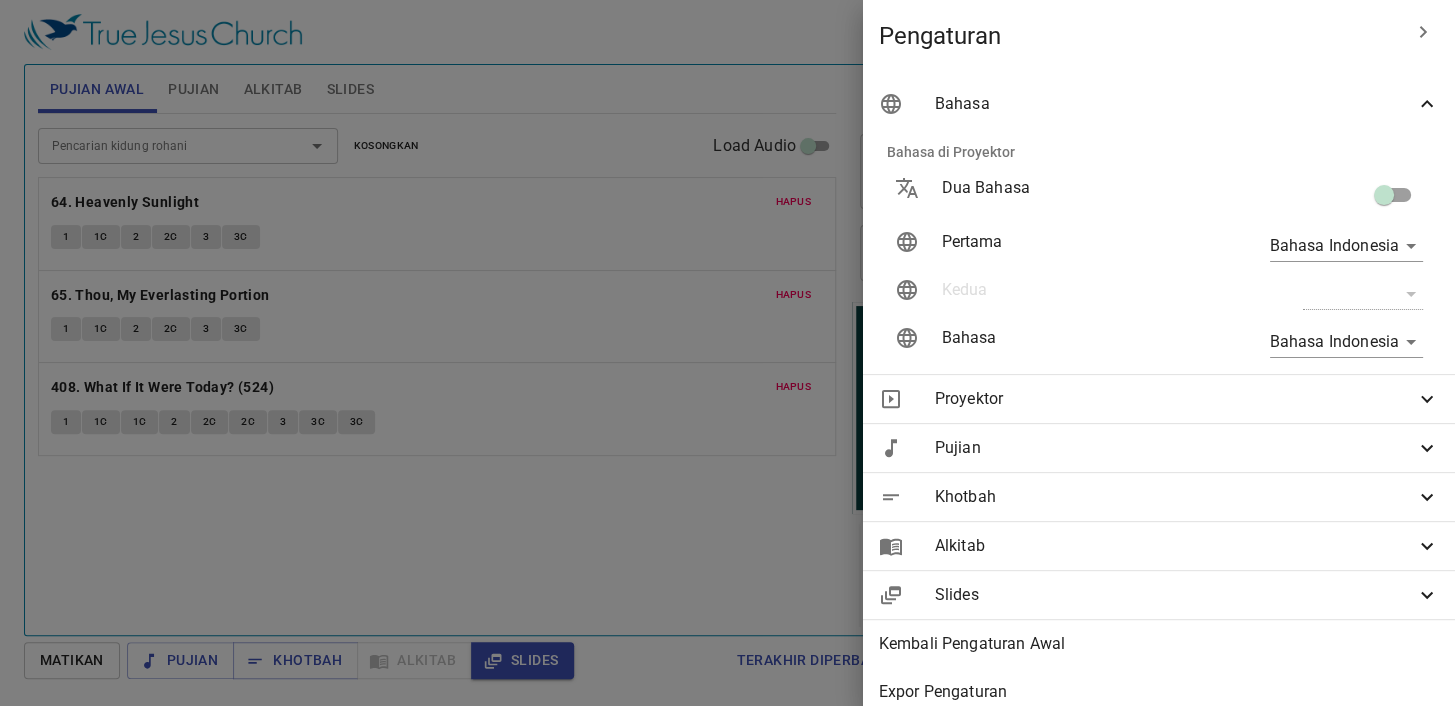 click at bounding box center (727, 353) 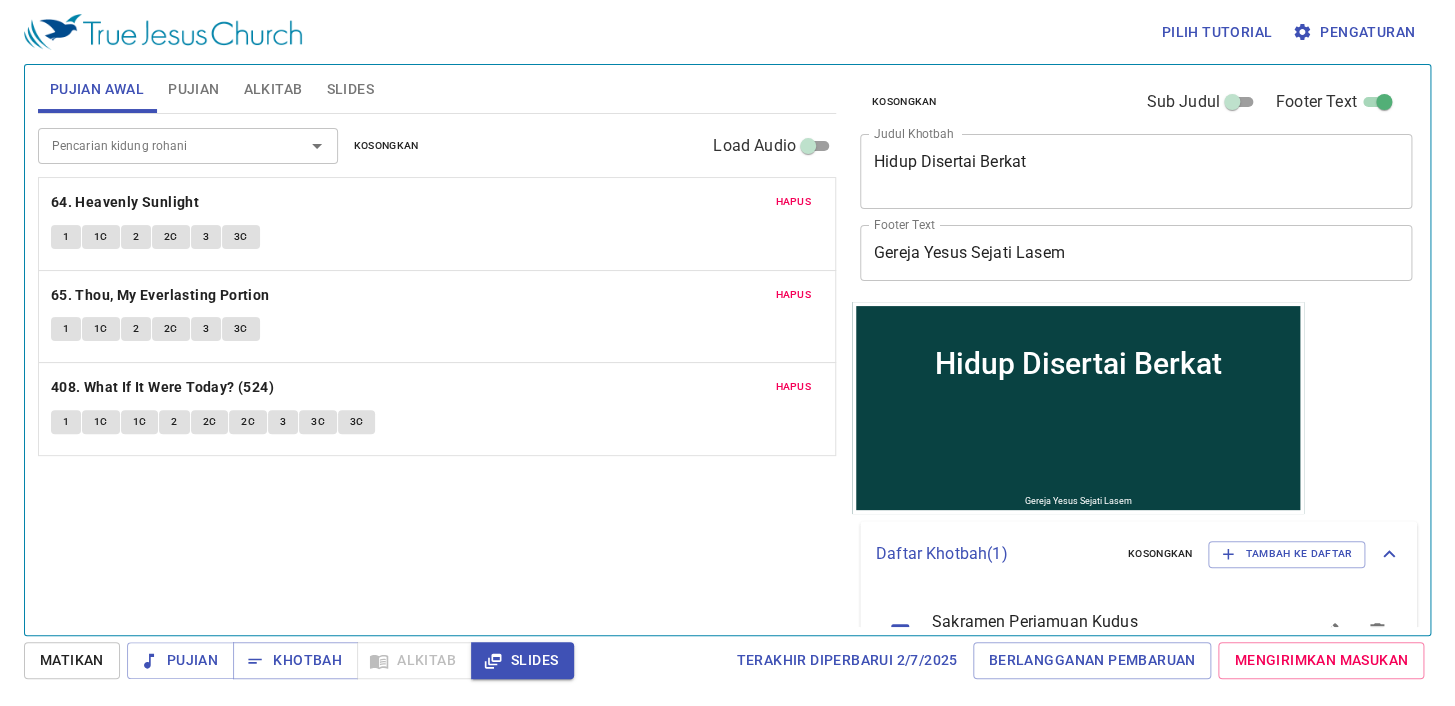 click on "Pujian" at bounding box center (193, 89) 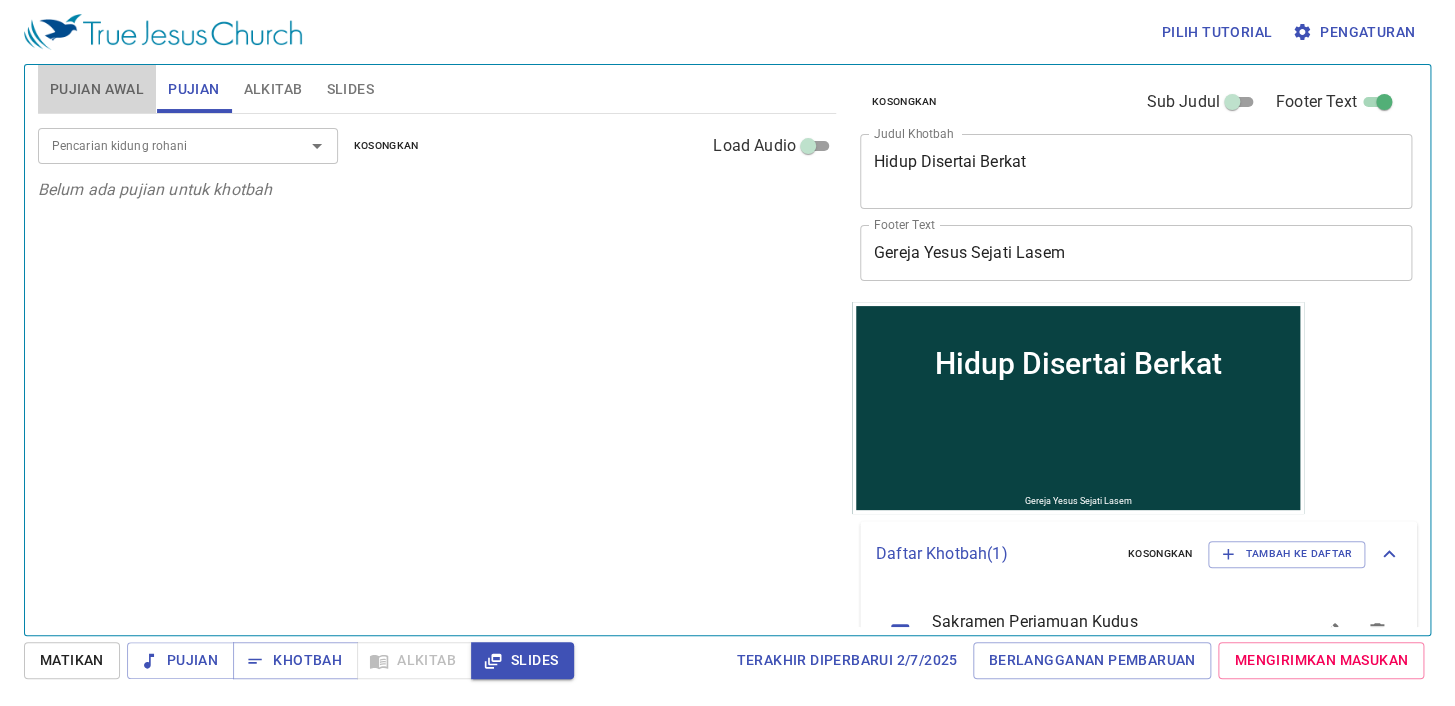 click on "Pujian Awal" at bounding box center [97, 89] 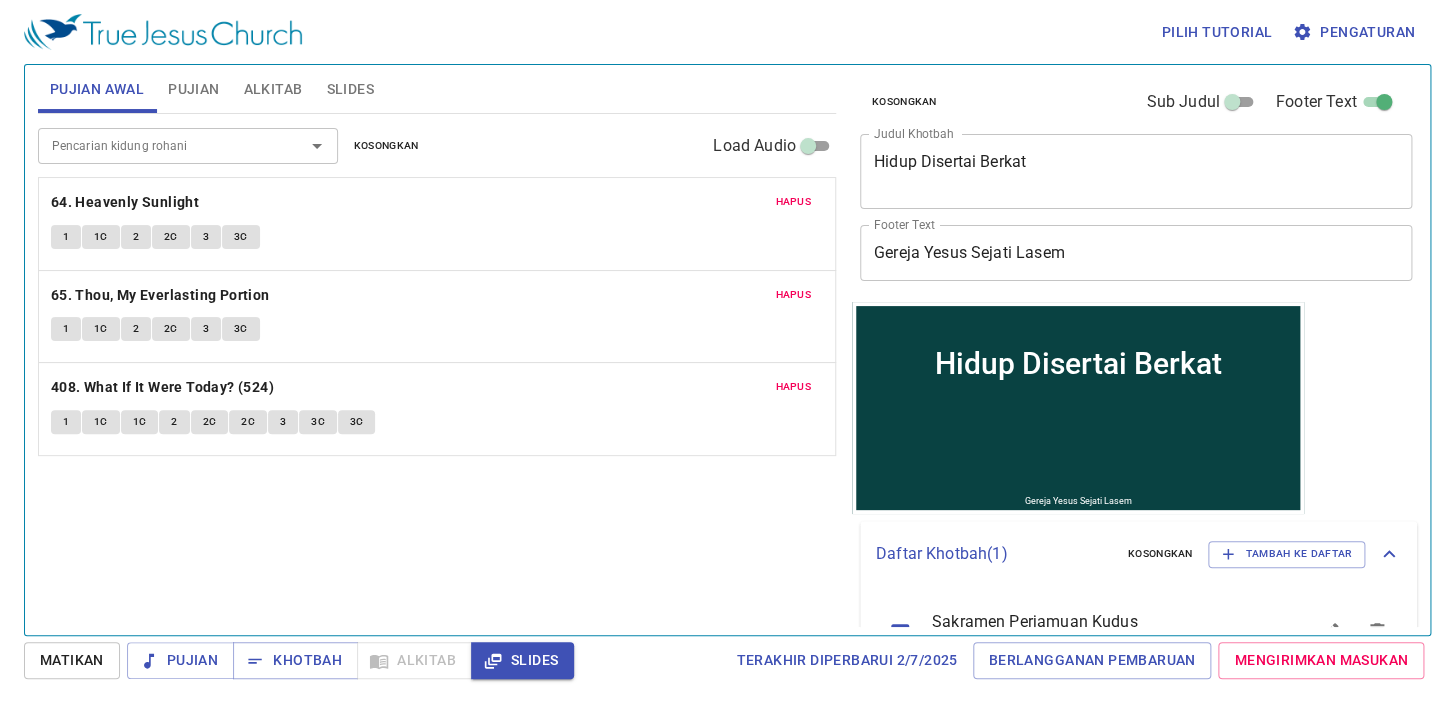 click on "Slides" at bounding box center [349, 89] 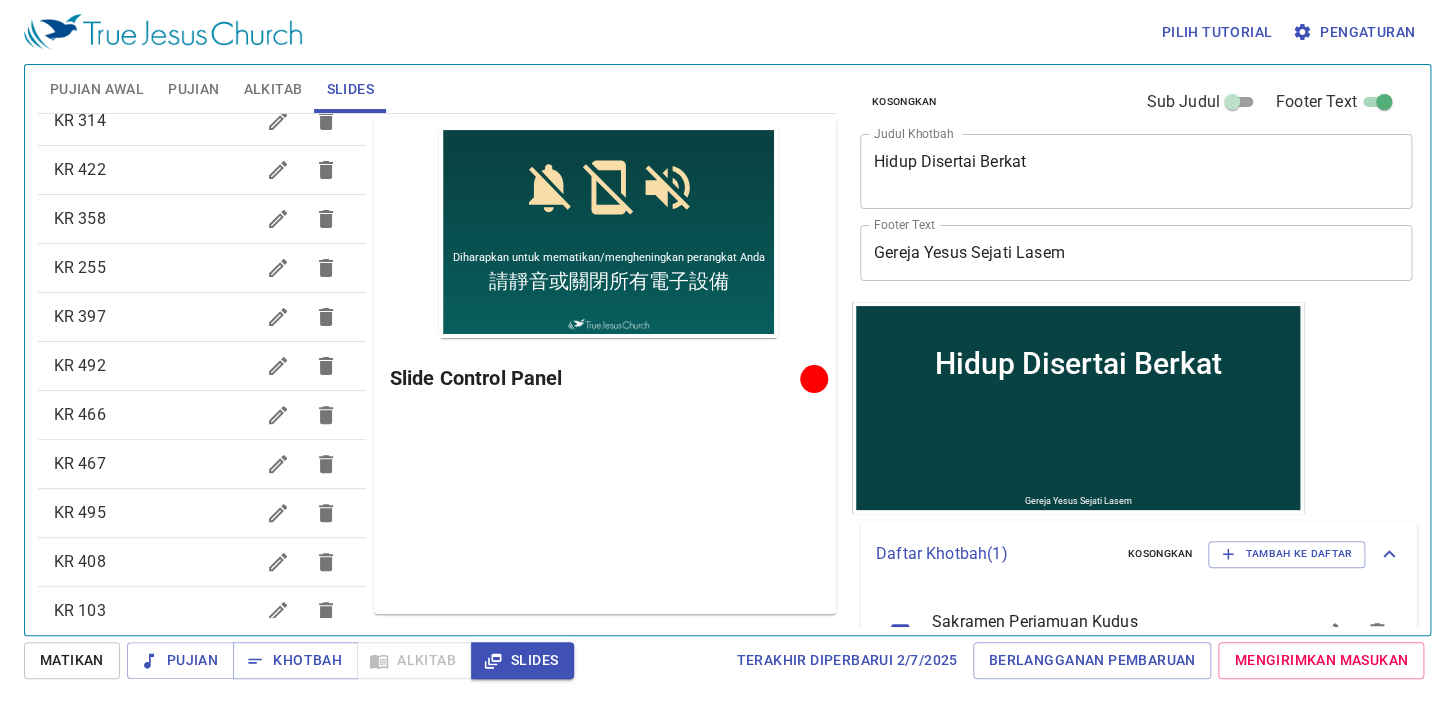 scroll, scrollTop: 636, scrollLeft: 0, axis: vertical 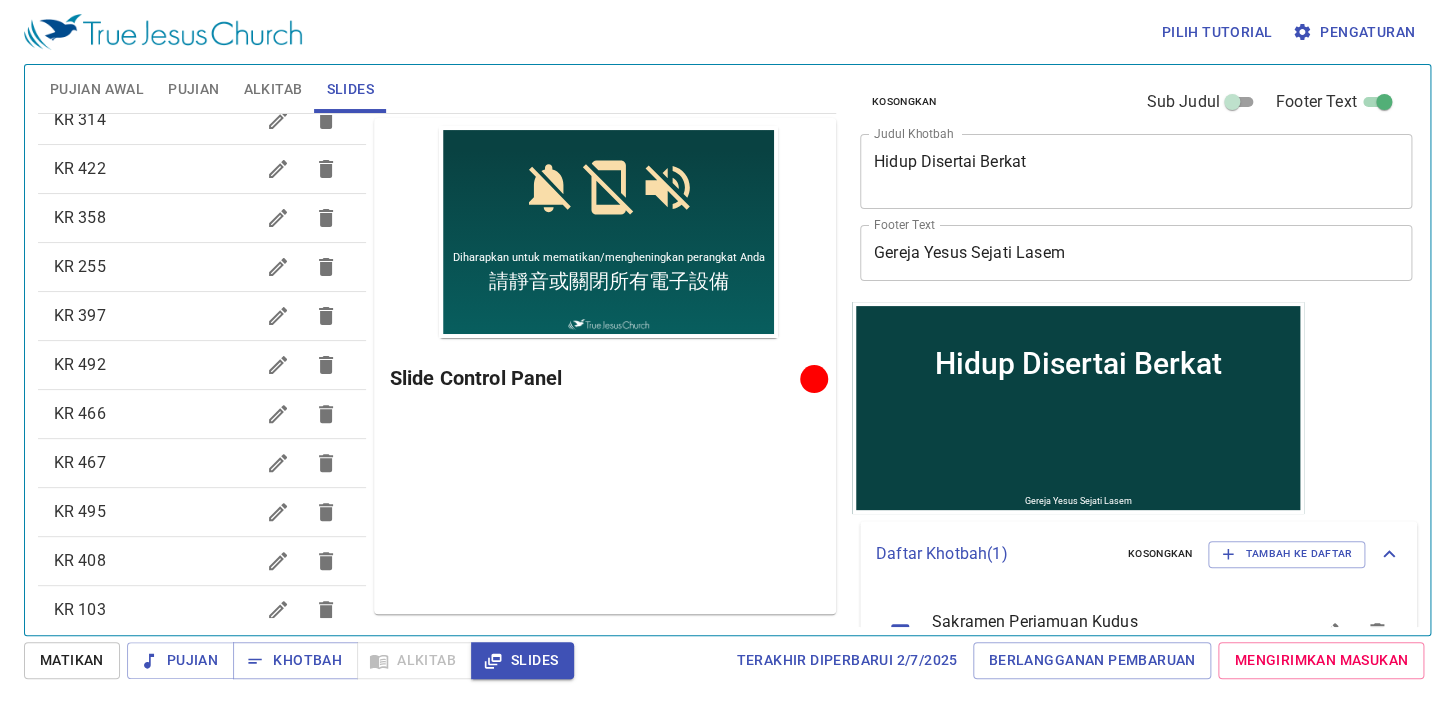 click on "Pujian Awal" at bounding box center (97, 89) 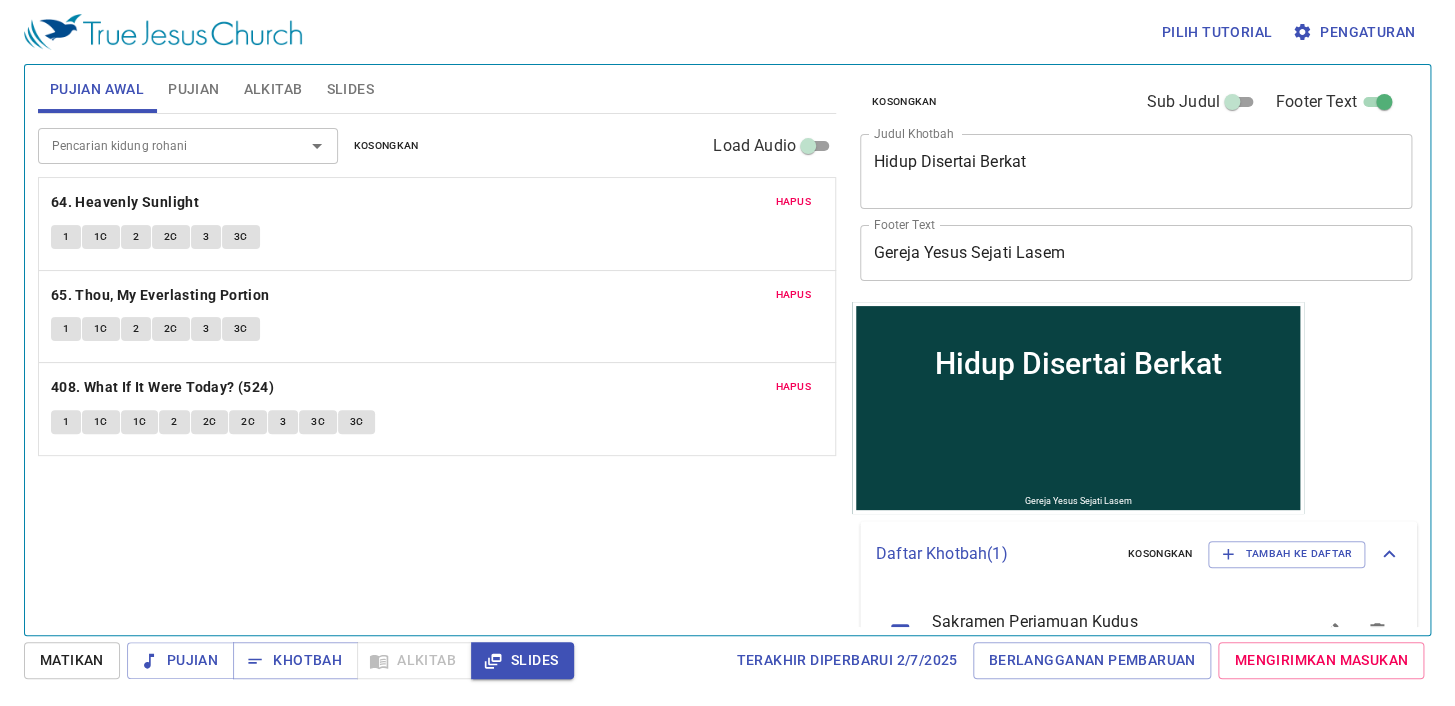 click on "Pujian" at bounding box center (193, 89) 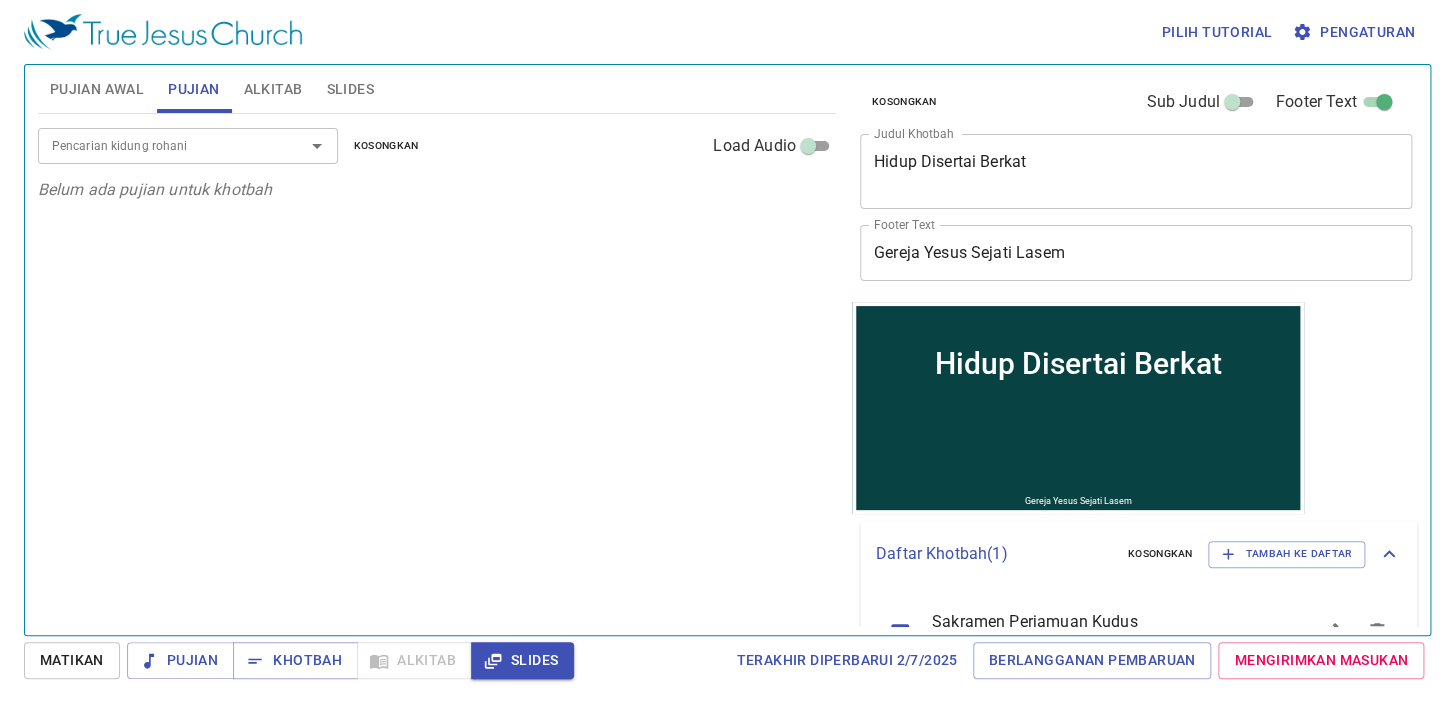 click on "Pencarian kidung rohani" at bounding box center [158, 145] 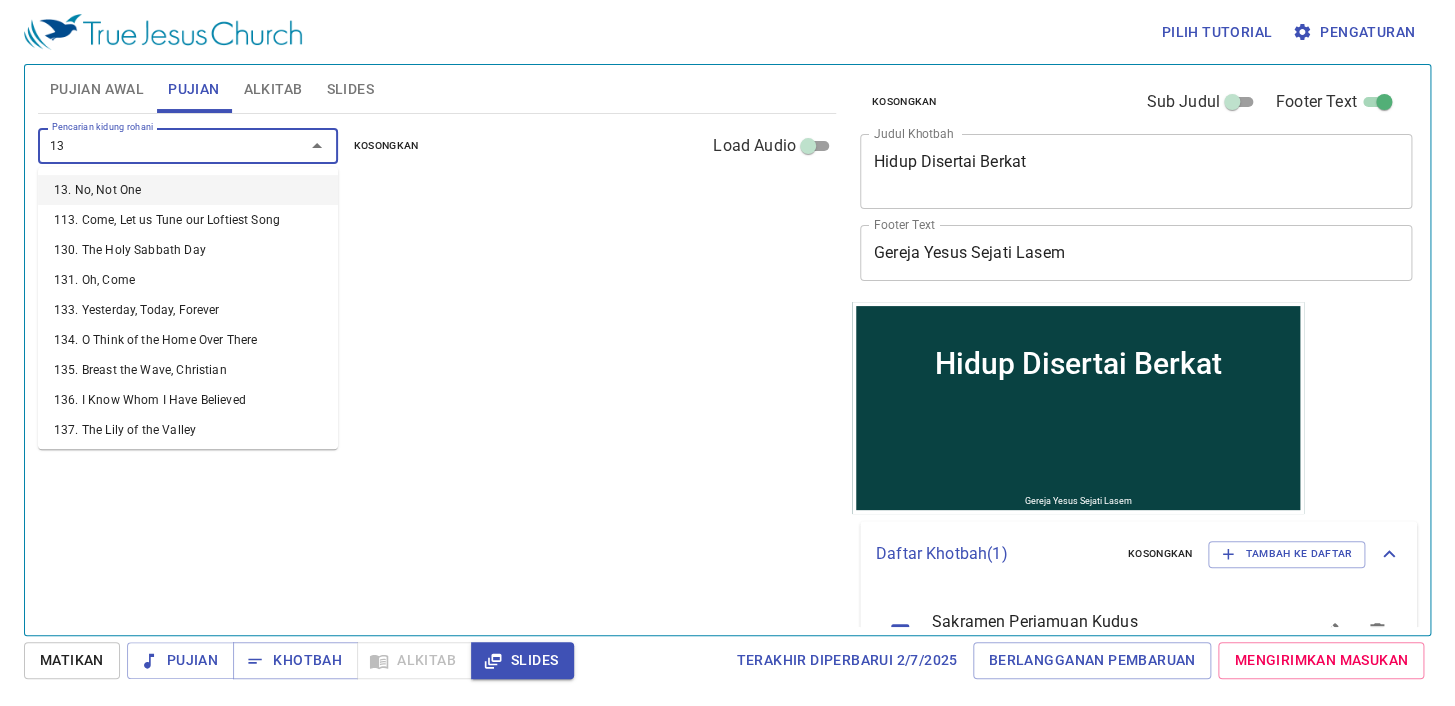 type on "130" 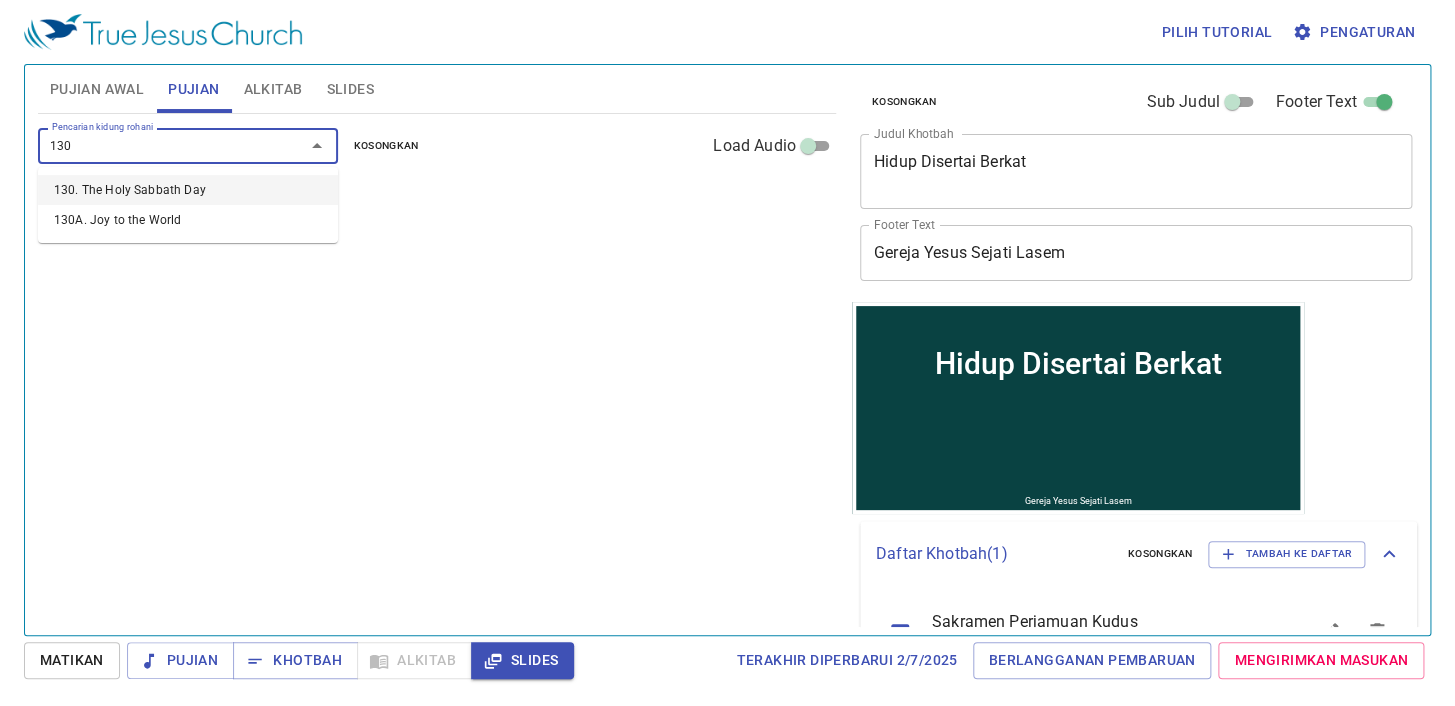 click on "130. The Holy Sabbath Day" at bounding box center (188, 190) 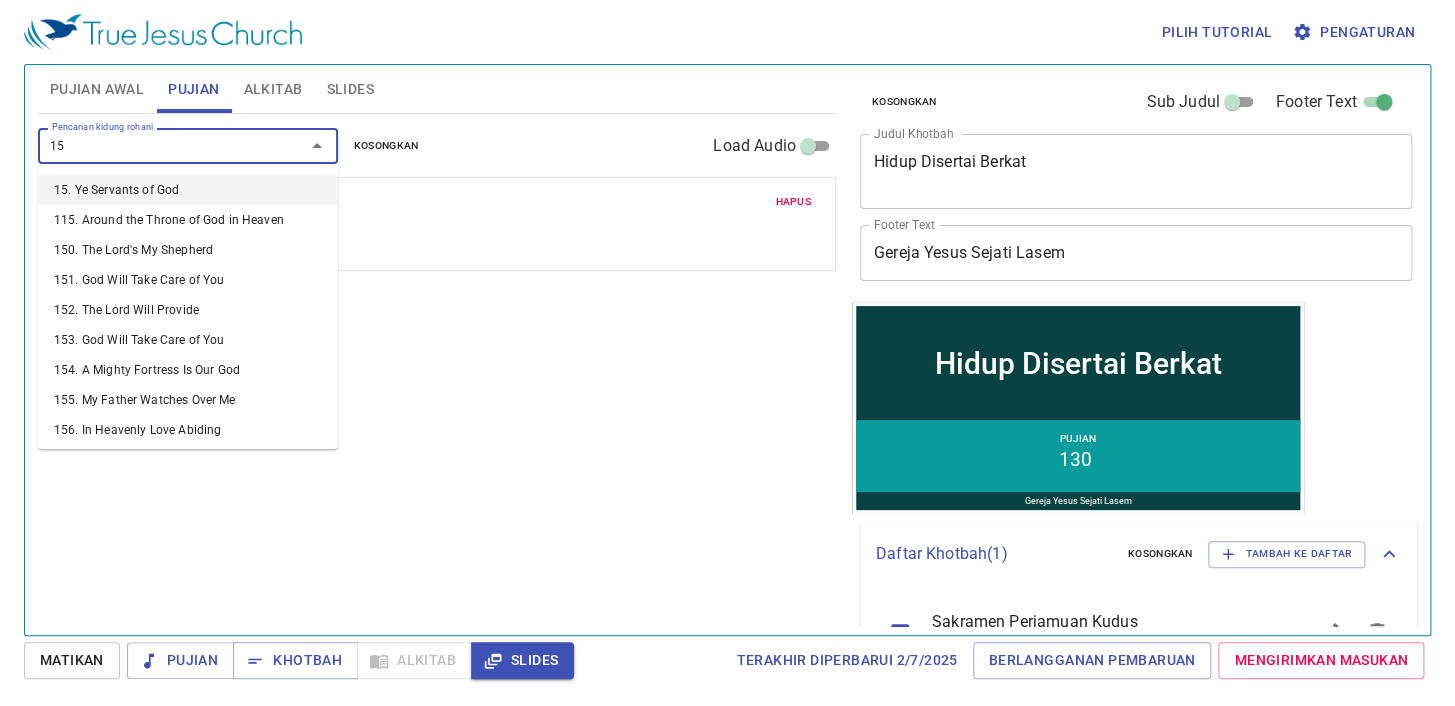 type on "153" 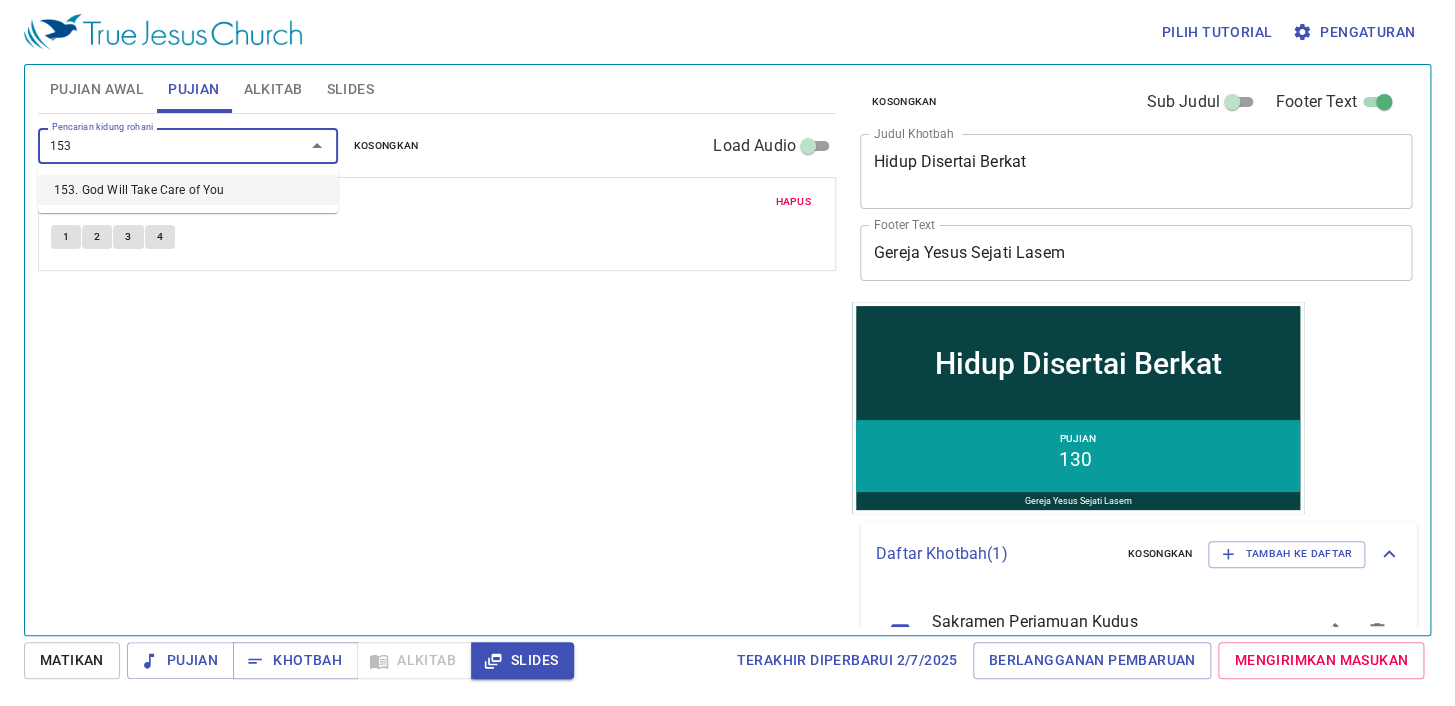 click on "153. God Will Take Care of You" at bounding box center (188, 190) 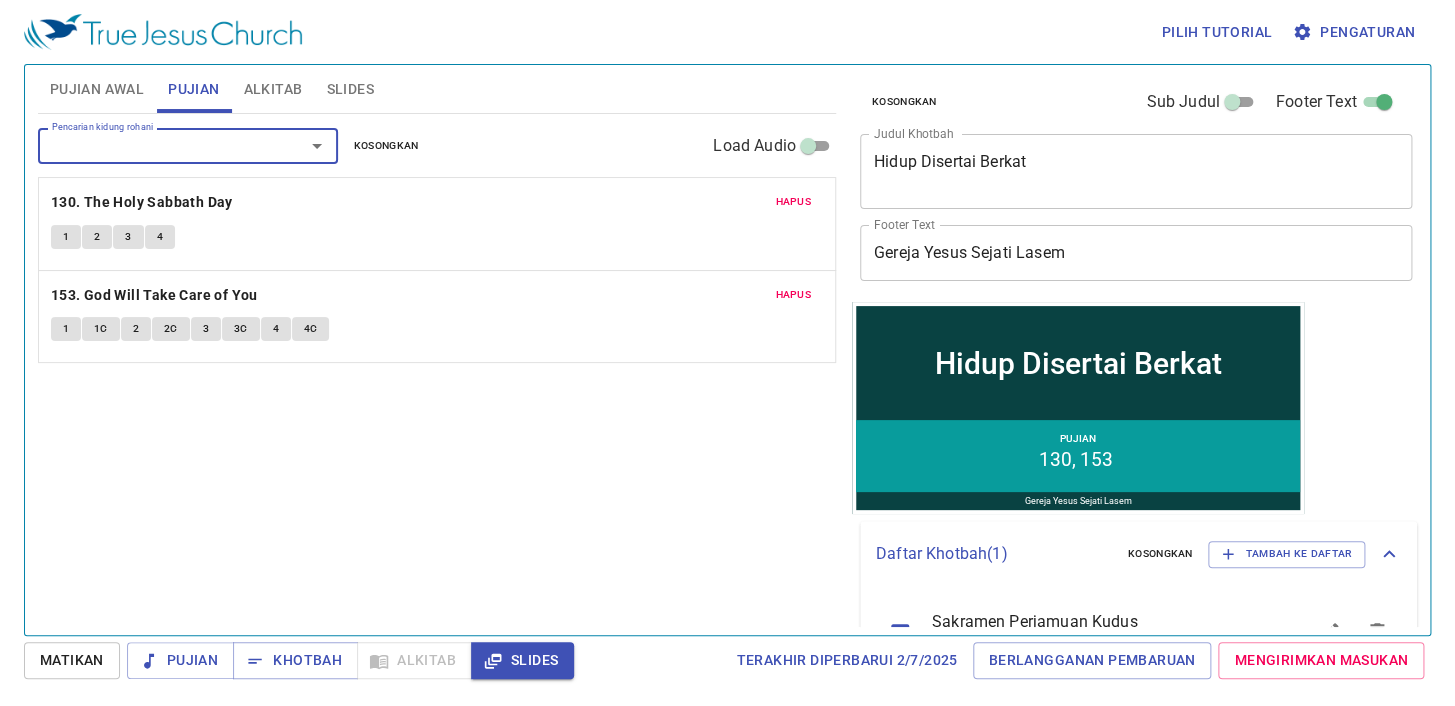 click on "Hidup Disertai Berkat" at bounding box center (1136, 171) 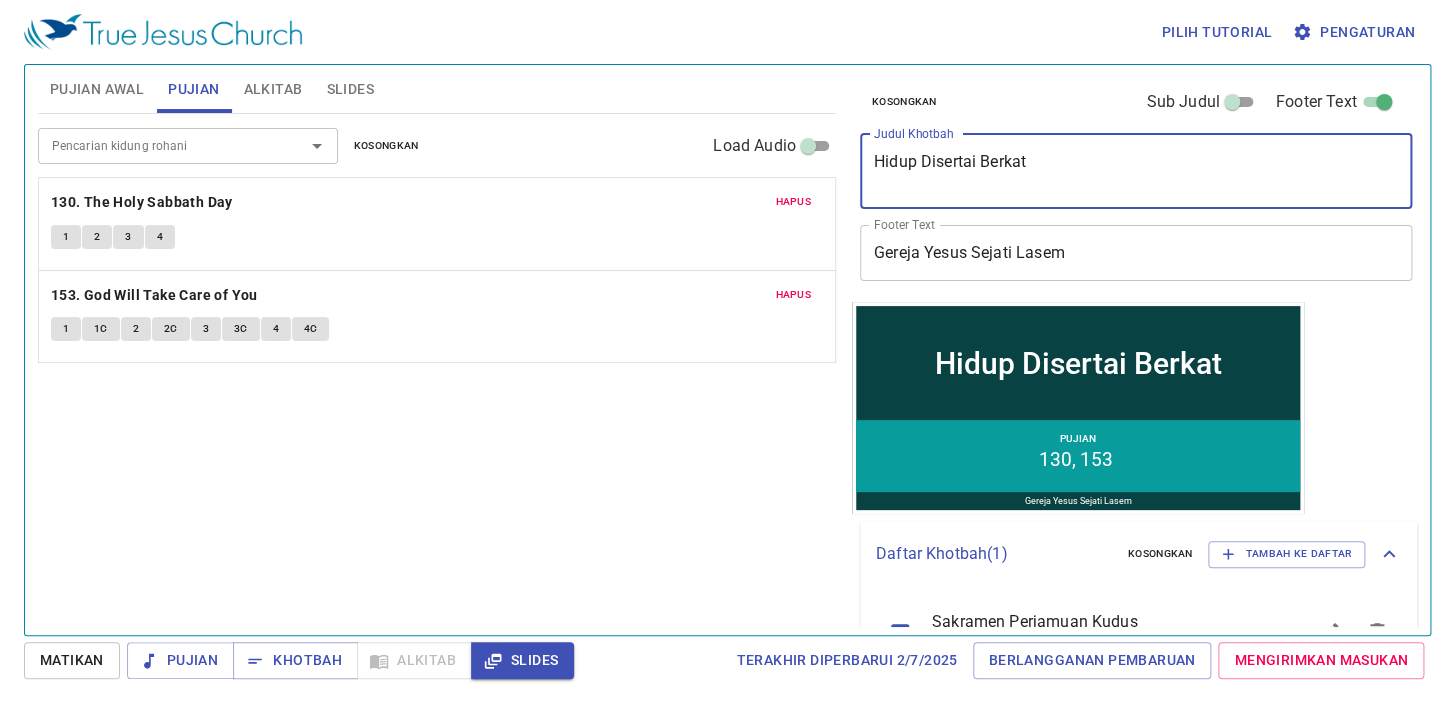 click on "Hidup Disertai Berkat" at bounding box center (1136, 171) 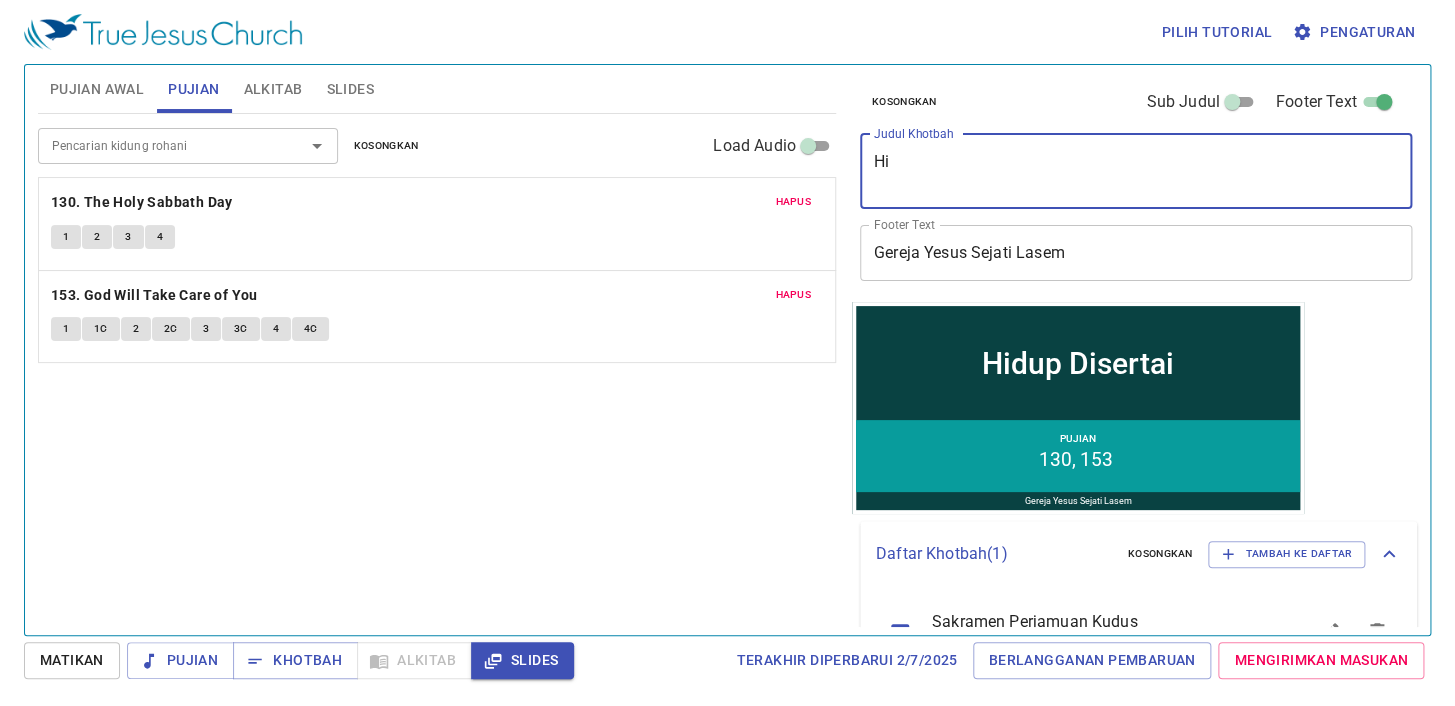 type on "H" 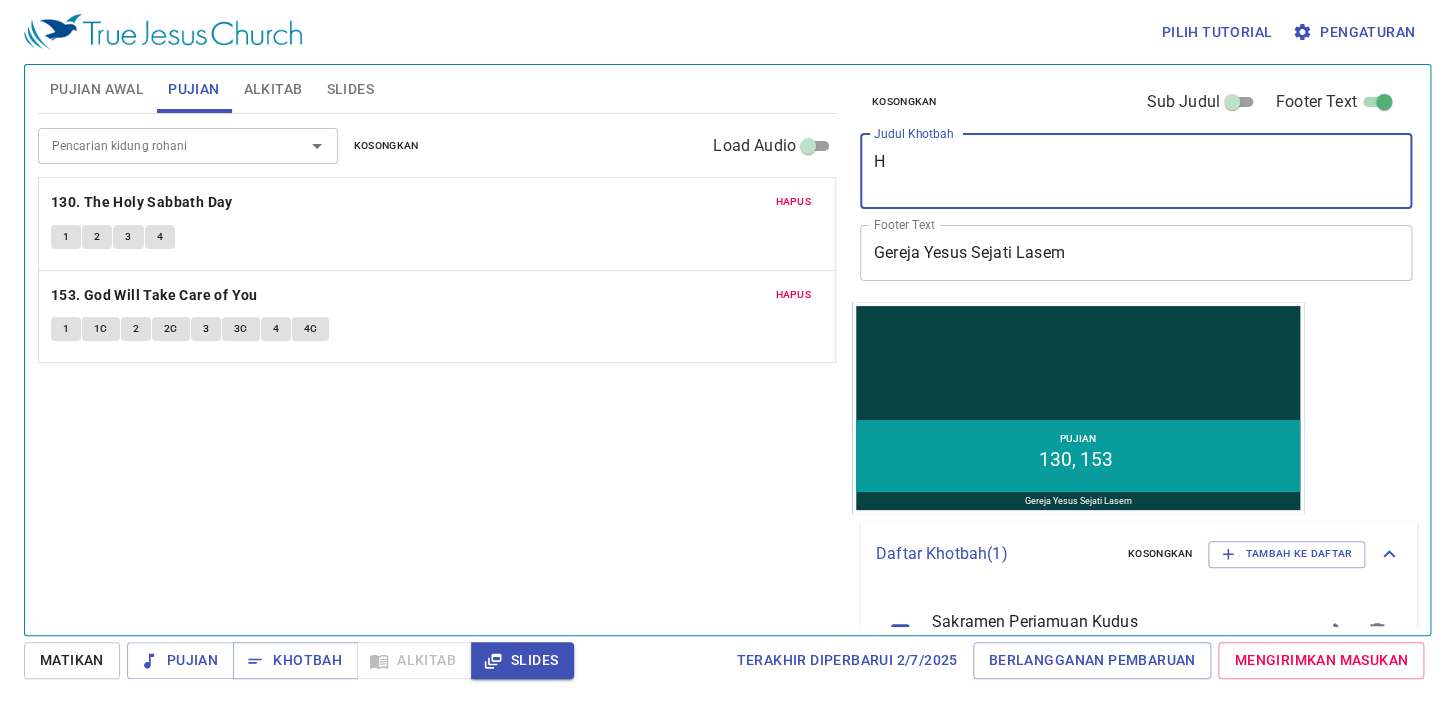 type 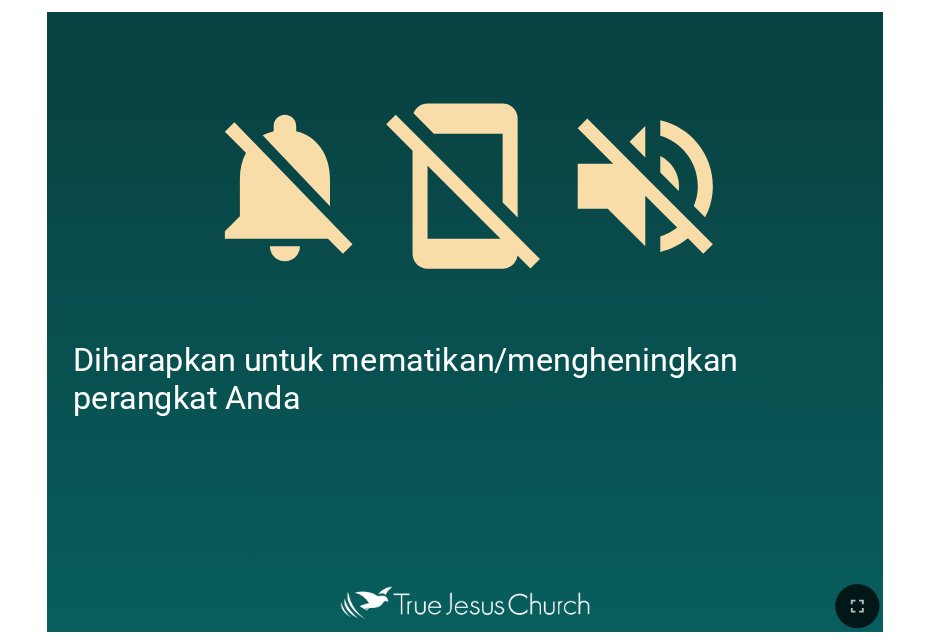 scroll, scrollTop: 0, scrollLeft: 0, axis: both 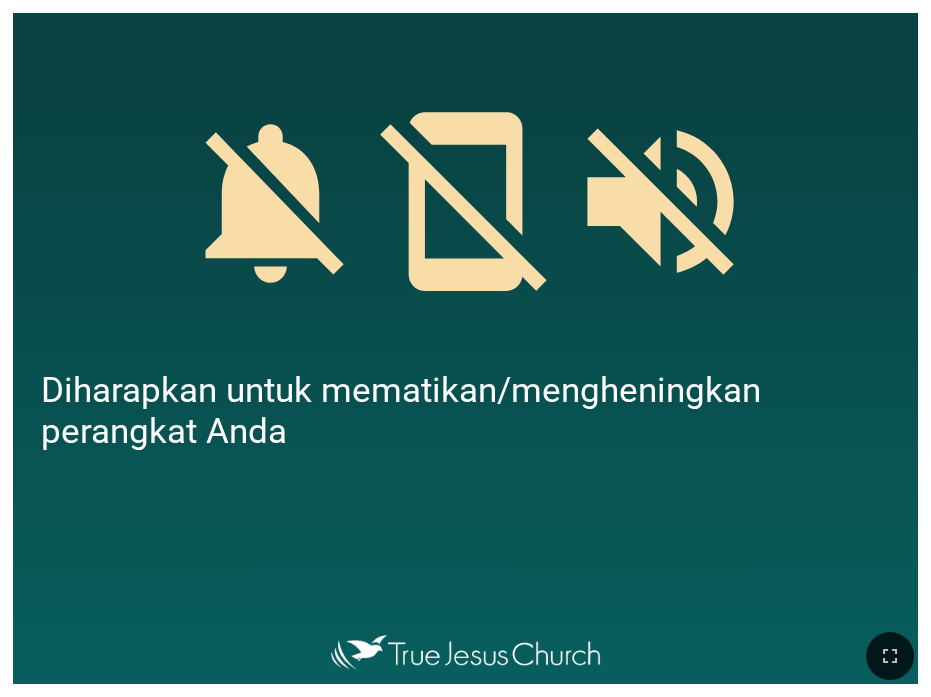 click at bounding box center (465, 543) 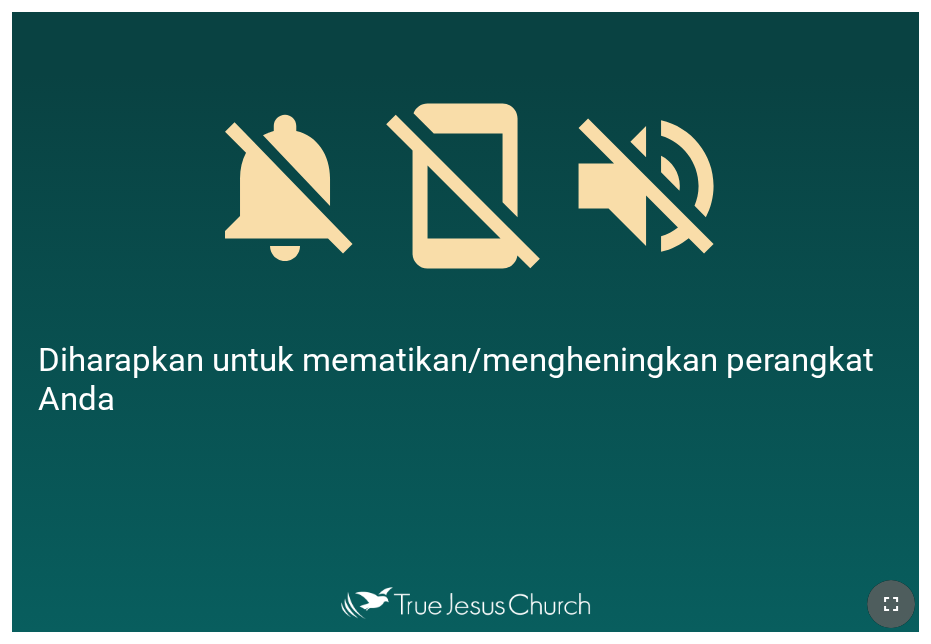 click 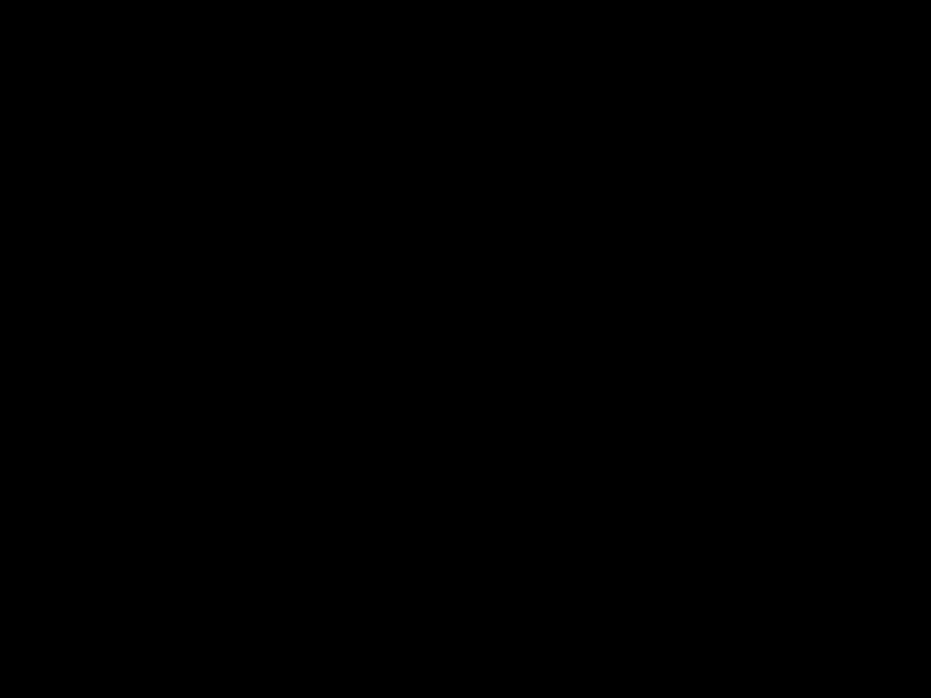 click at bounding box center (465, 349) 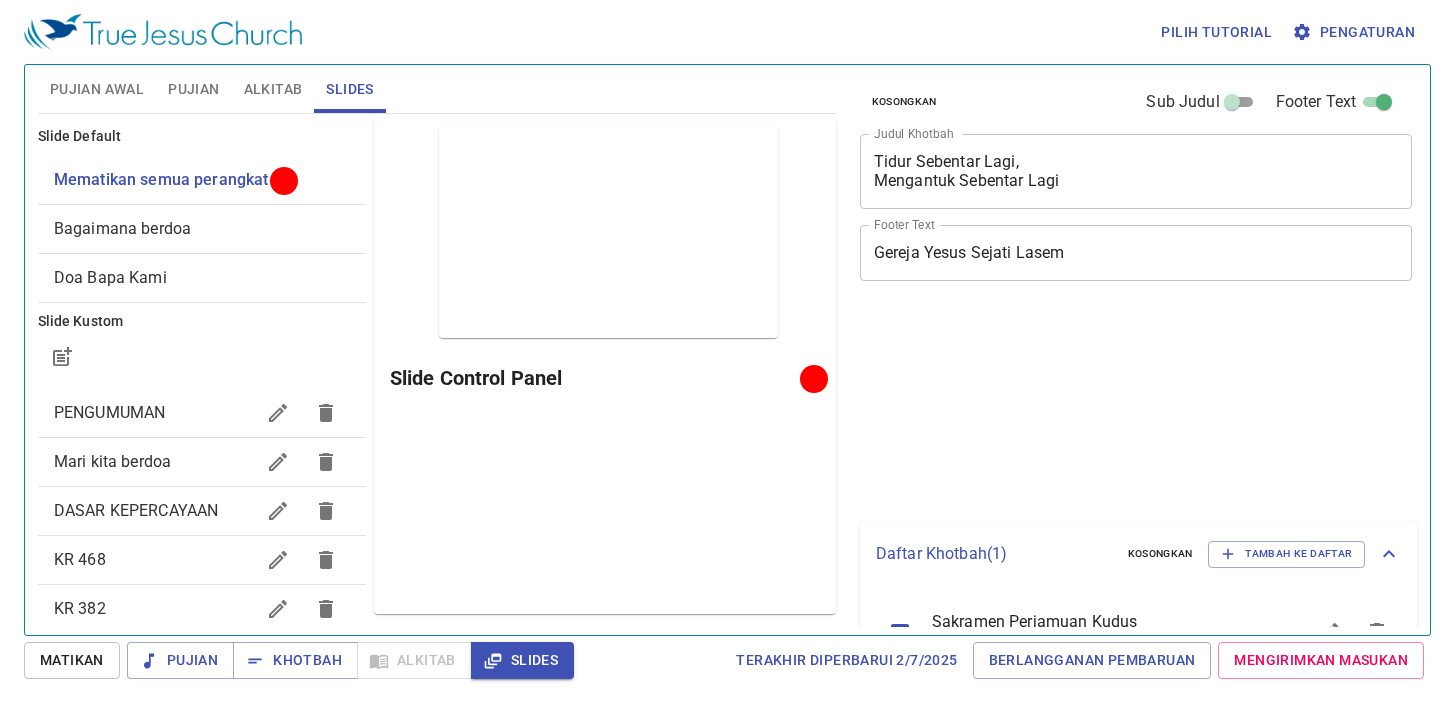 scroll, scrollTop: 0, scrollLeft: 0, axis: both 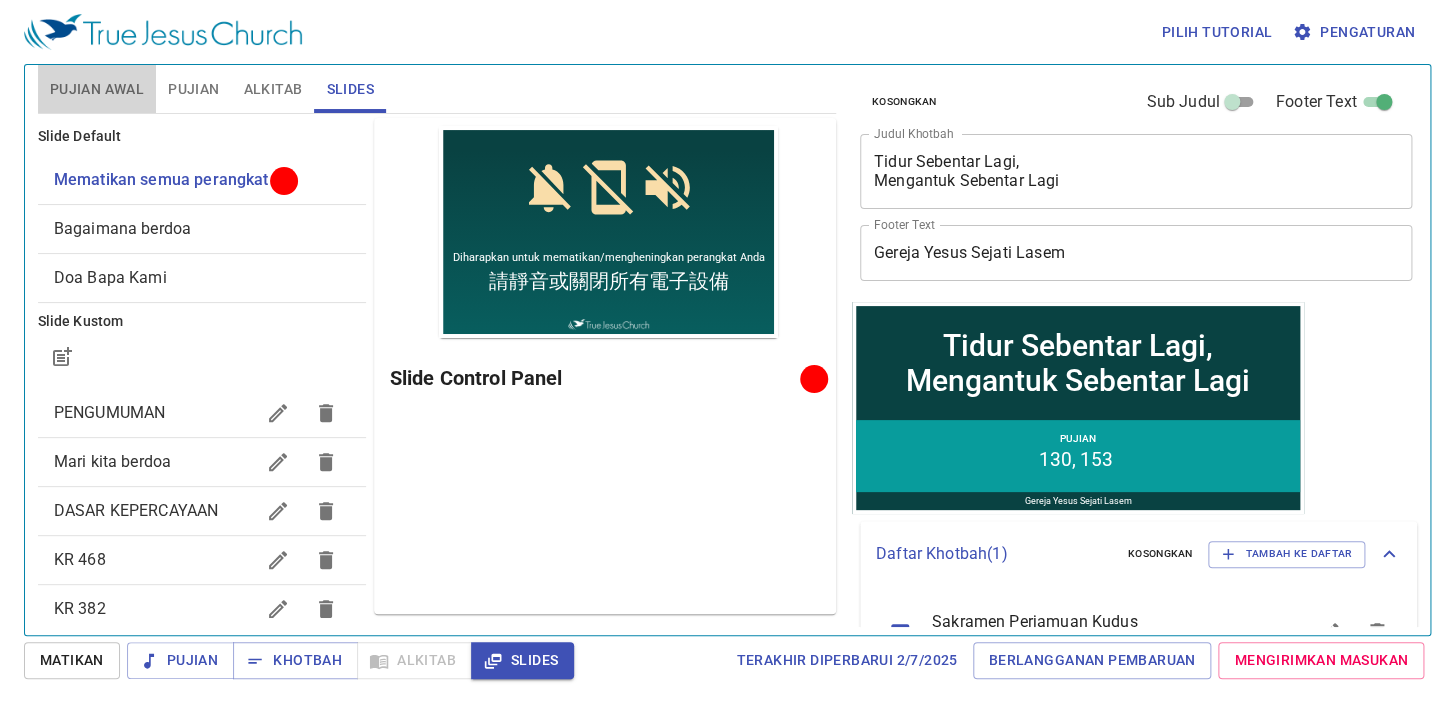 click on "Pujian Awal" at bounding box center [97, 89] 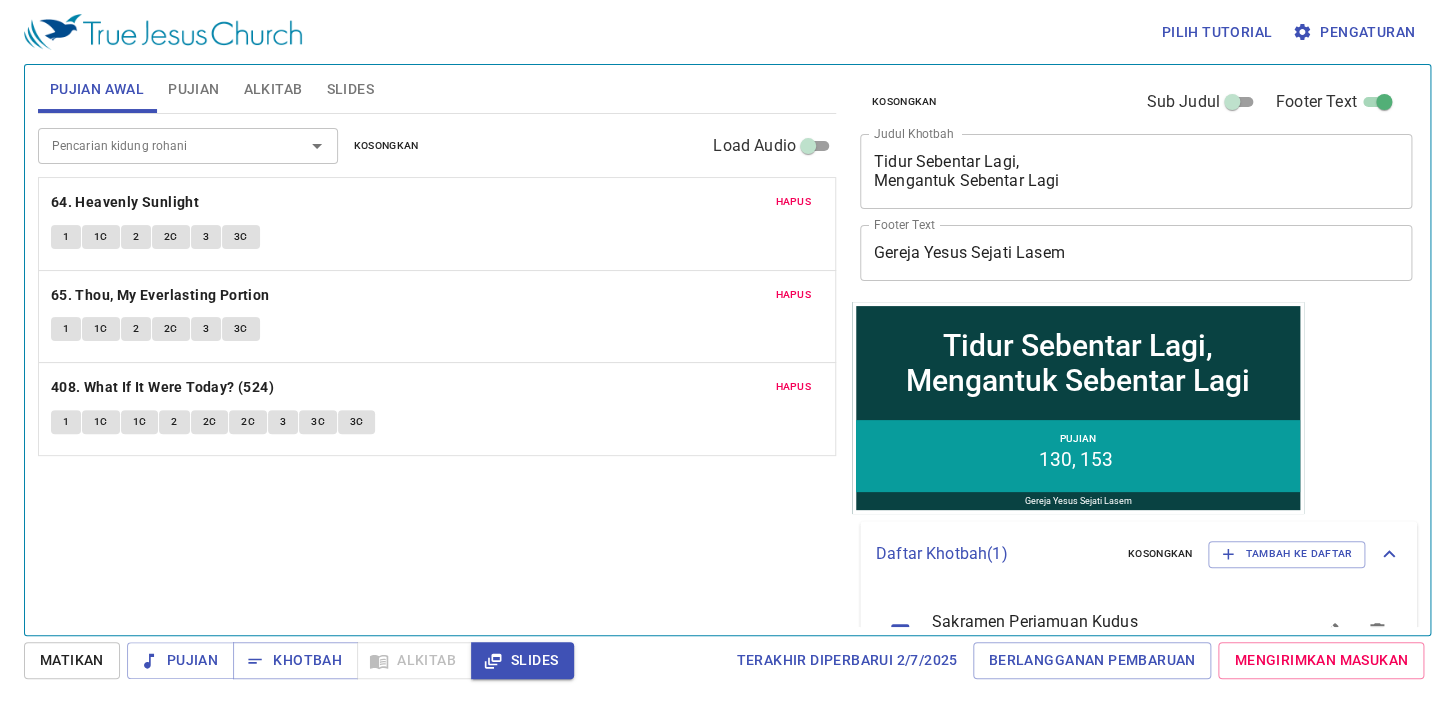 click on "Slides" at bounding box center [349, 89] 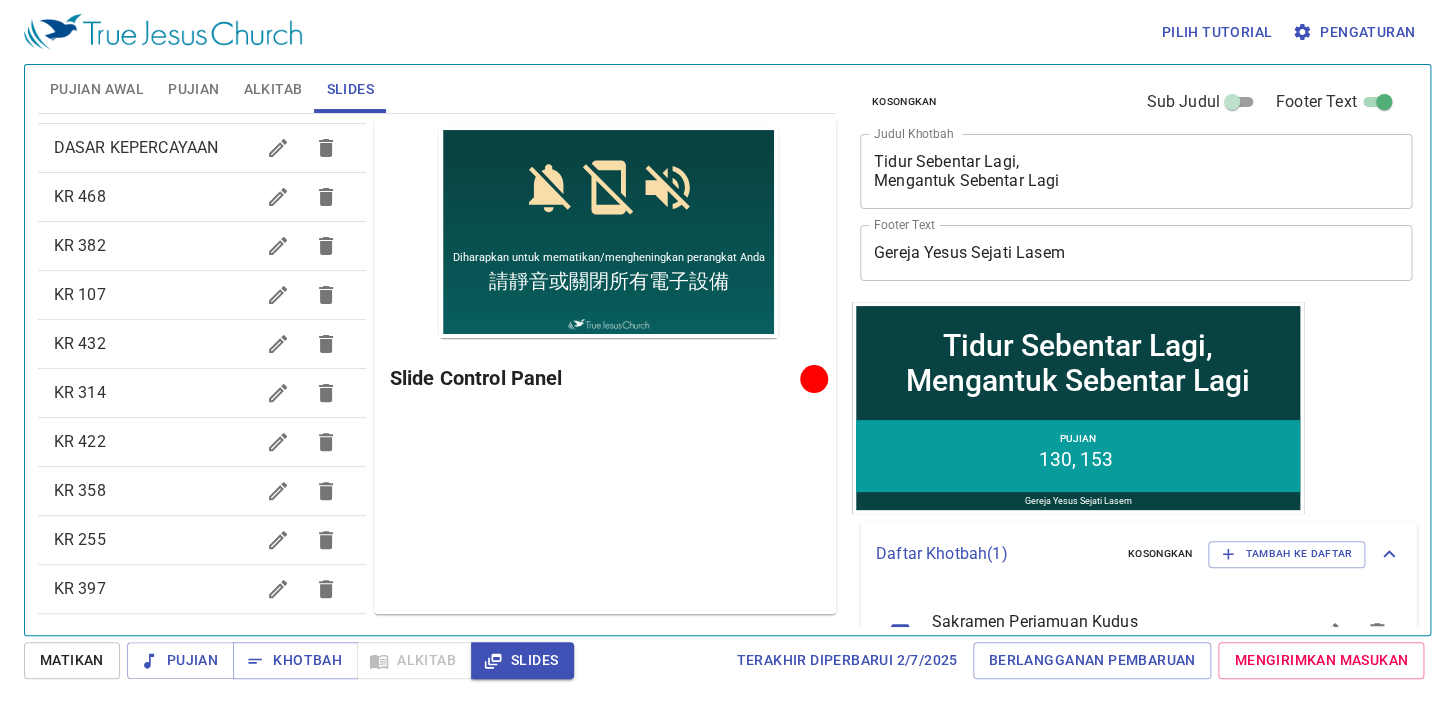 scroll, scrollTop: 0, scrollLeft: 0, axis: both 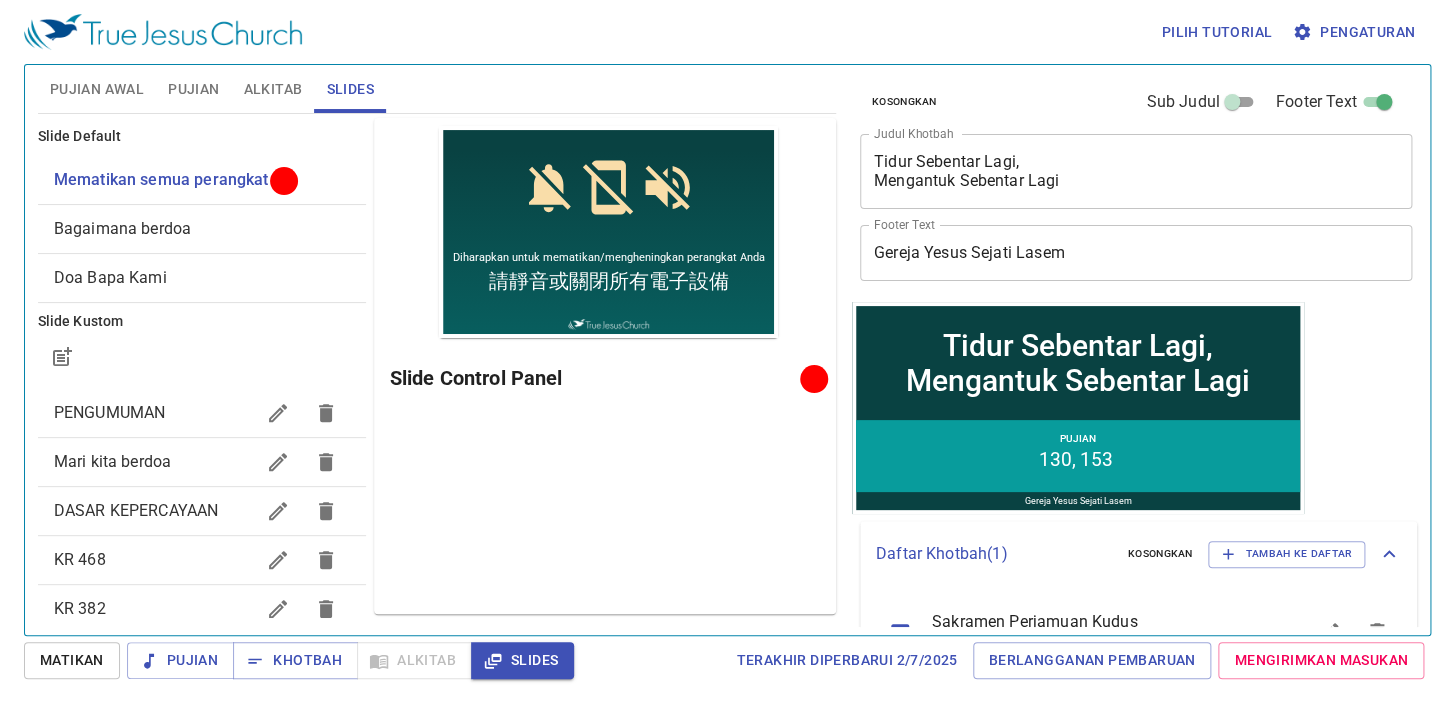 click on "Mari kita berdoa" at bounding box center (112, 461) 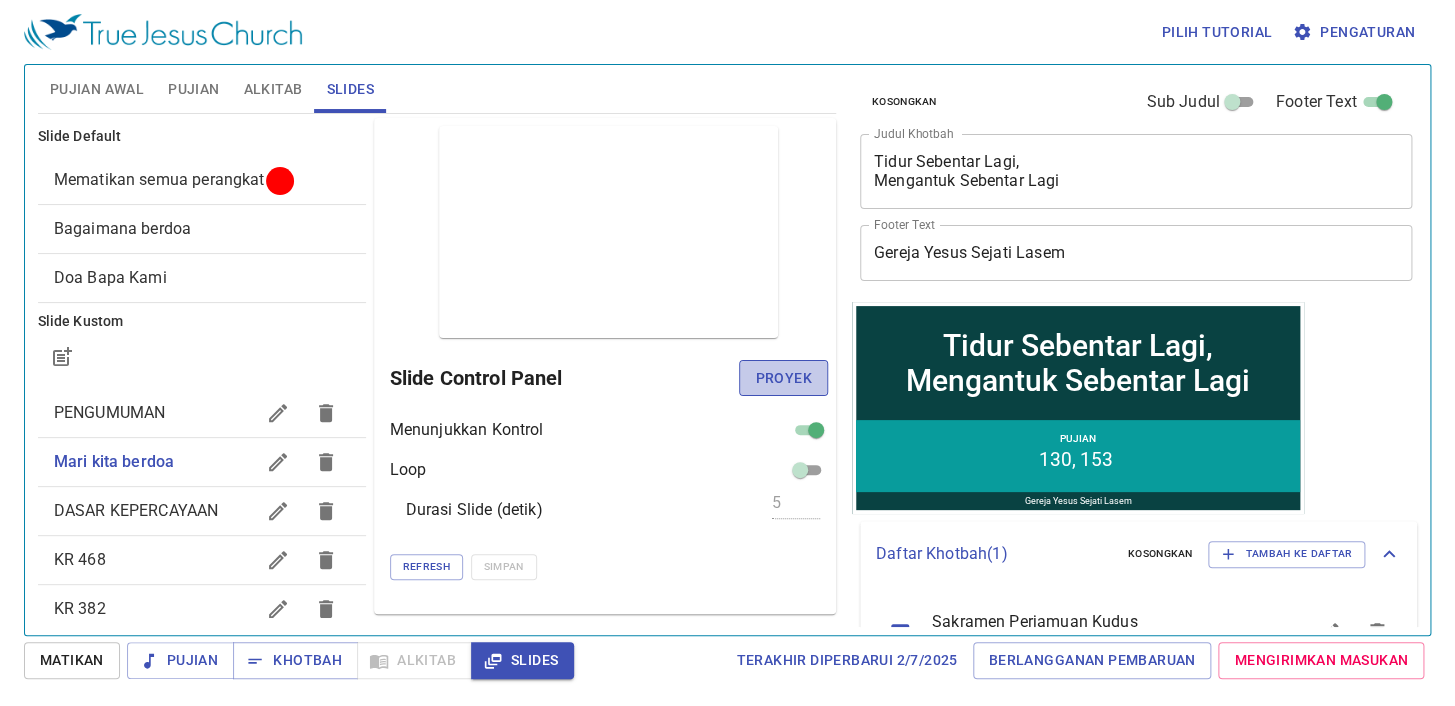 click on "Proyek" at bounding box center [783, 378] 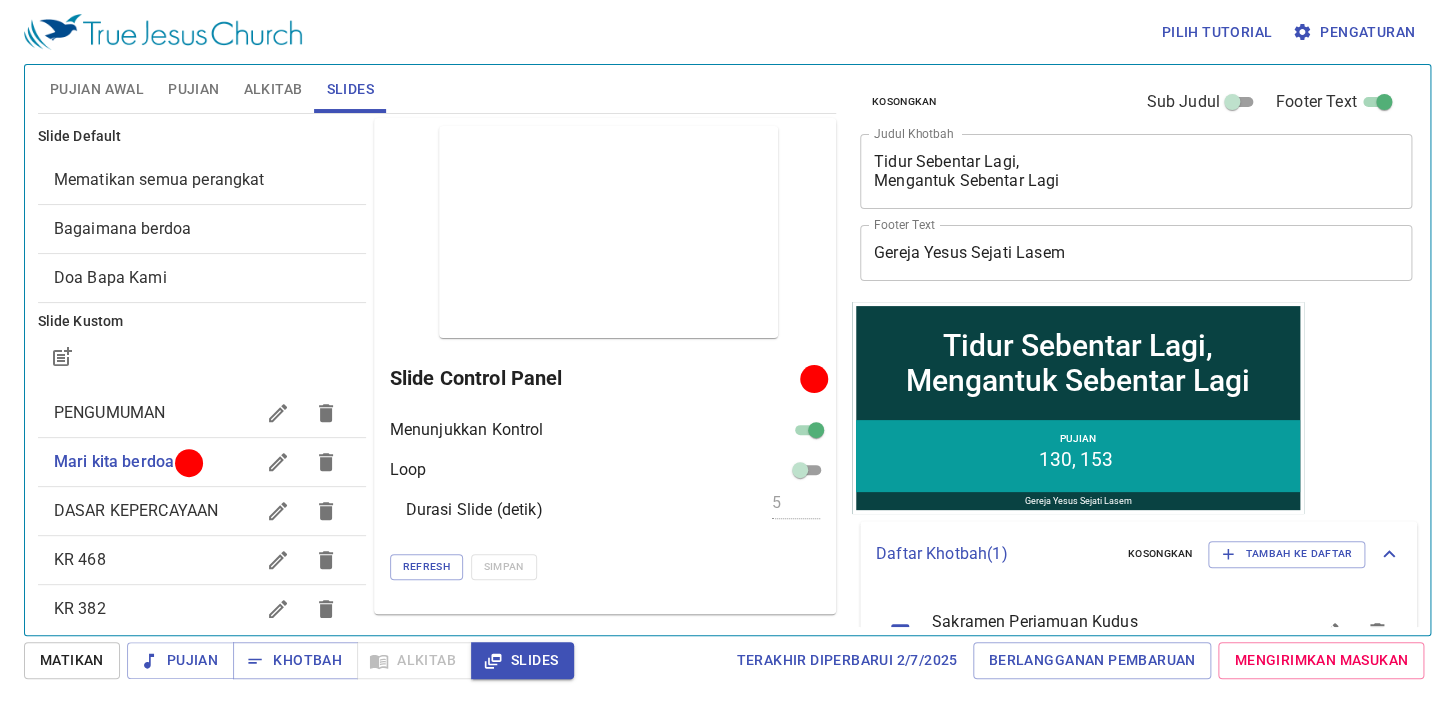 click on "Pujian" at bounding box center (193, 89) 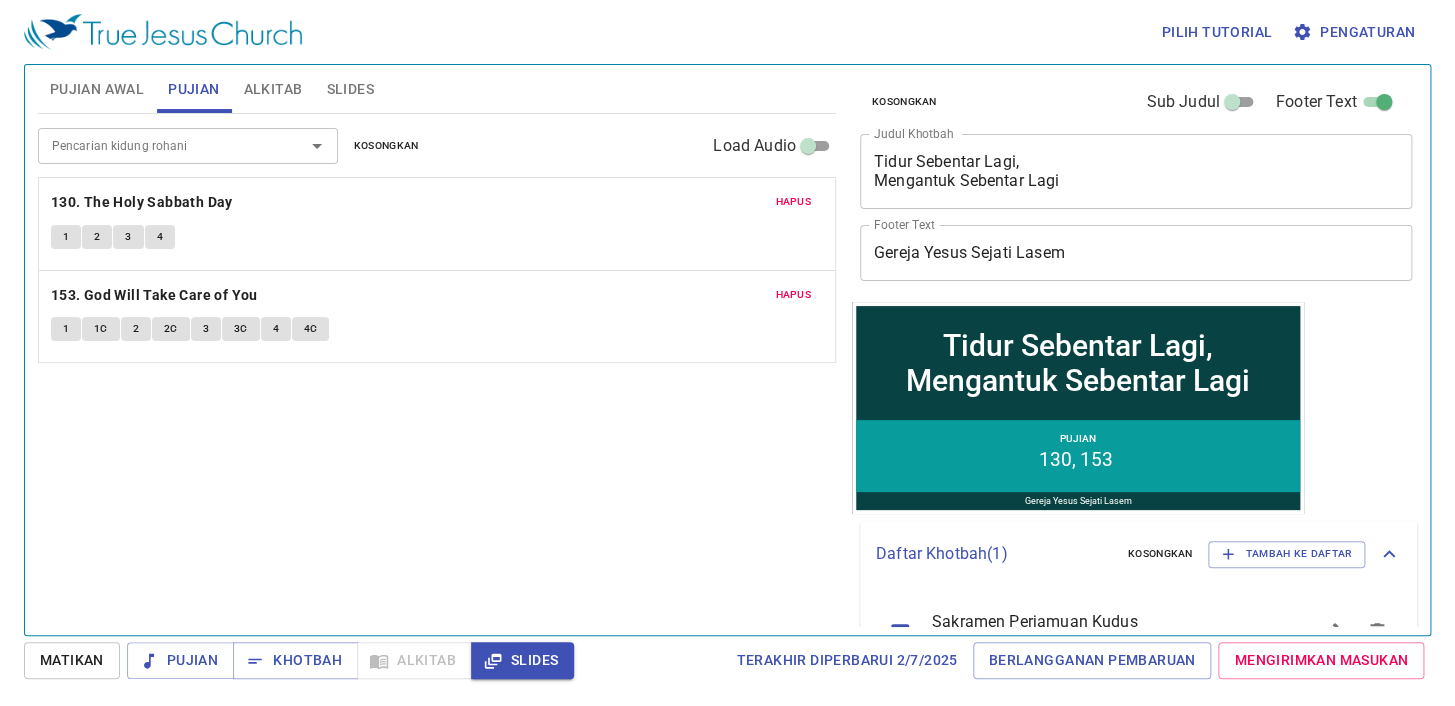 click on "Slides" at bounding box center [349, 89] 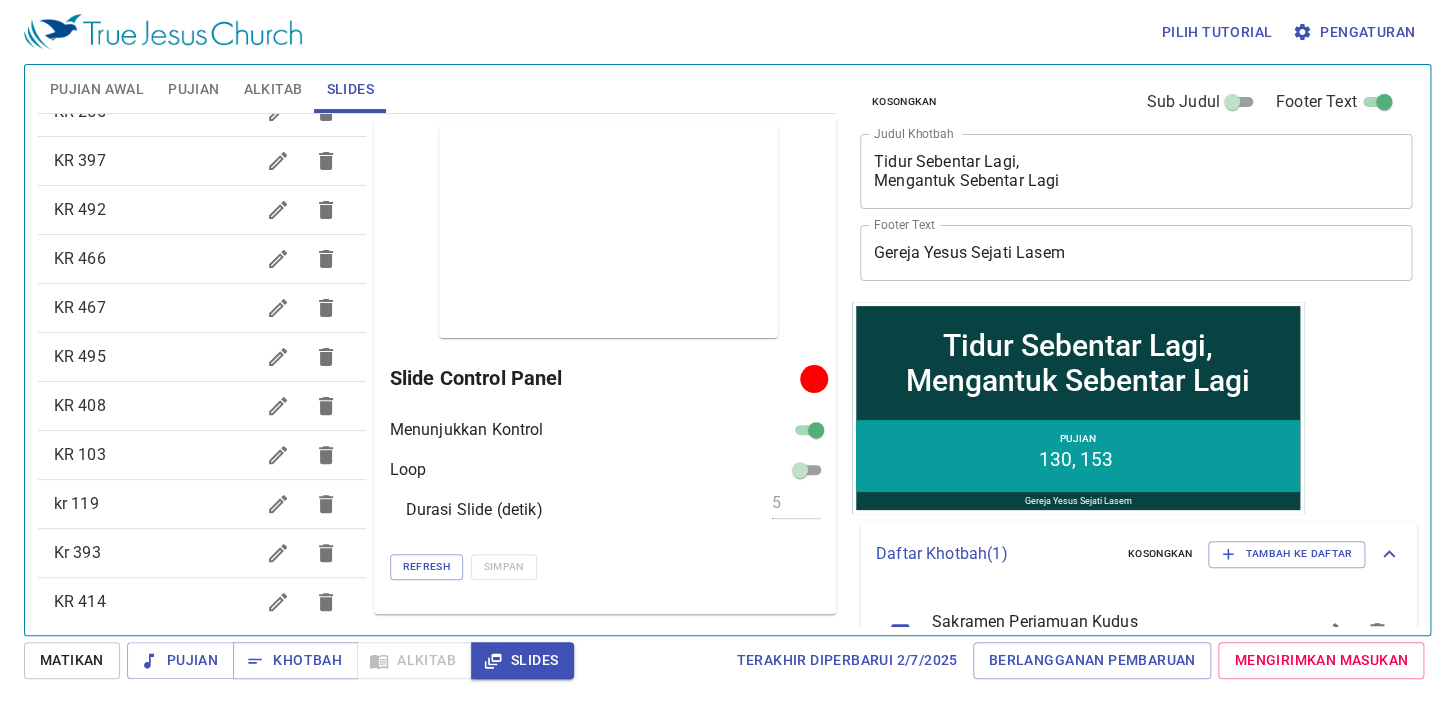 scroll, scrollTop: 818, scrollLeft: 0, axis: vertical 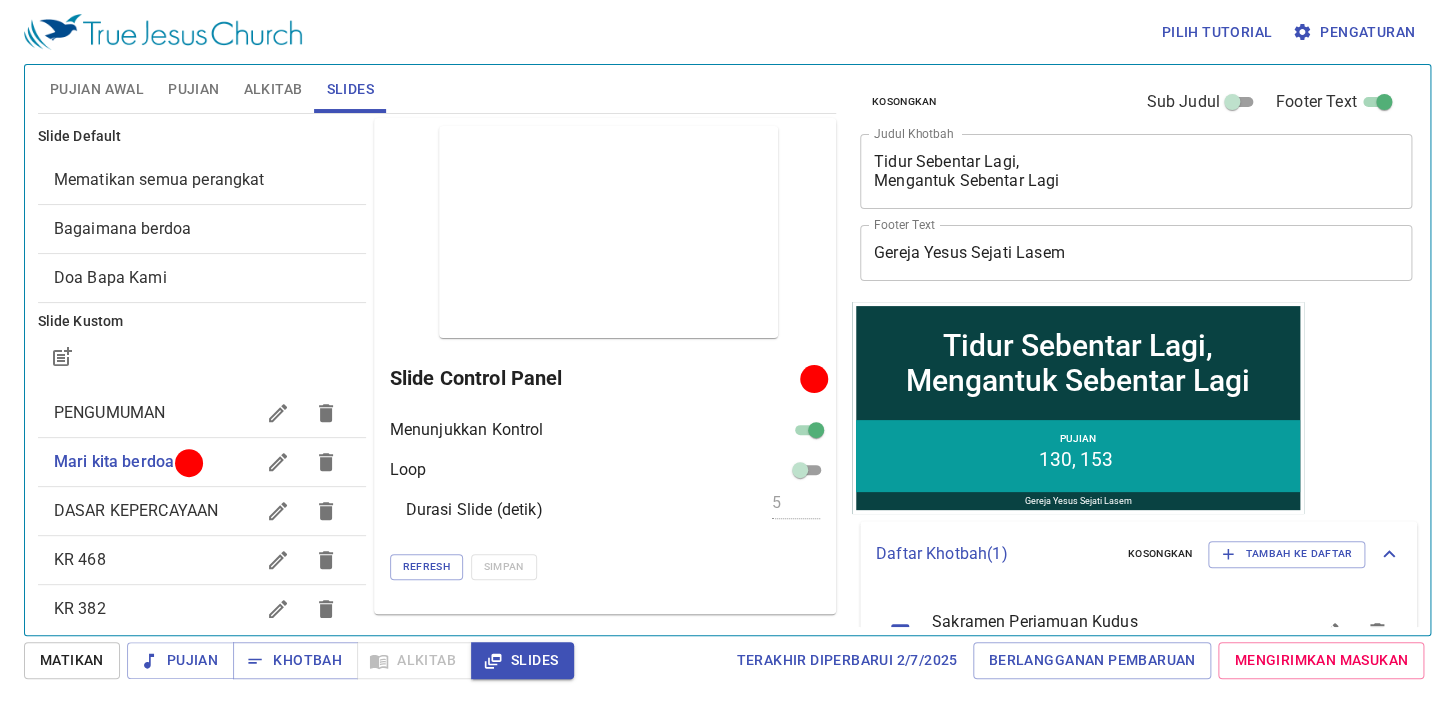 click on "Pujian Awal" at bounding box center (97, 89) 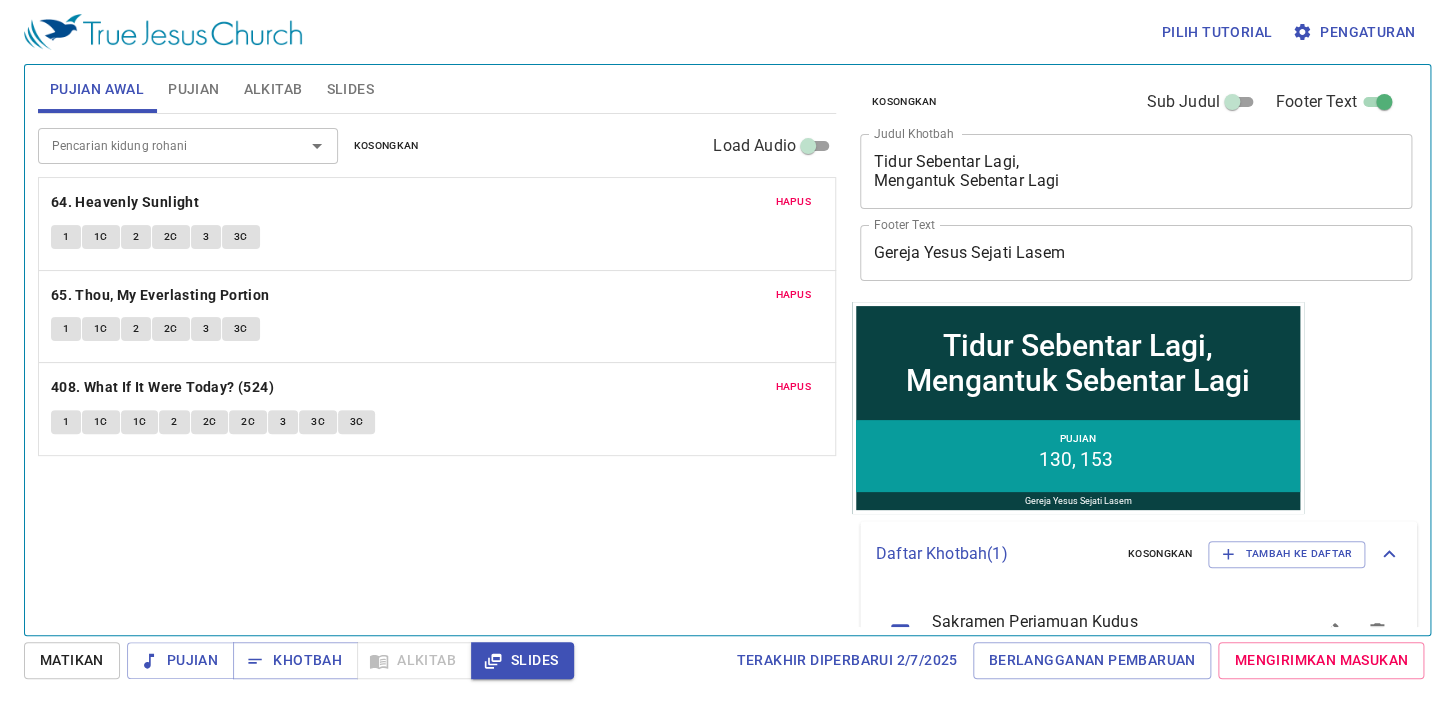 scroll, scrollTop: 0, scrollLeft: 0, axis: both 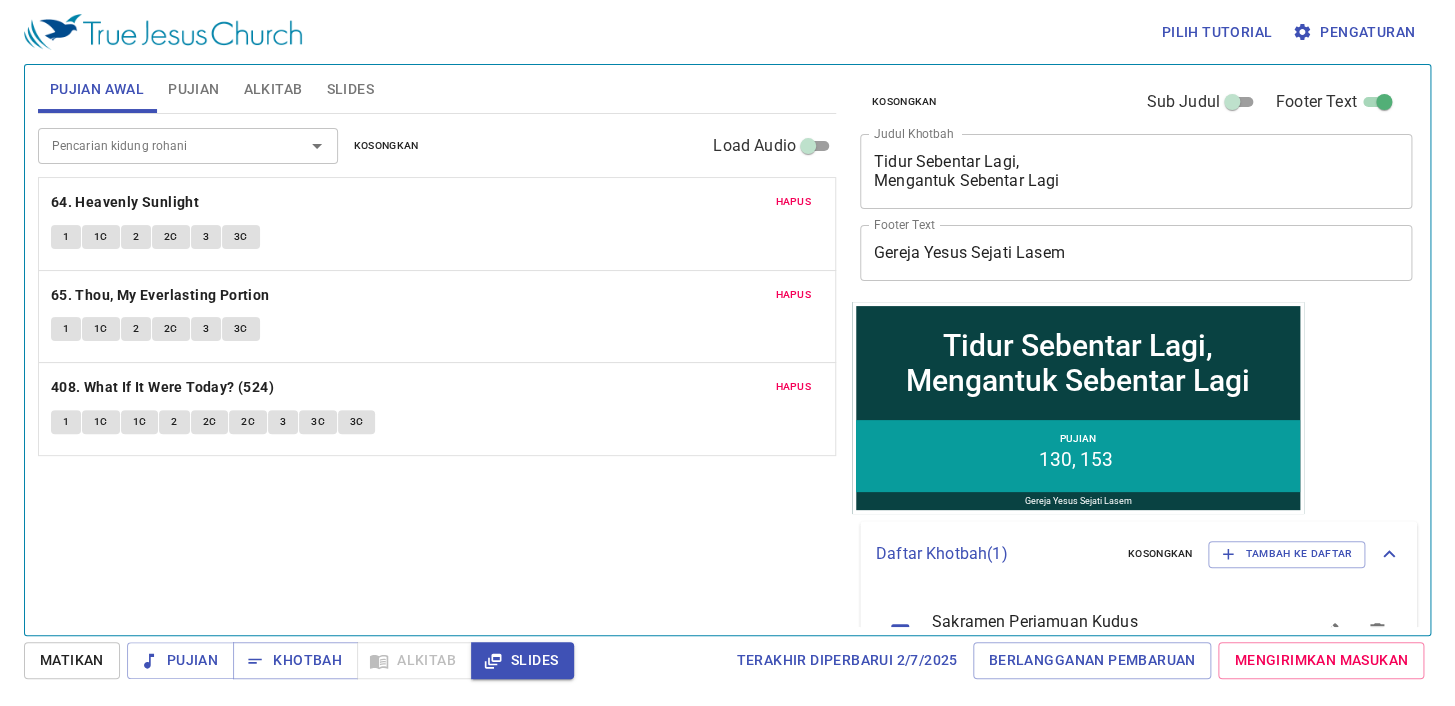 click on "Pujian" at bounding box center [193, 89] 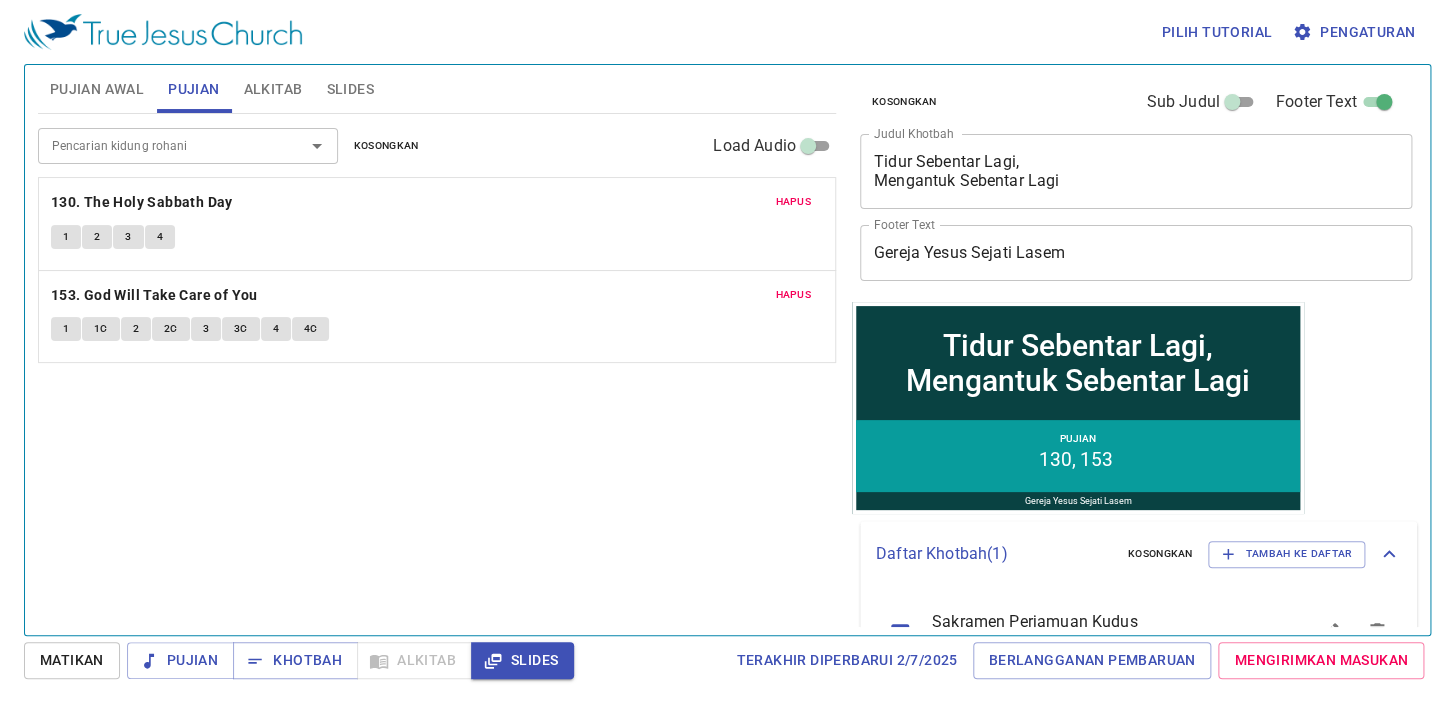 click on "Pujian Awal" at bounding box center [97, 89] 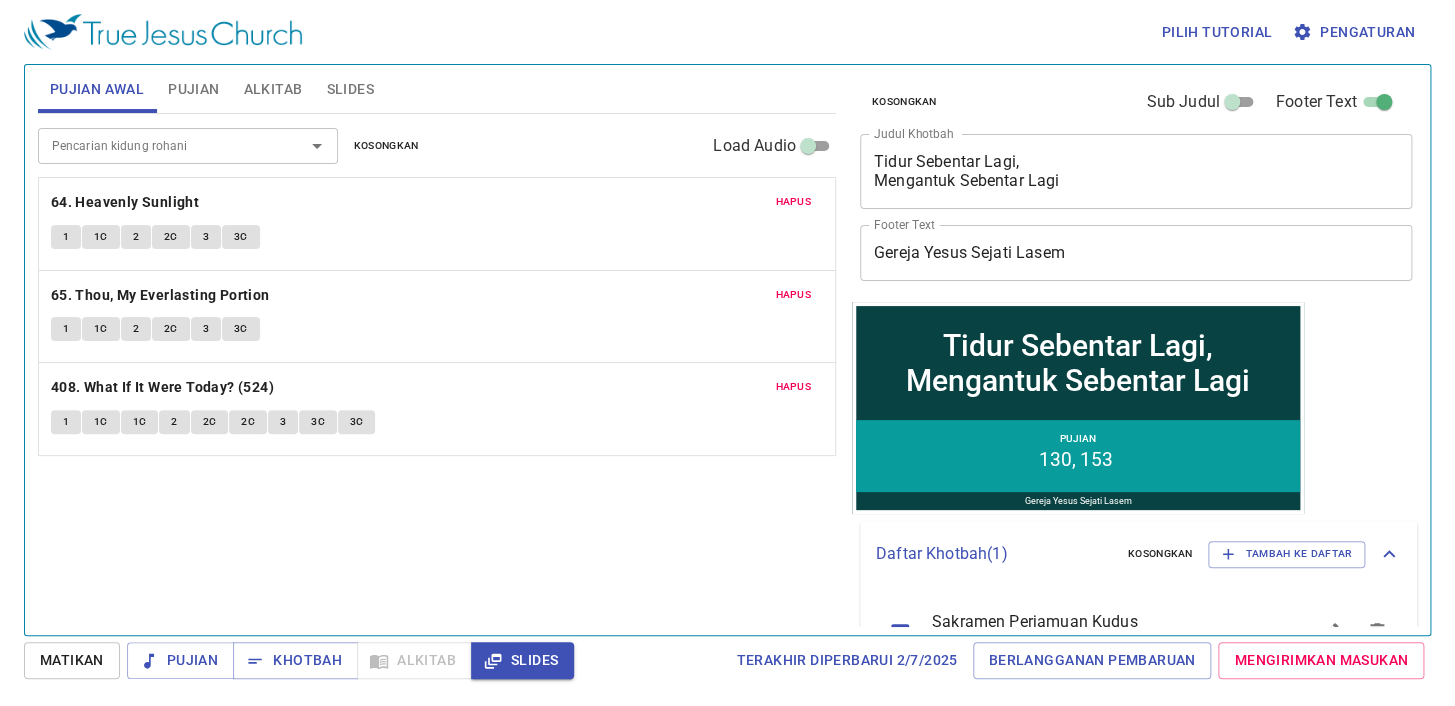 click on "Alkitab" at bounding box center (273, 89) 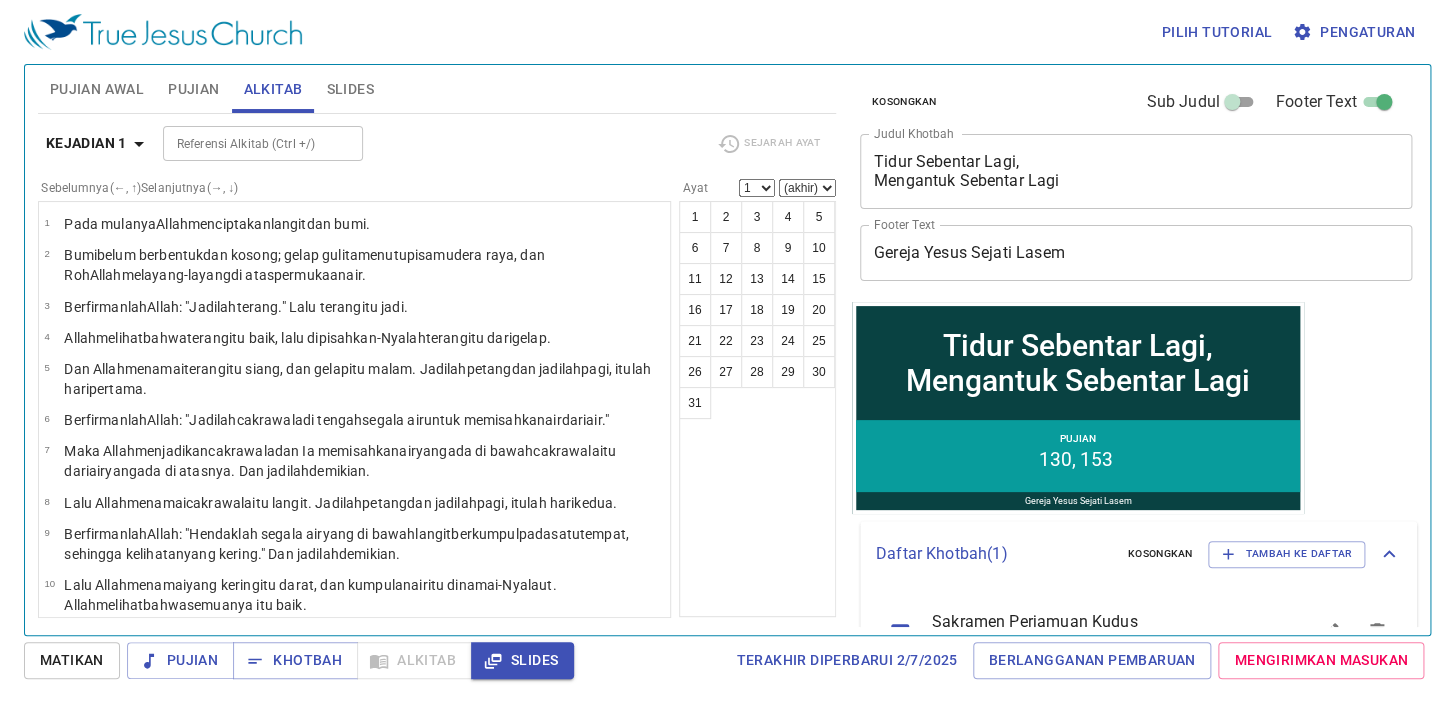 click on "Pujian Awal" at bounding box center (97, 89) 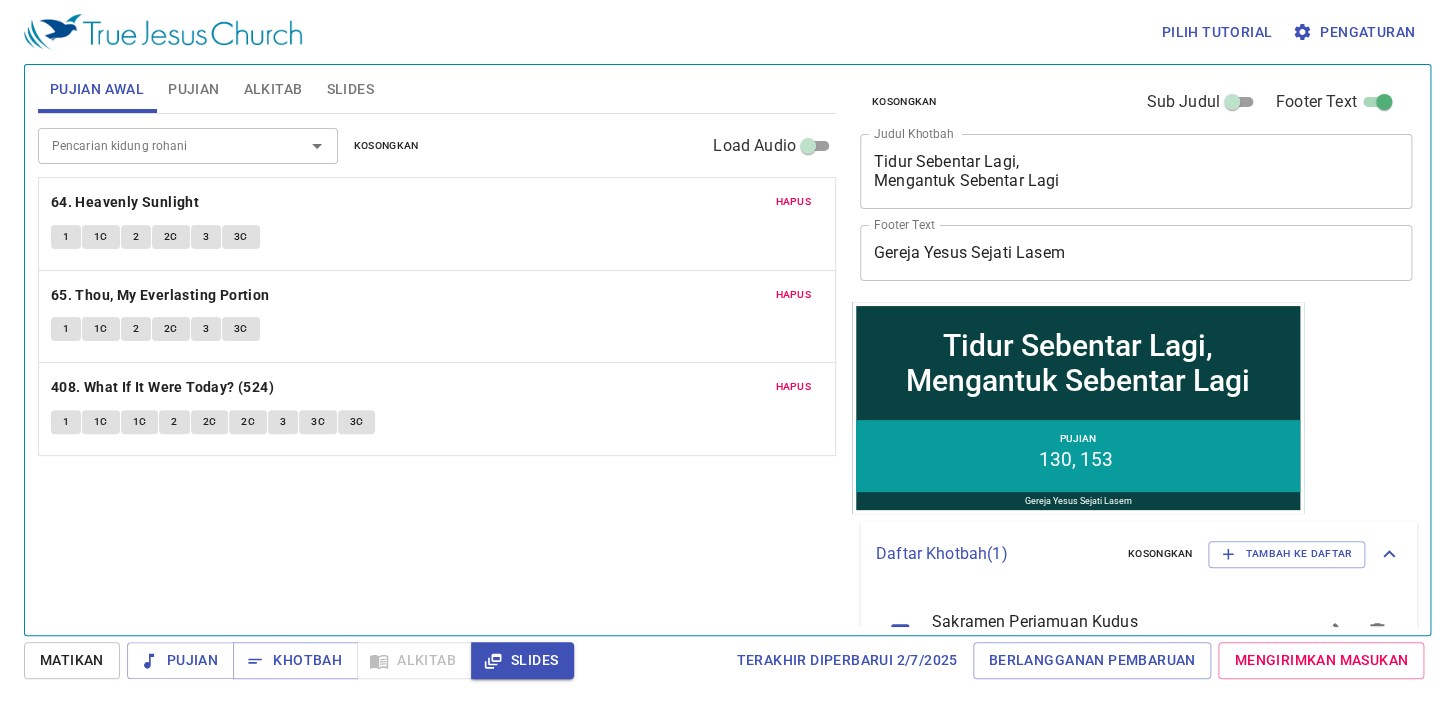 click on "Alkitab" at bounding box center (273, 89) 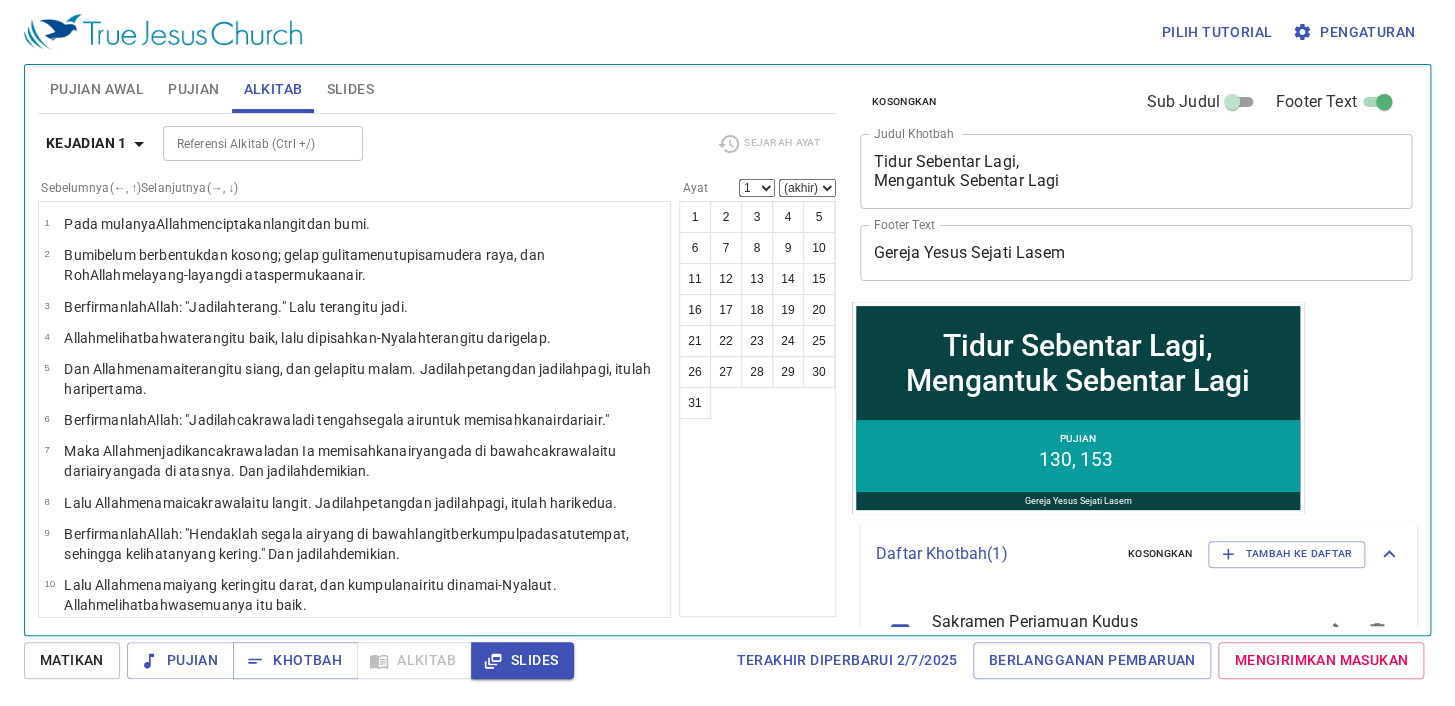 click on "Slides" at bounding box center (349, 89) 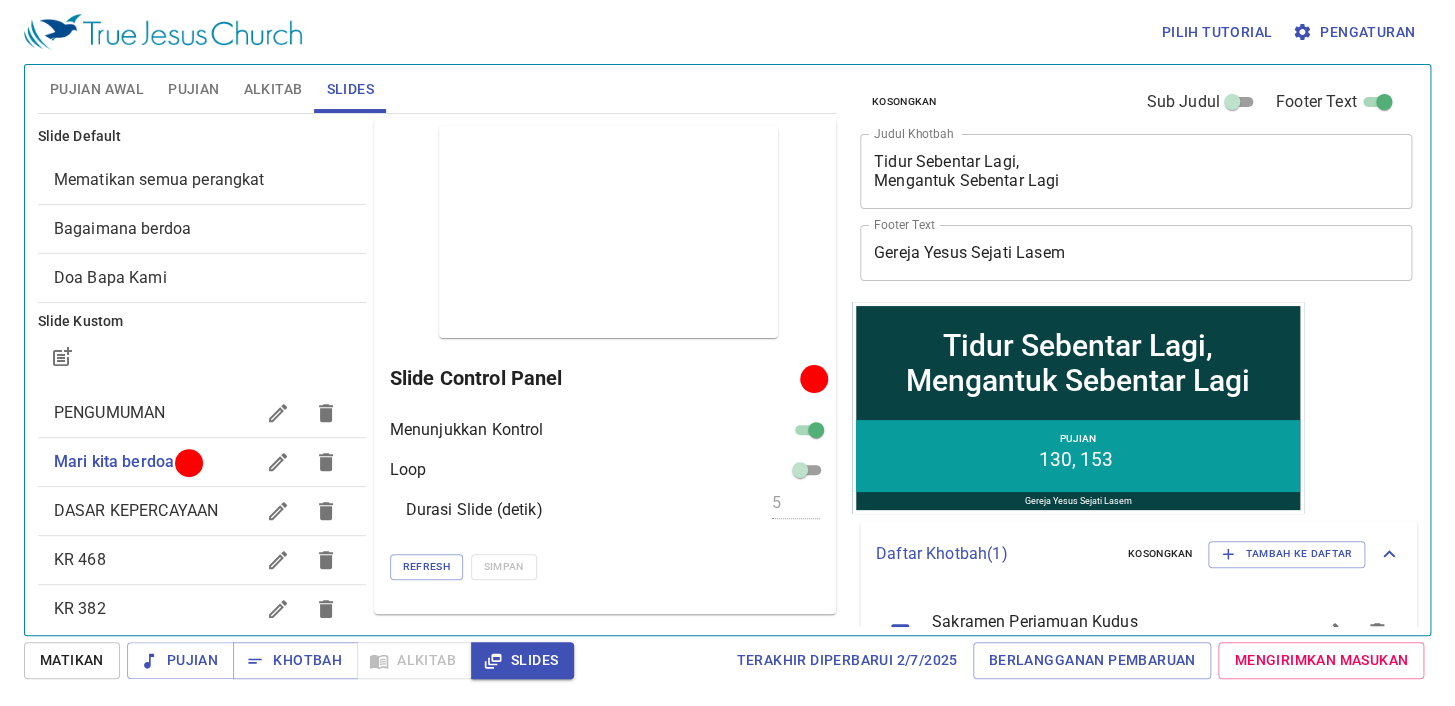 click on "Pujian" at bounding box center [193, 89] 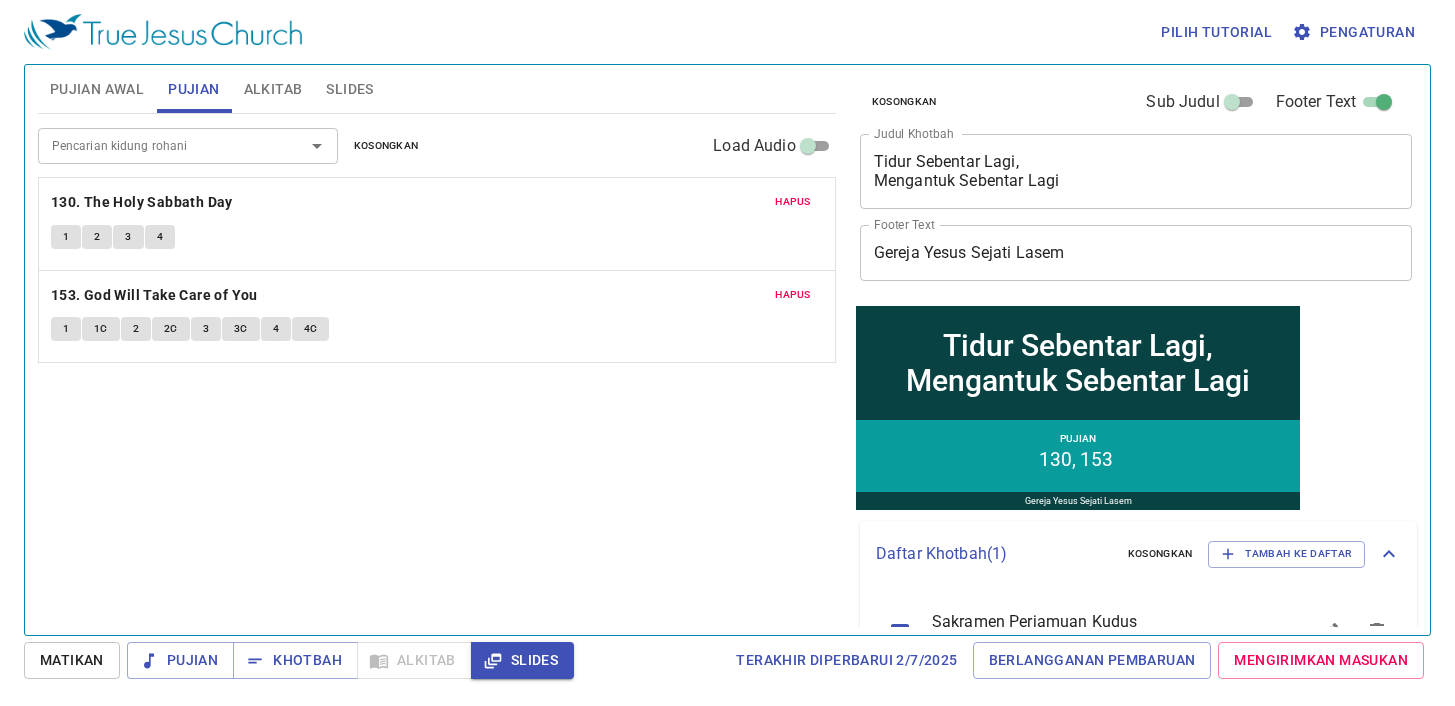 scroll, scrollTop: 0, scrollLeft: 0, axis: both 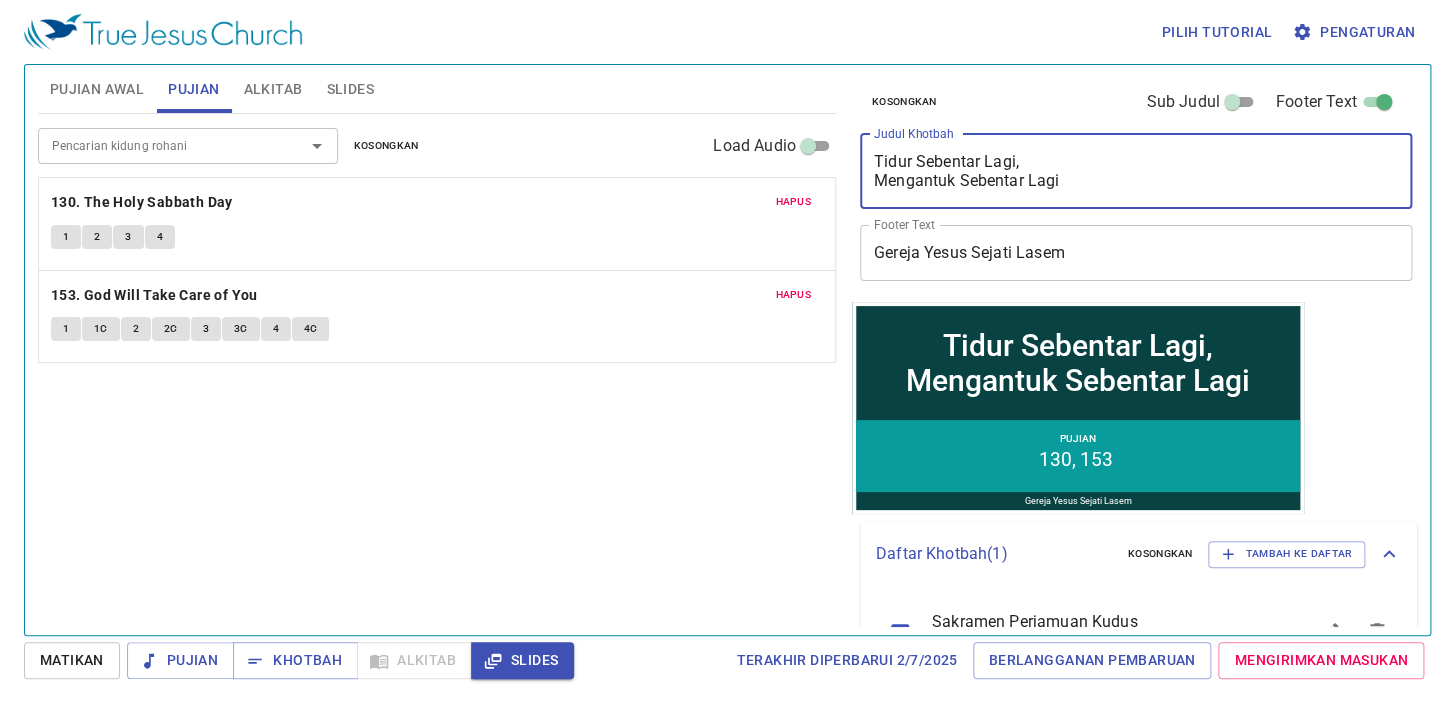 click on "Tidur Sebentar Lagi,
Mengantuk Sebentar Lagi" at bounding box center [1136, 171] 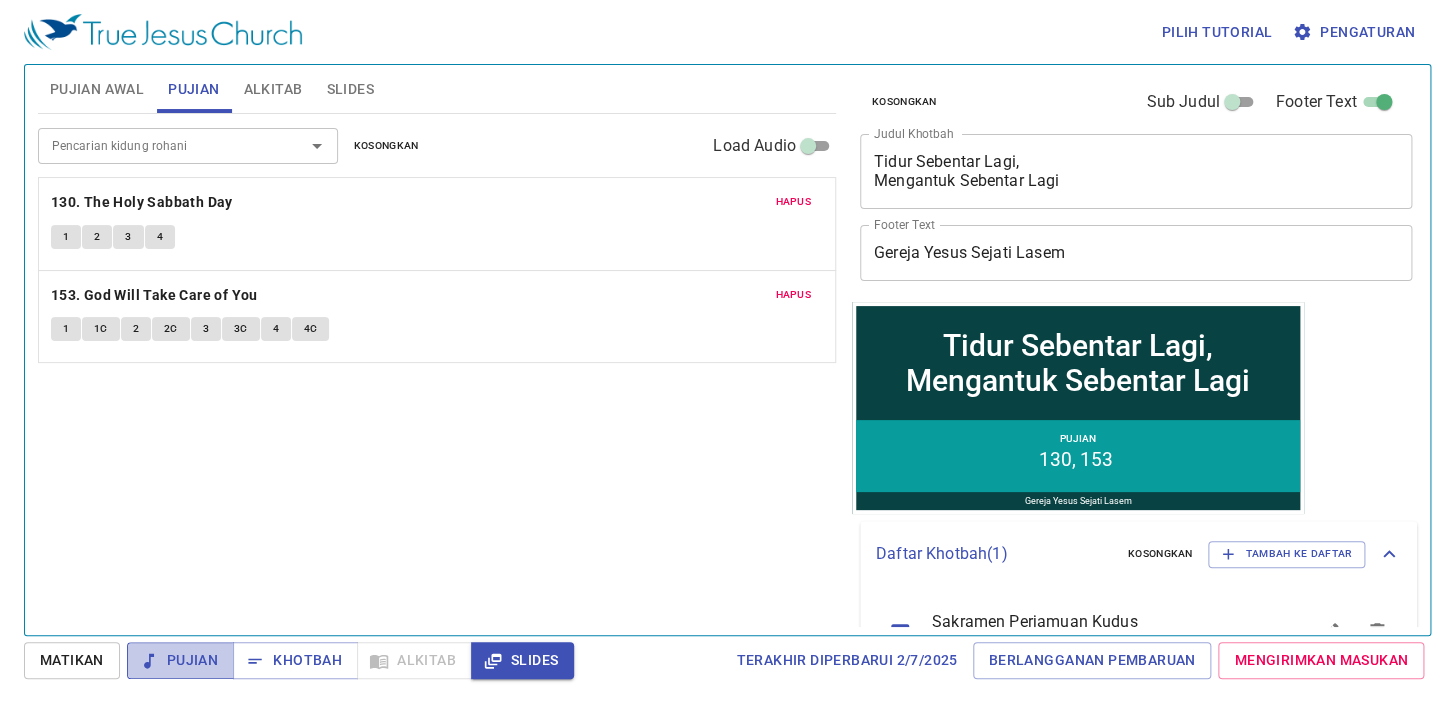 click on "Pujian" at bounding box center [180, 660] 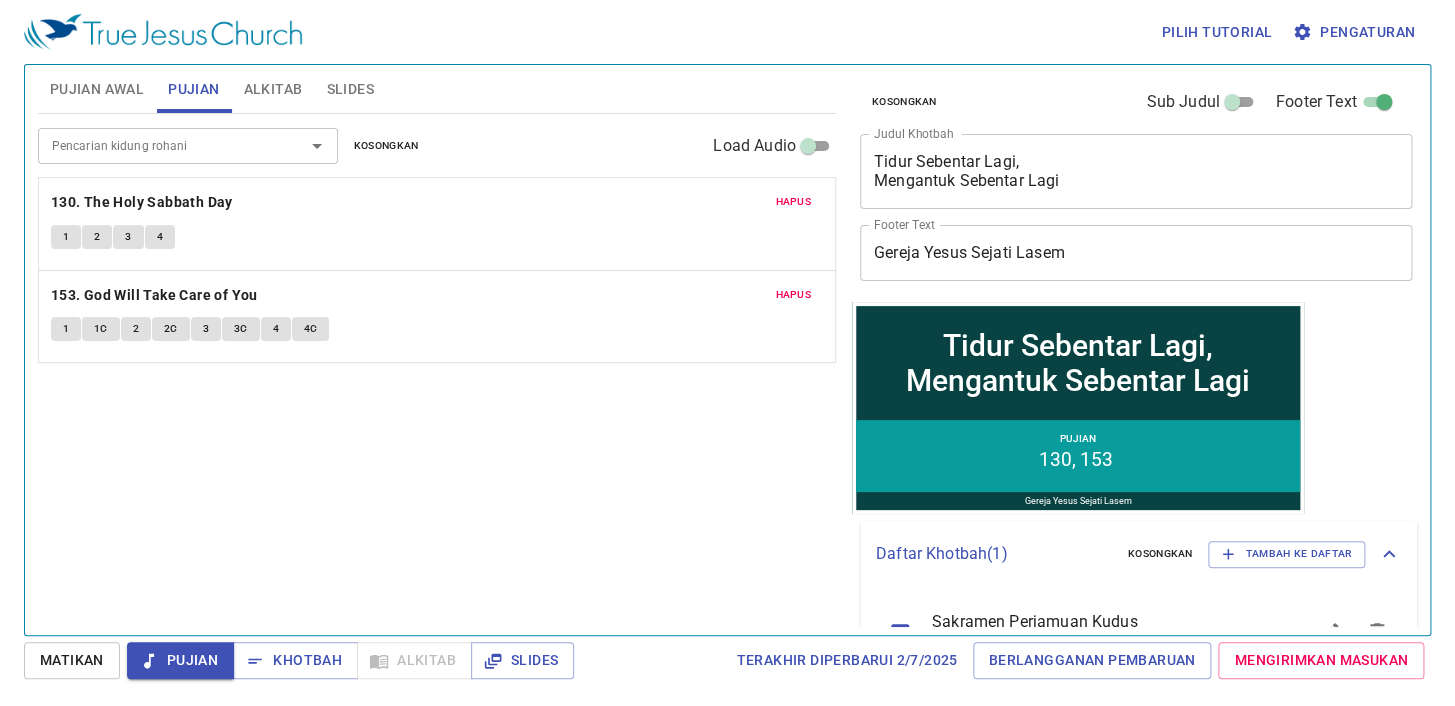 click on "Slides" at bounding box center [349, 89] 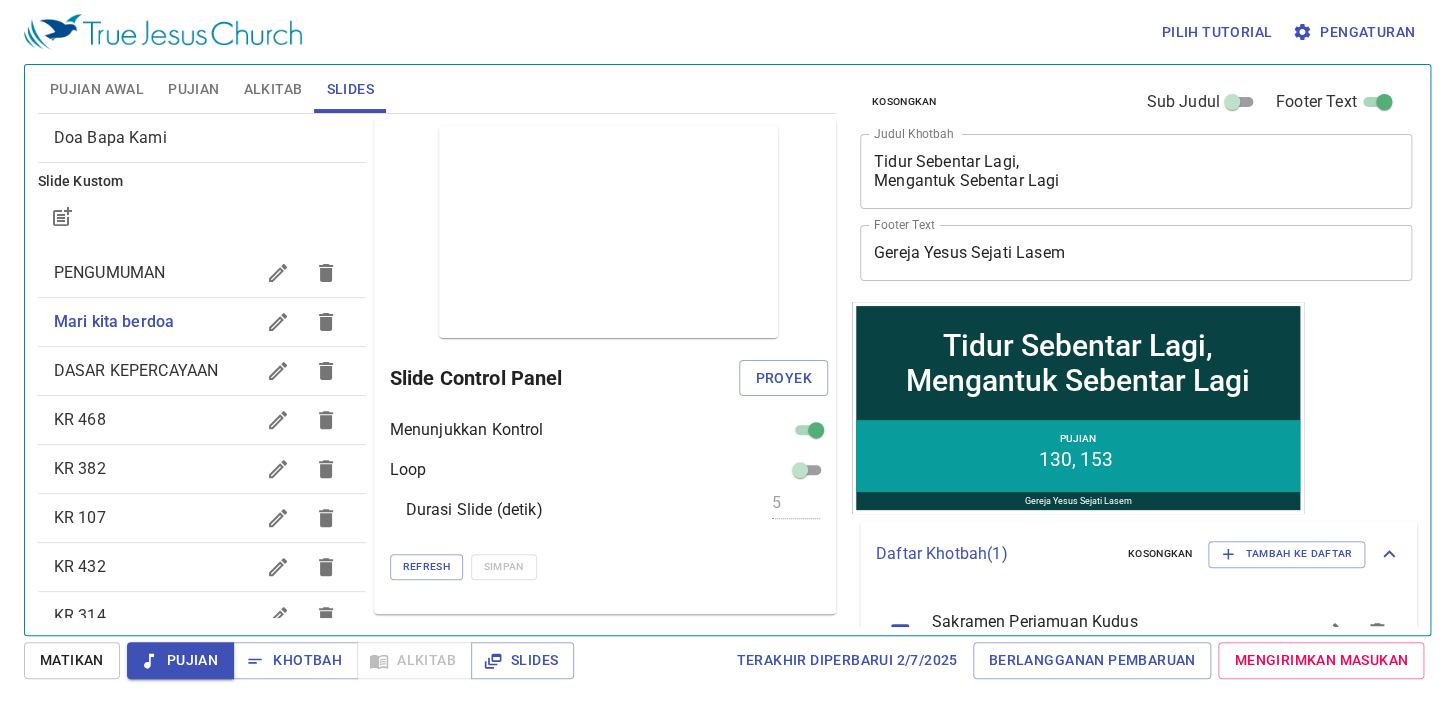 scroll, scrollTop: 0, scrollLeft: 0, axis: both 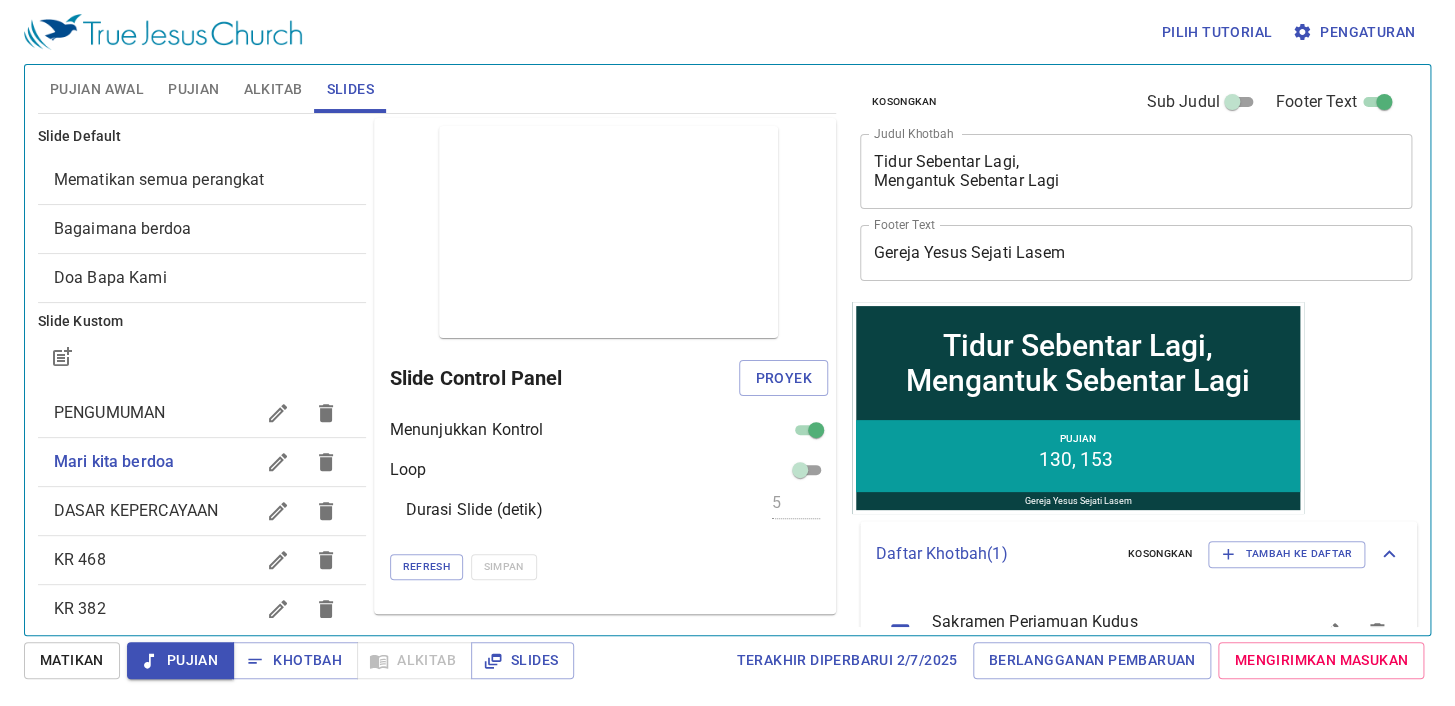 click on "Mematikan semua perangkat" at bounding box center [202, 180] 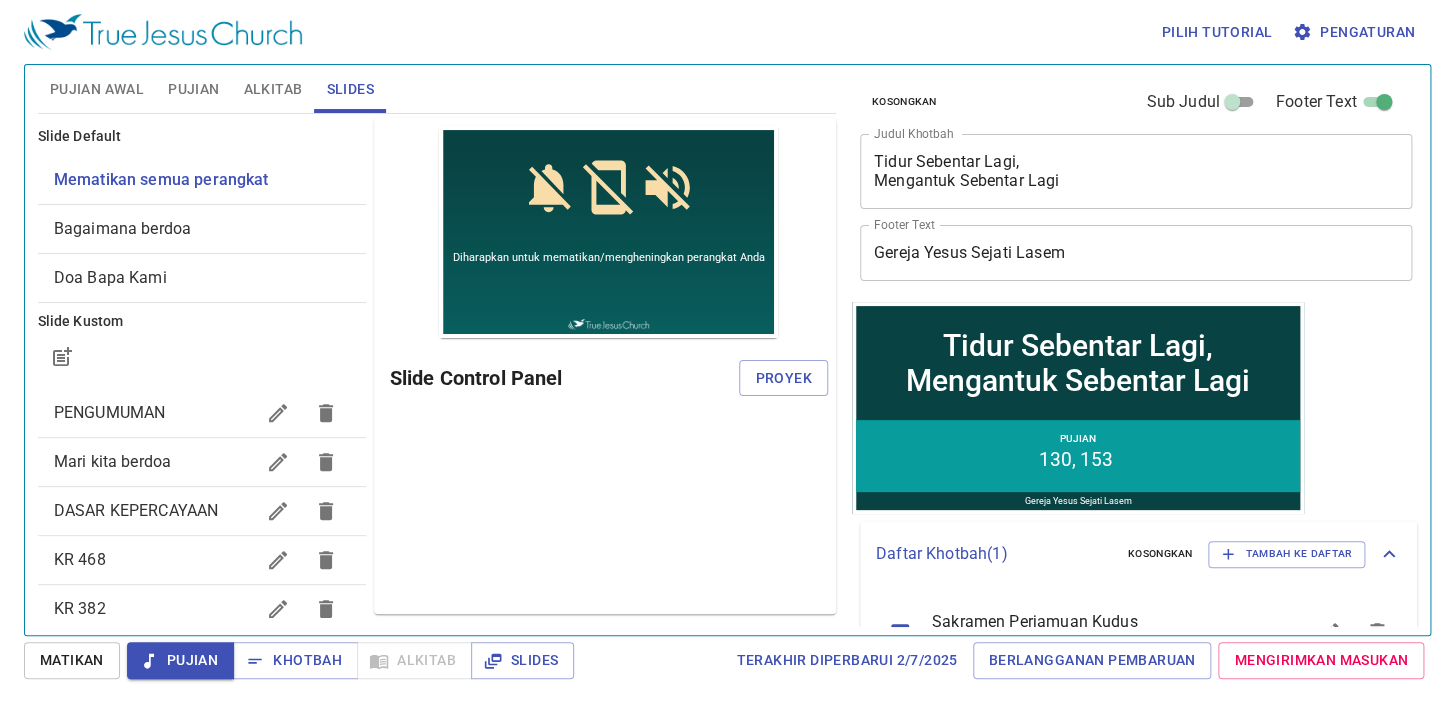 scroll, scrollTop: 0, scrollLeft: 0, axis: both 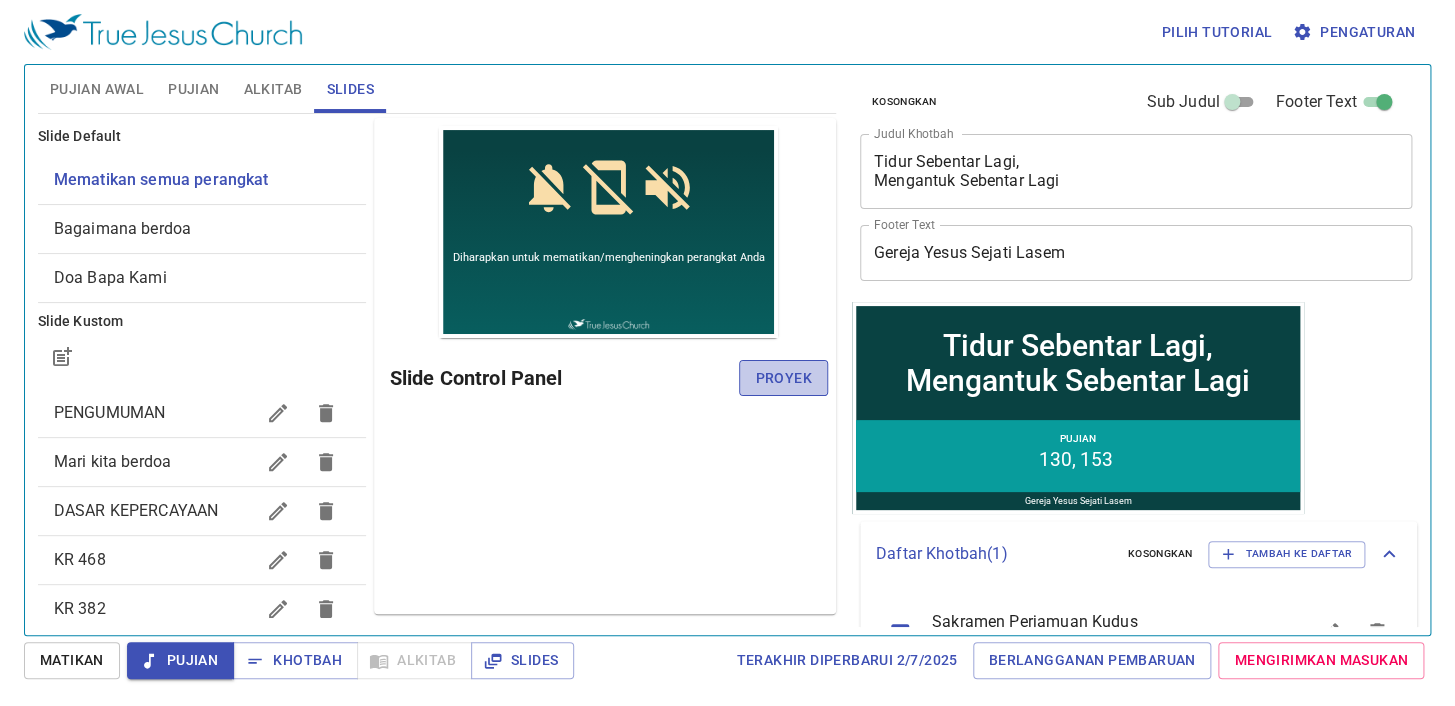 click on "Proyek" at bounding box center (783, 378) 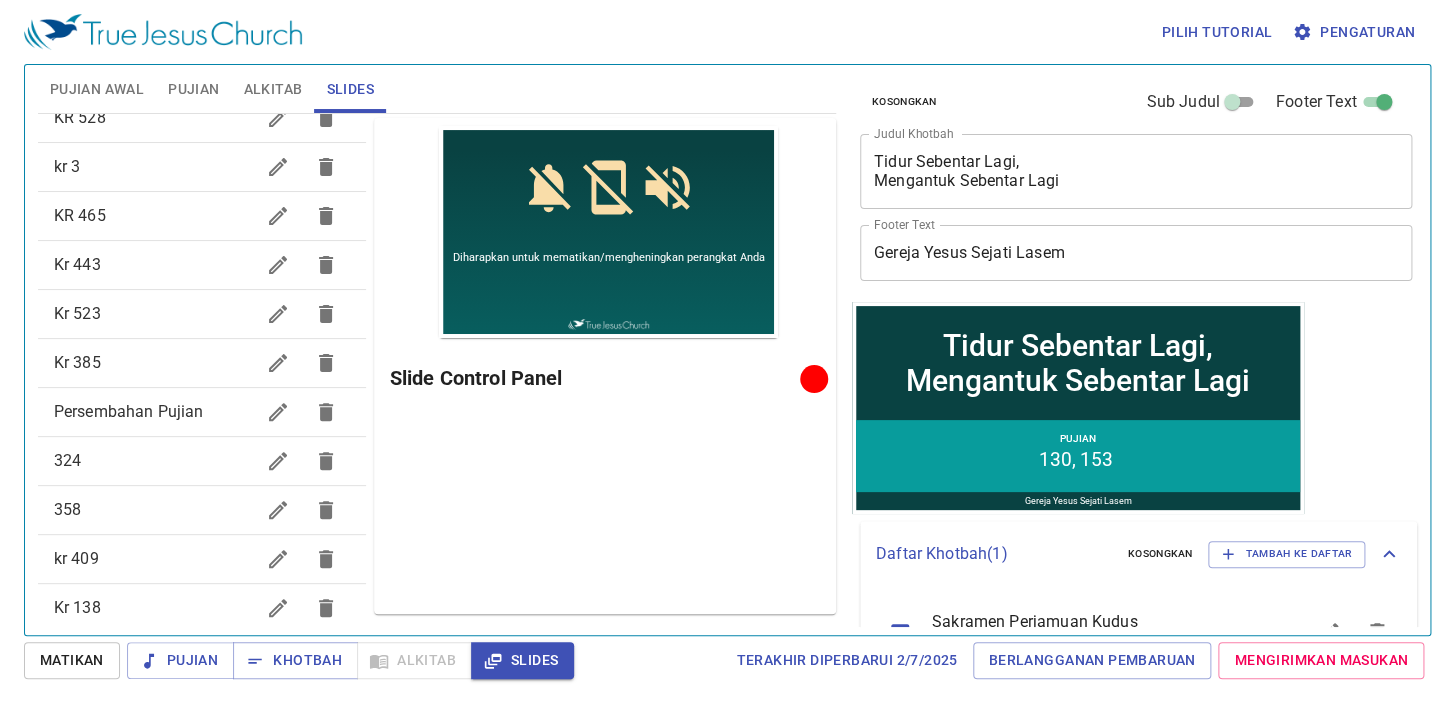 scroll, scrollTop: 2385, scrollLeft: 0, axis: vertical 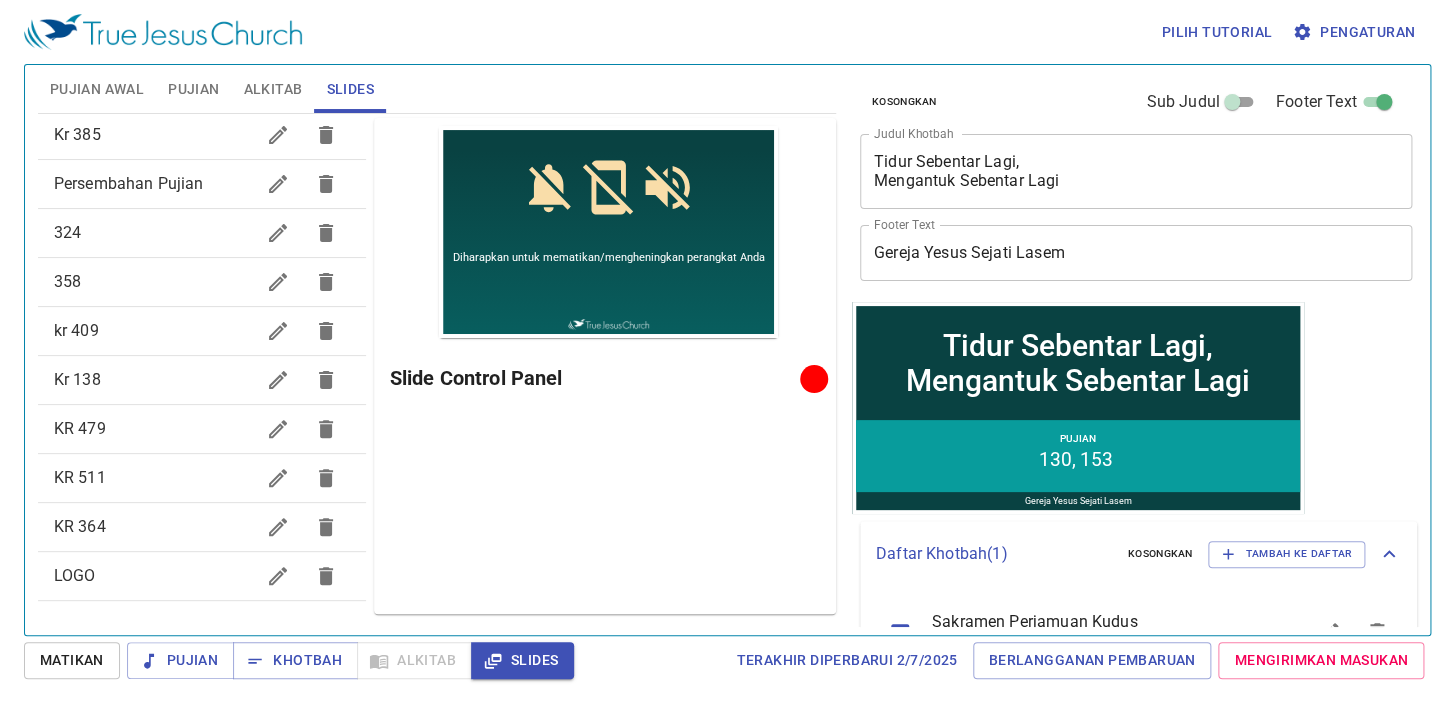 click on "LOGO" at bounding box center (202, 576) 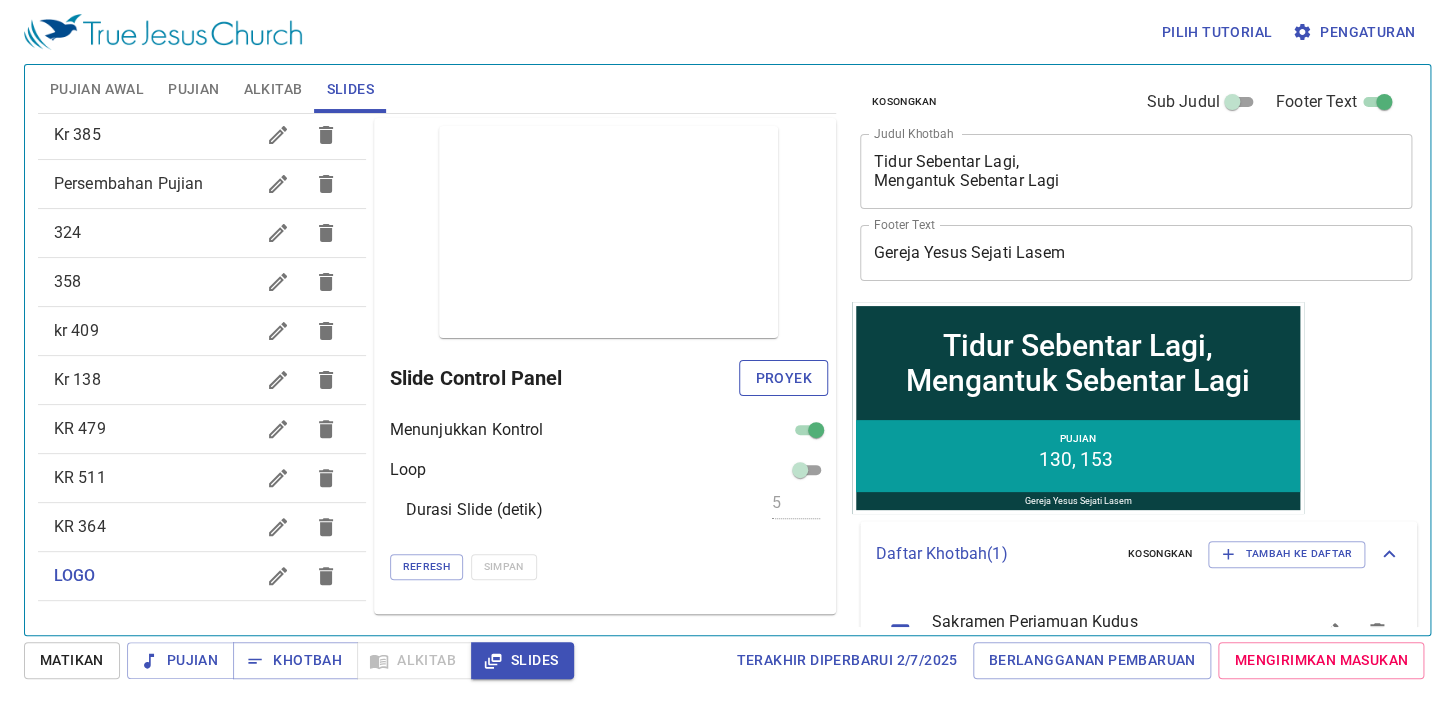 click on "Proyek" at bounding box center [783, 378] 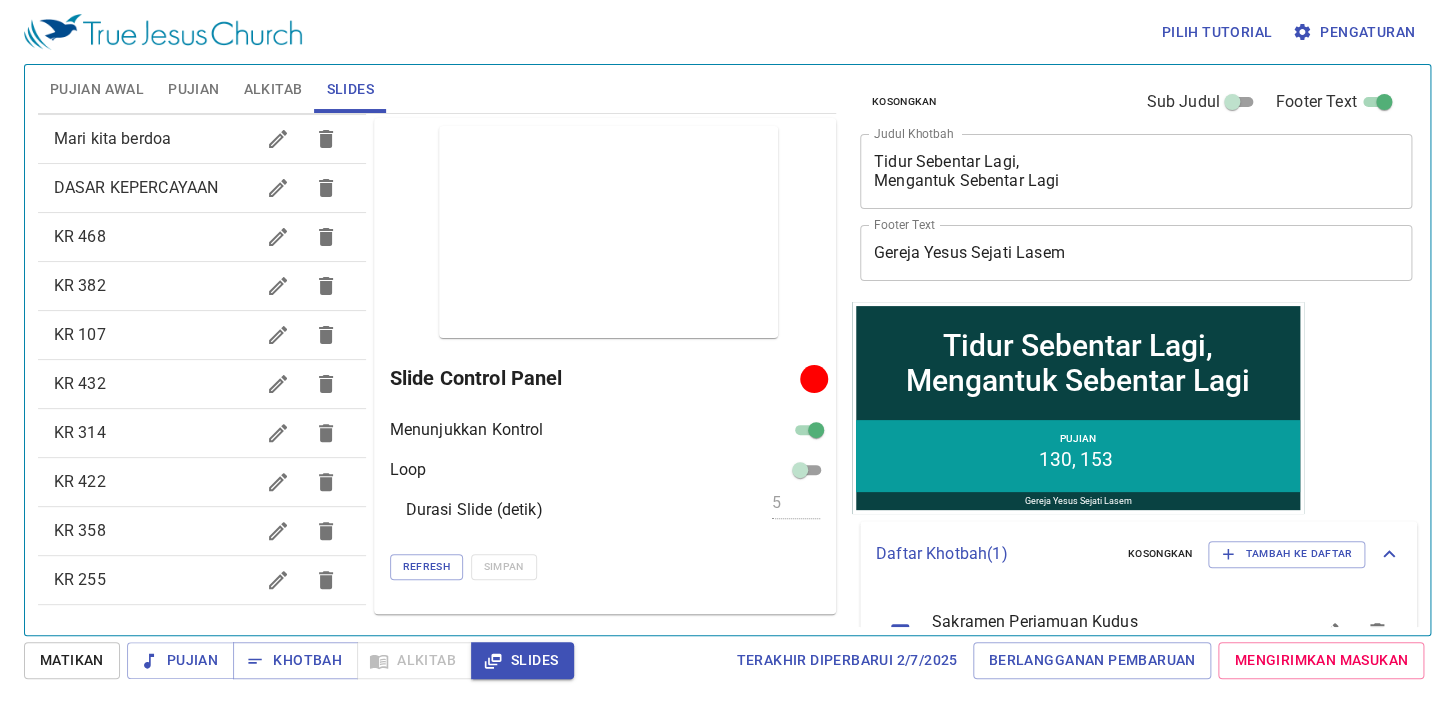 scroll, scrollTop: 0, scrollLeft: 0, axis: both 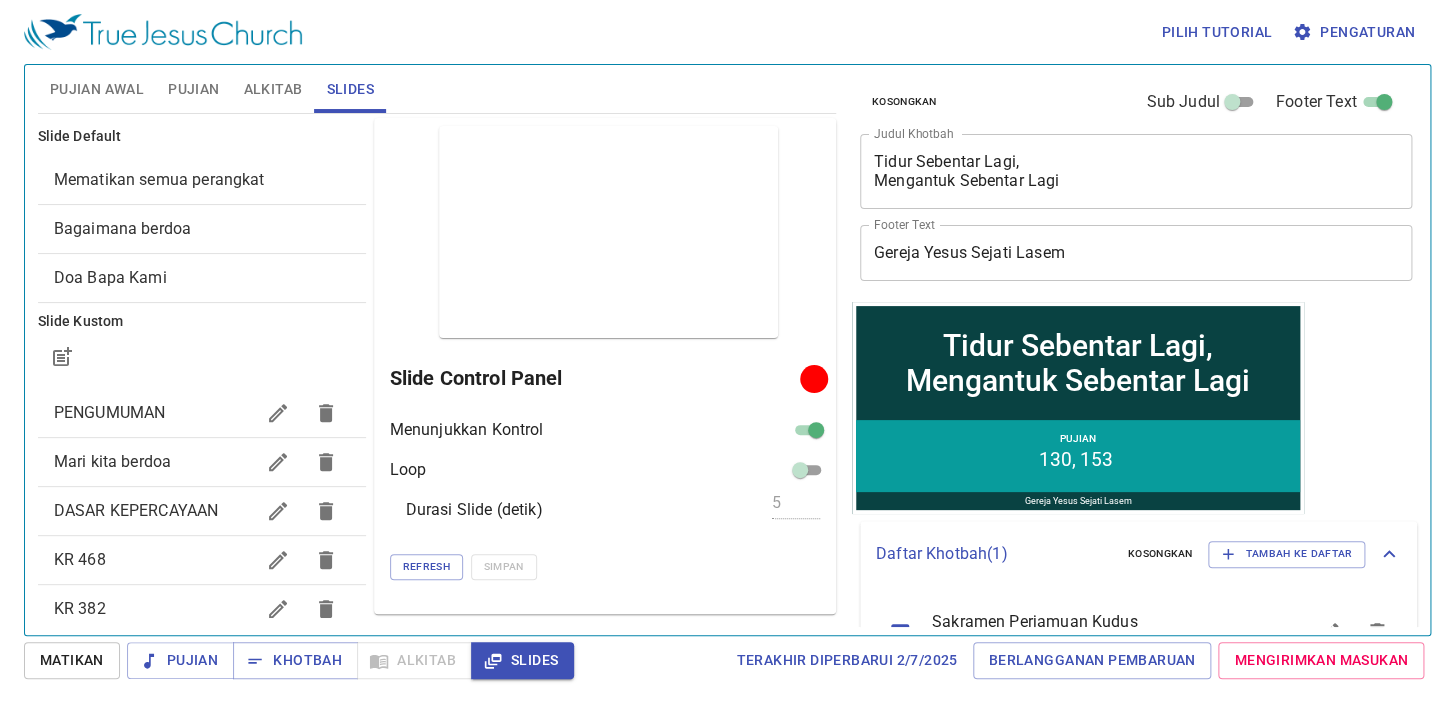 click on "Pujian Awal" at bounding box center [97, 89] 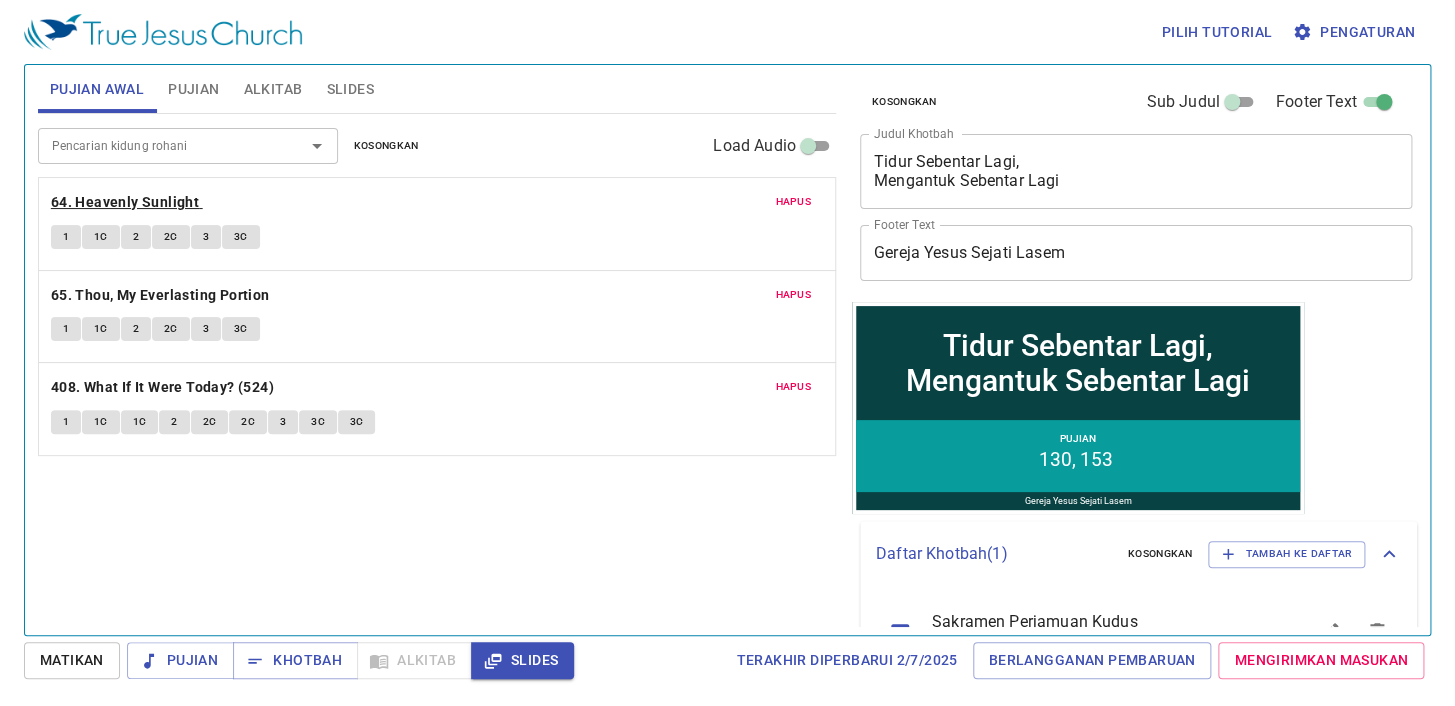 click on "64. Heavenly Sunlight" at bounding box center [125, 202] 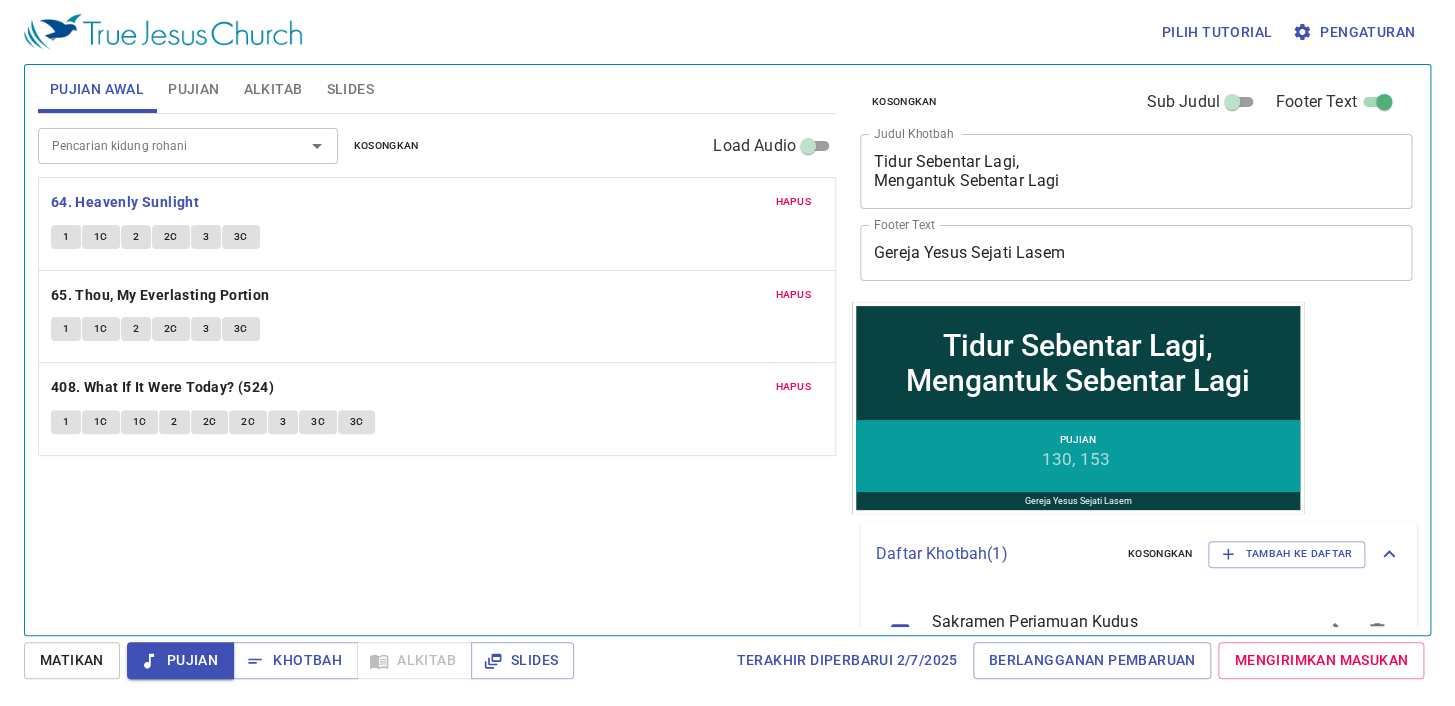 click on "1" at bounding box center [66, 237] 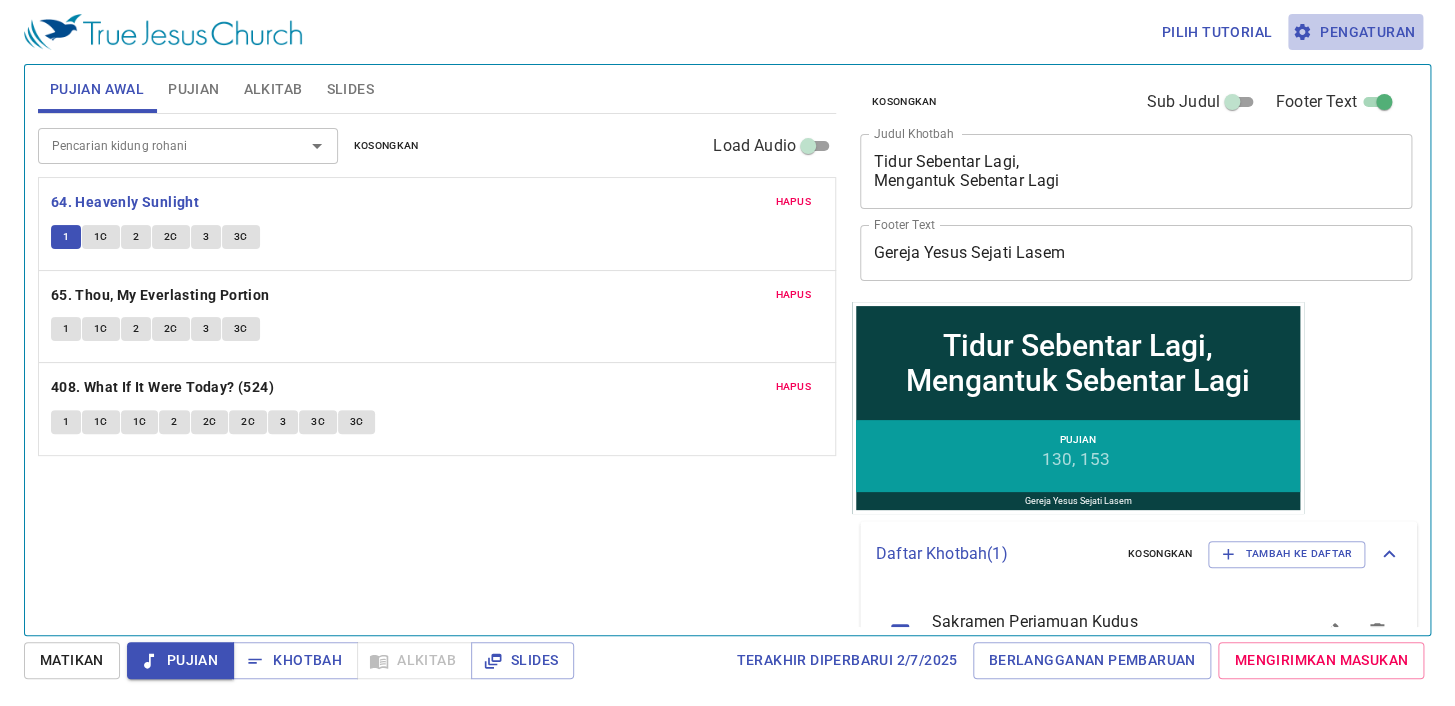 click on "Pengaturan" at bounding box center [1355, 32] 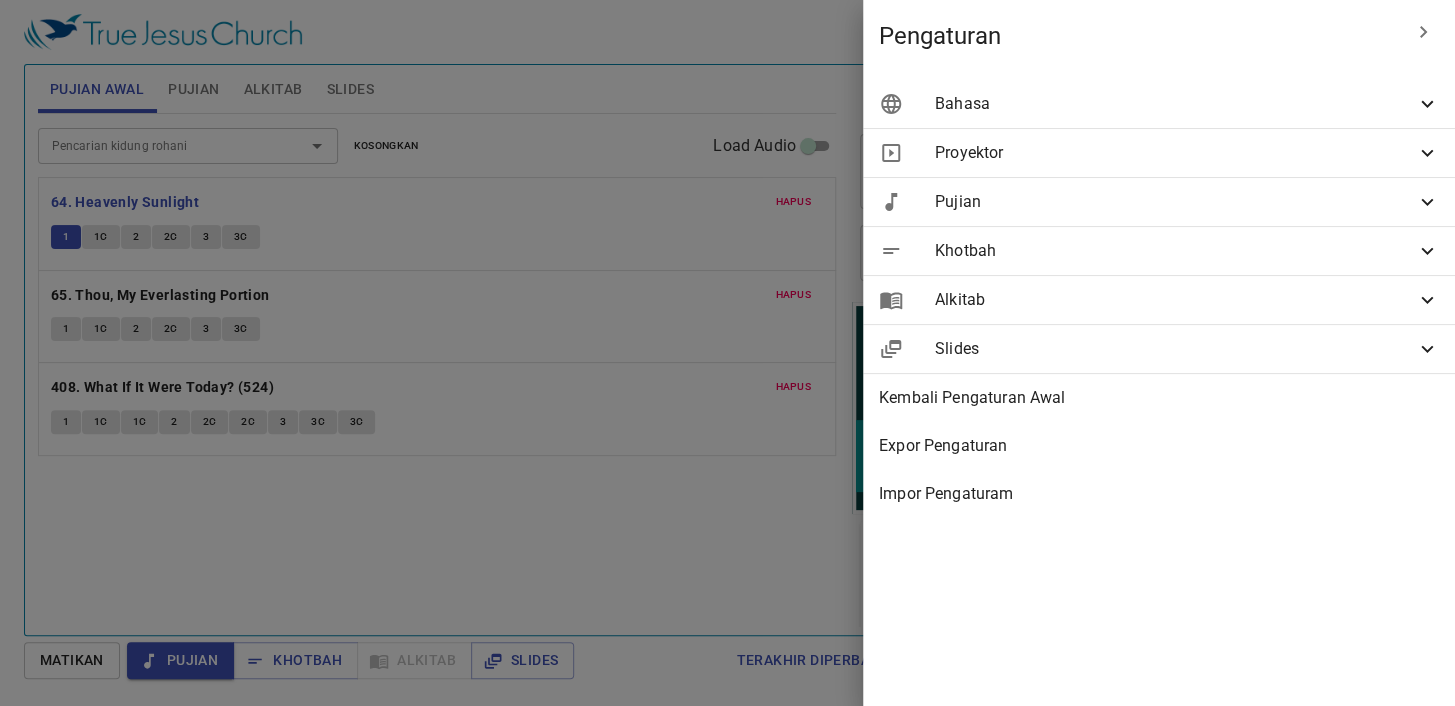 click on "Pujian" at bounding box center [1175, 202] 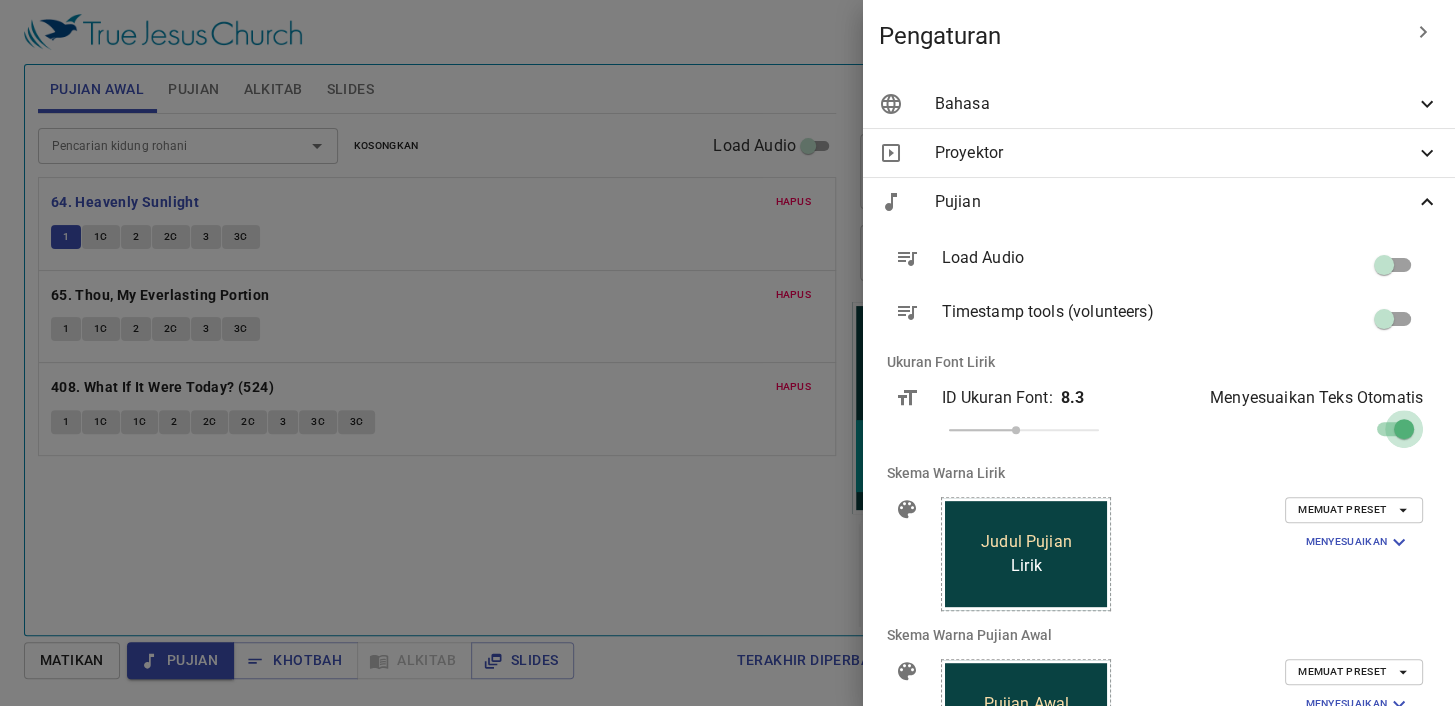 click at bounding box center [1404, 433] 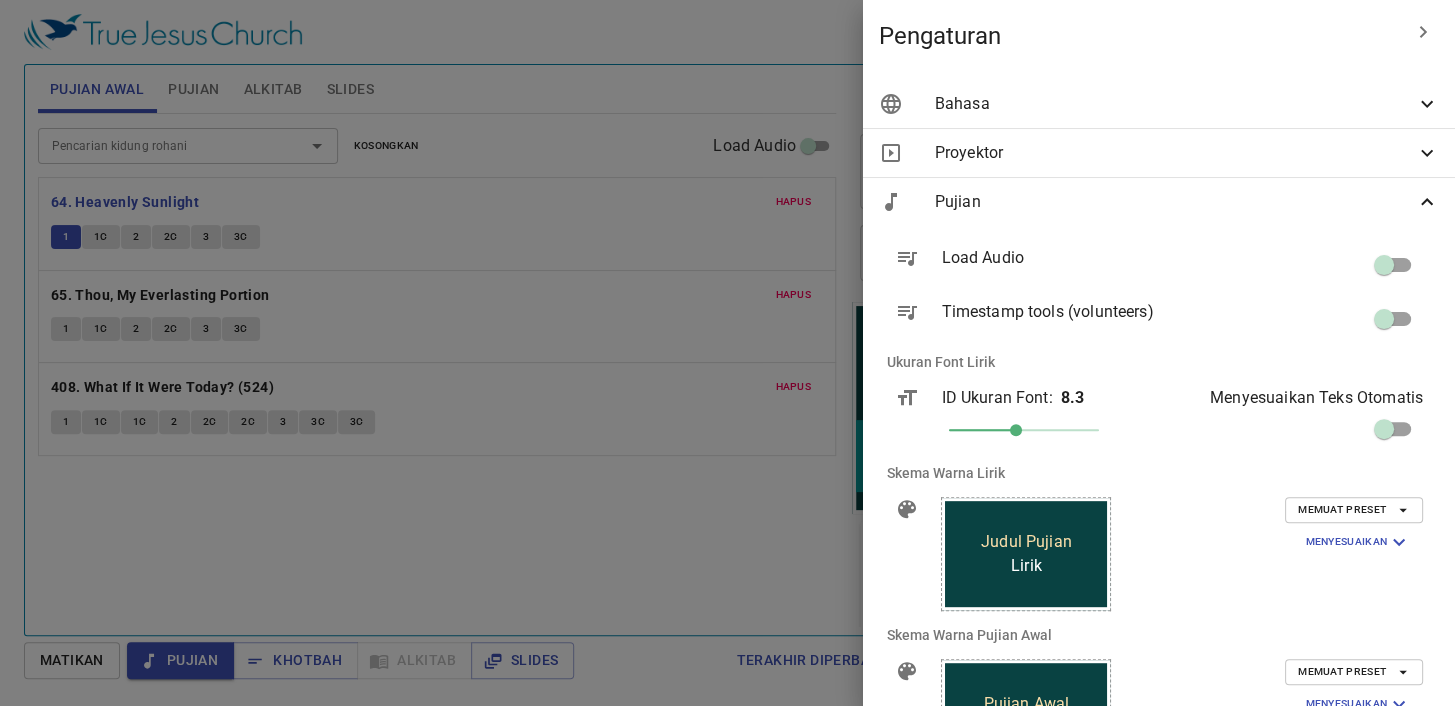 click at bounding box center [727, 353] 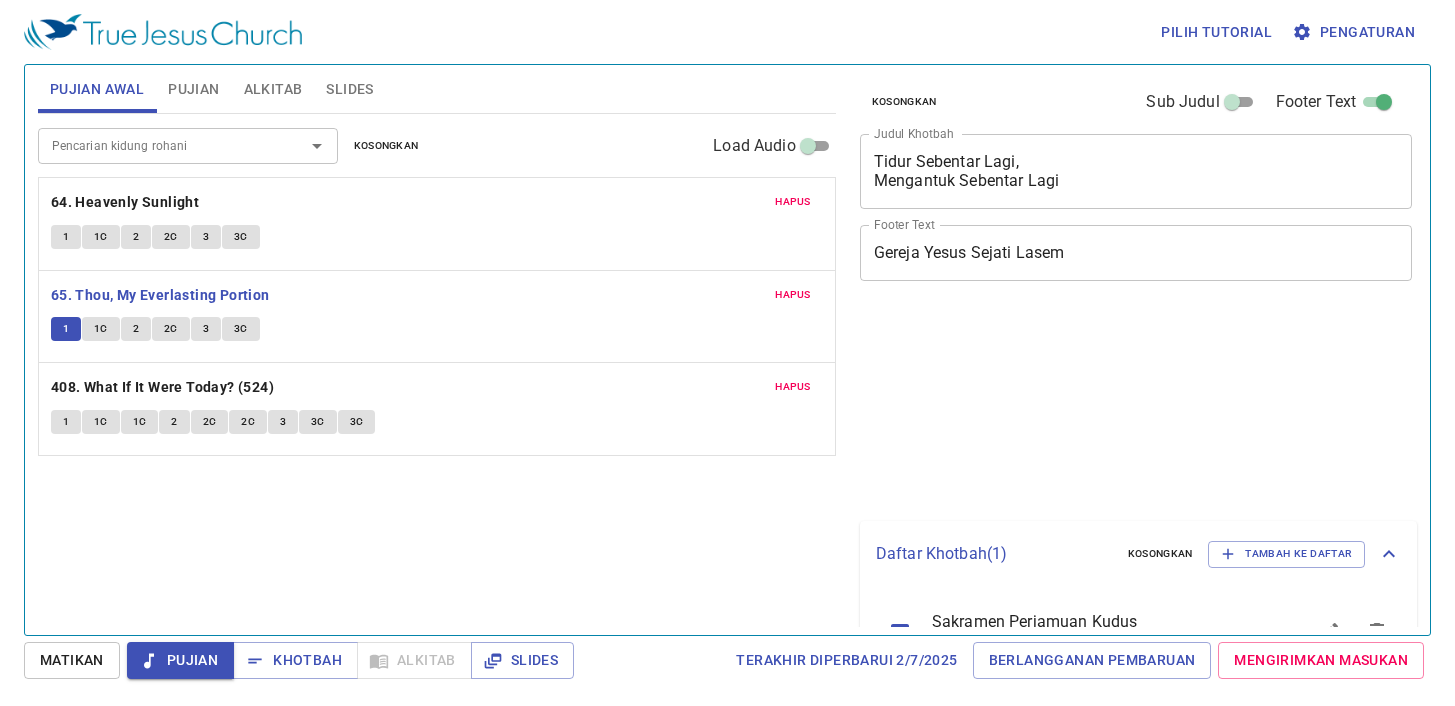 scroll, scrollTop: 0, scrollLeft: 0, axis: both 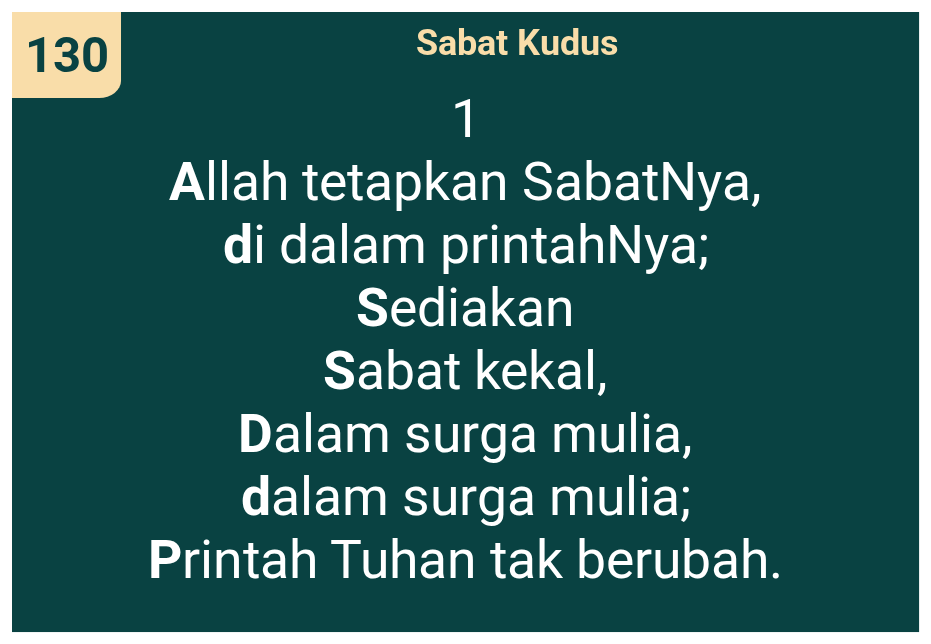 click on "1 [NAME] tetapkan SabatNya,  d i dalam printahNya;  S ediakan  S abat kekal,  D alam surga mulia,  d alam surga mulia;  P rintah Tuhan tak berubah." at bounding box center [465, 353] 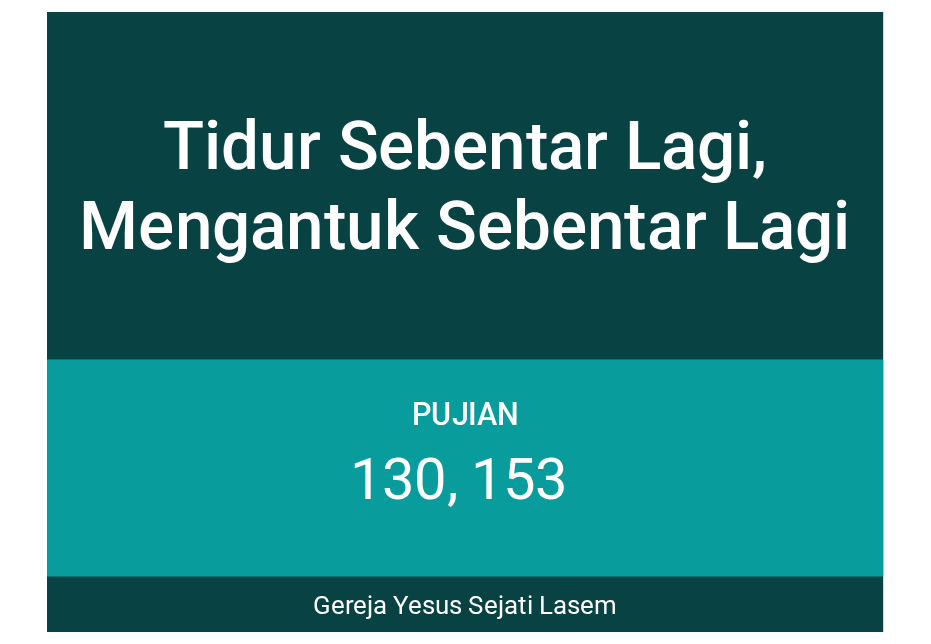 scroll, scrollTop: 0, scrollLeft: 0, axis: both 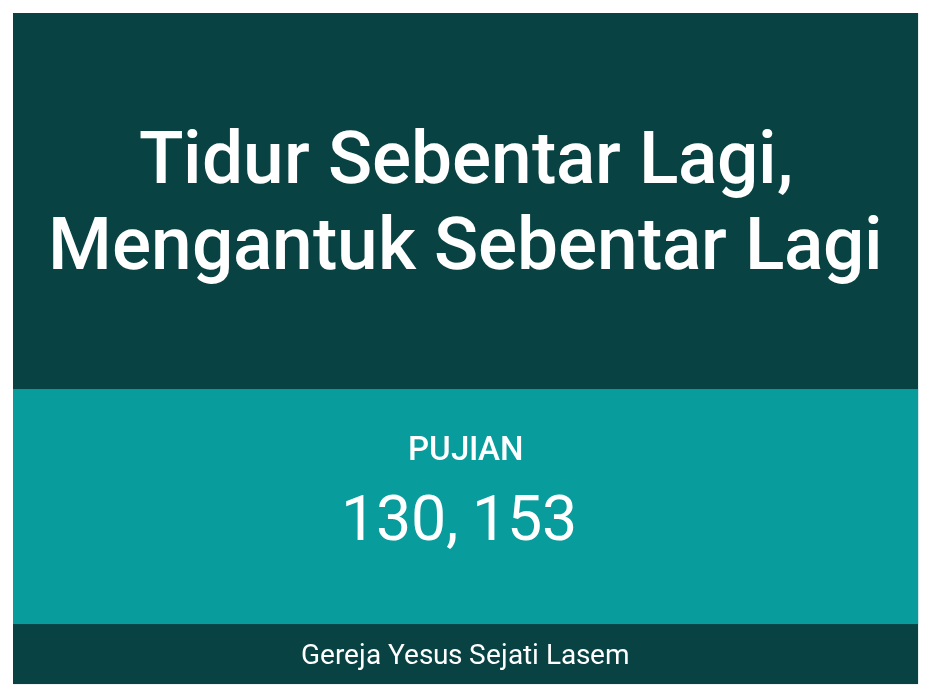 click on "Pujian   130 153" at bounding box center (465, 506) 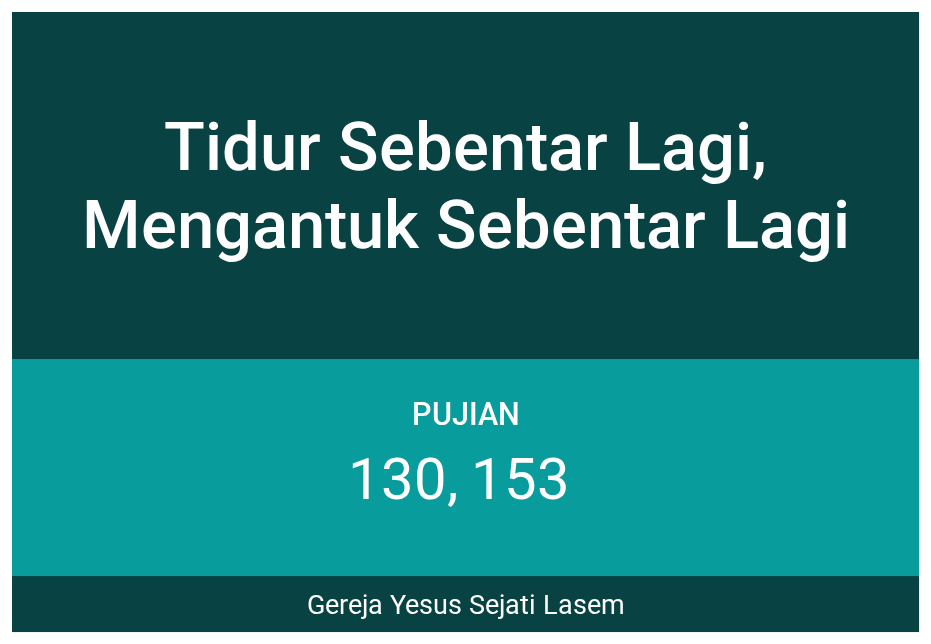 click on "Gereja Yesus Sejati Lasem" at bounding box center (465, 604) 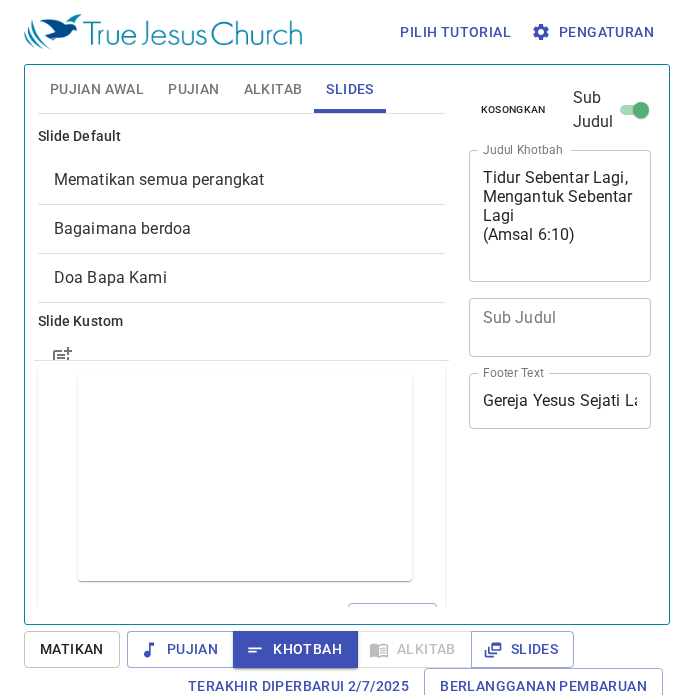 scroll, scrollTop: 0, scrollLeft: 0, axis: both 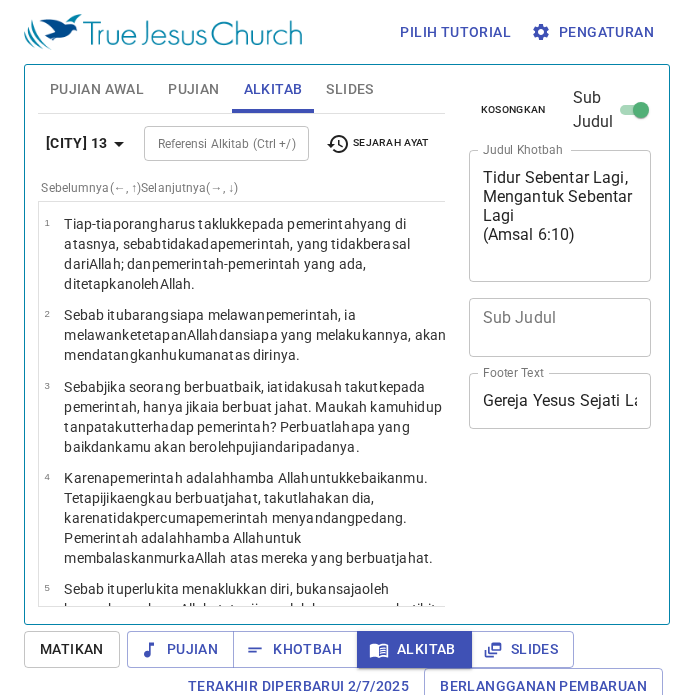 select on "11" 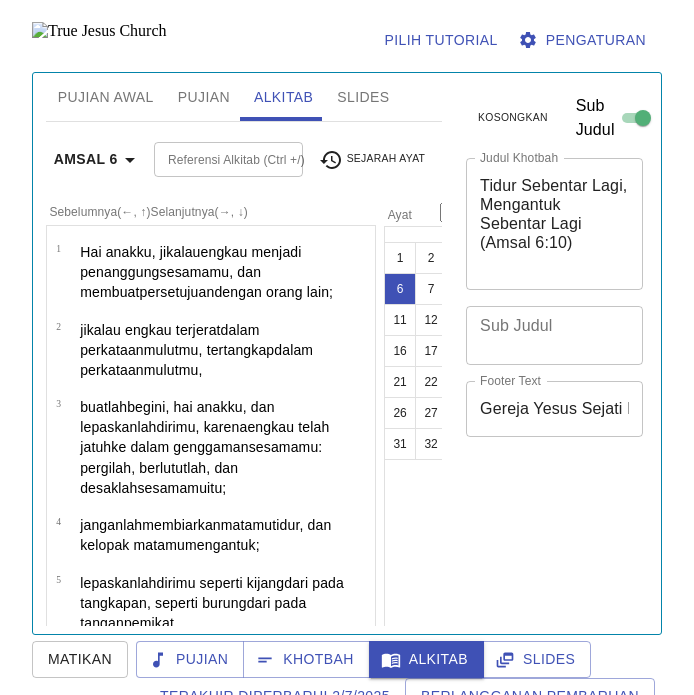 select on "6" 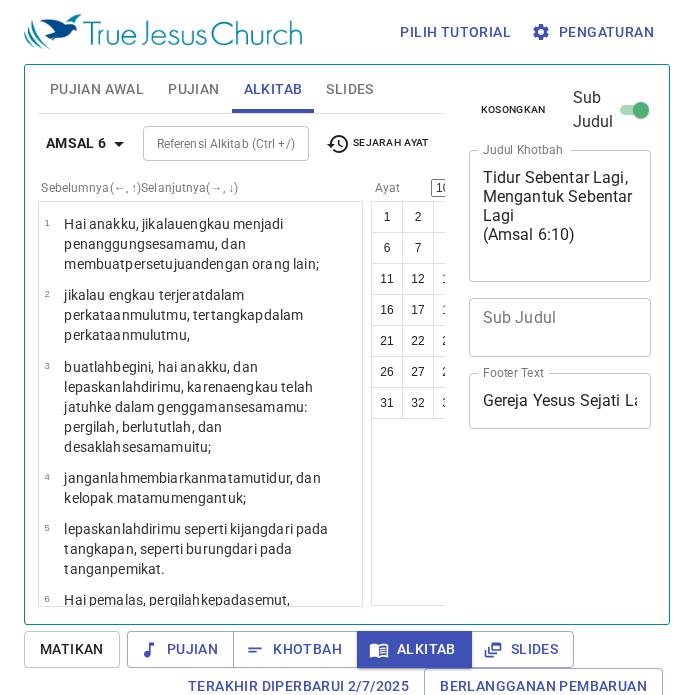 select on "10" 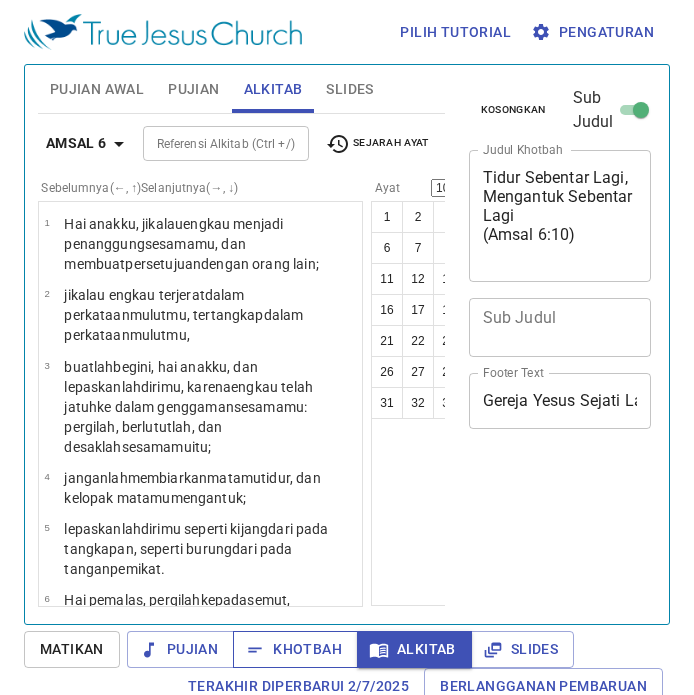 scroll, scrollTop: 45, scrollLeft: 0, axis: vertical 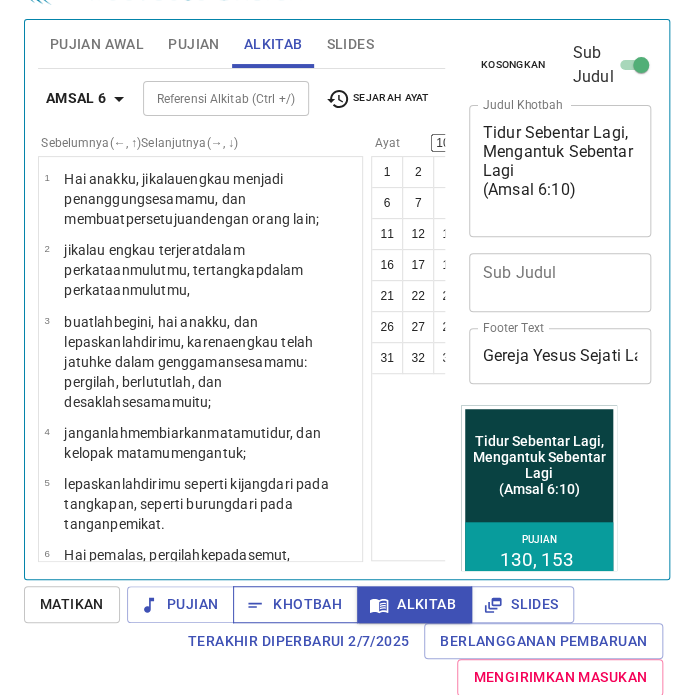 click on "Khotbah" at bounding box center (295, 604) 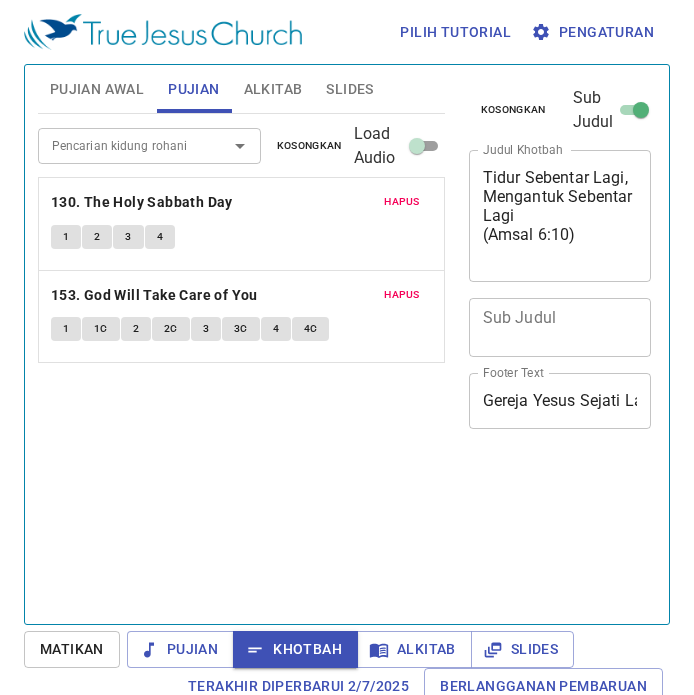 scroll, scrollTop: 45, scrollLeft: 0, axis: vertical 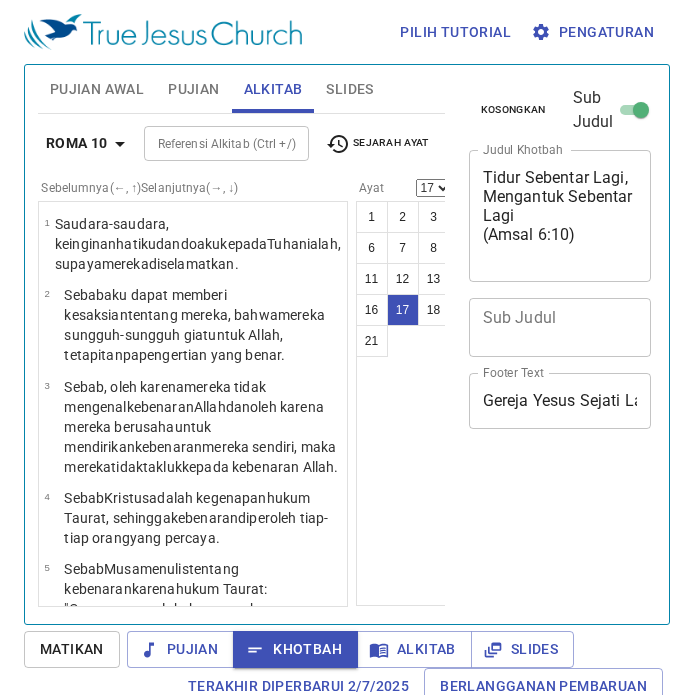 select on "17" 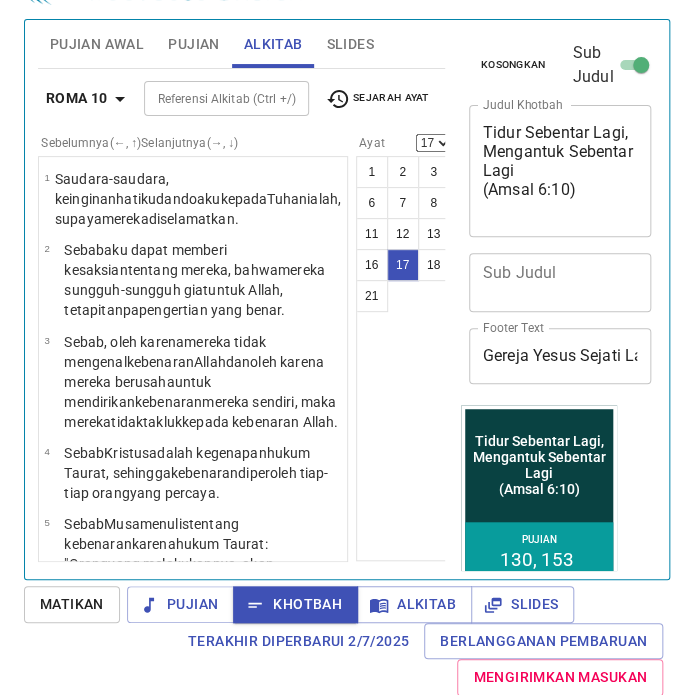 scroll, scrollTop: 45, scrollLeft: 0, axis: vertical 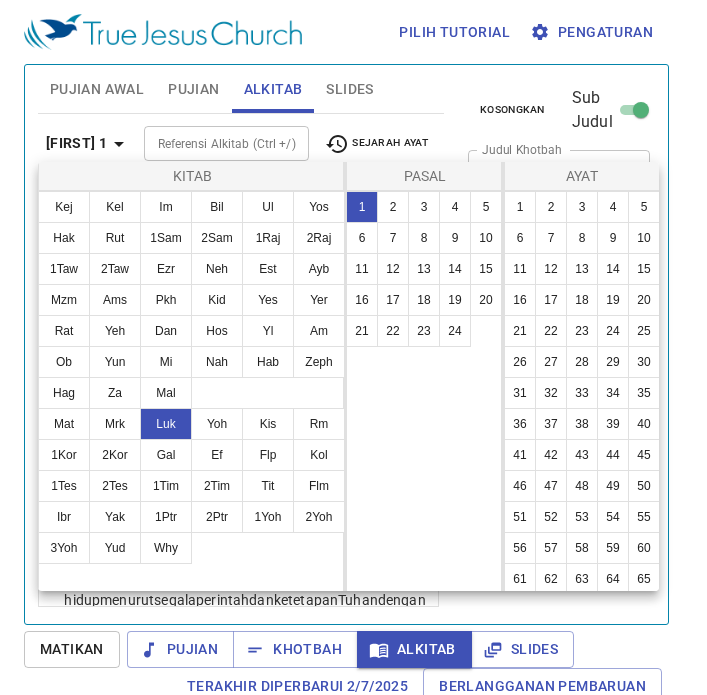 select on "10" 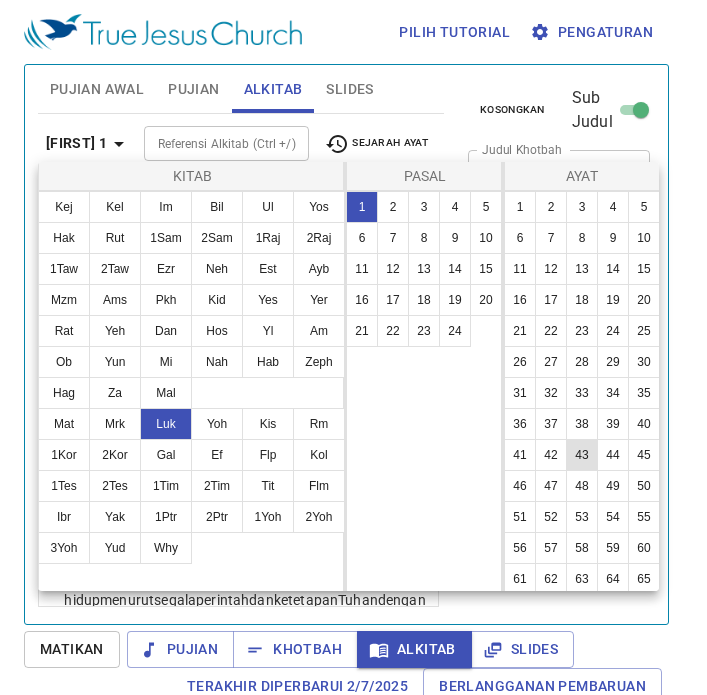 scroll, scrollTop: 0, scrollLeft: 0, axis: both 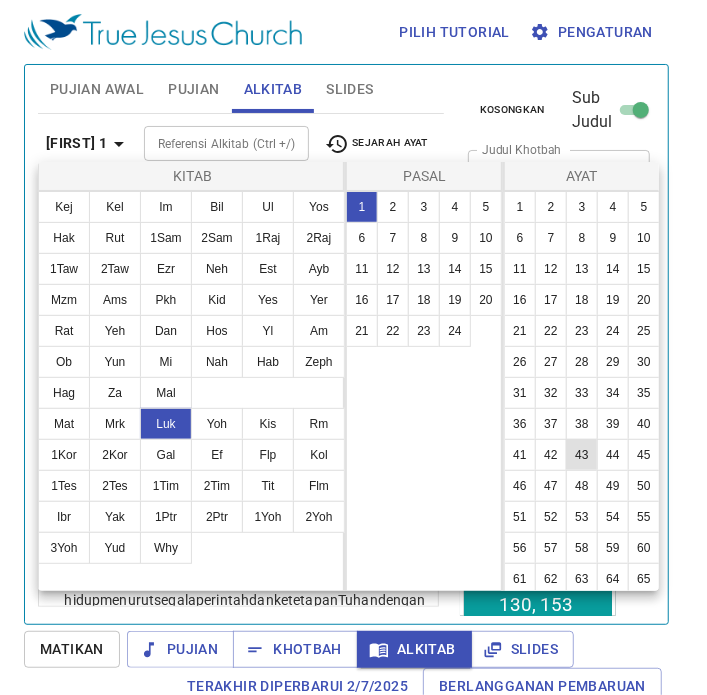 click on "12" at bounding box center [393, 269] 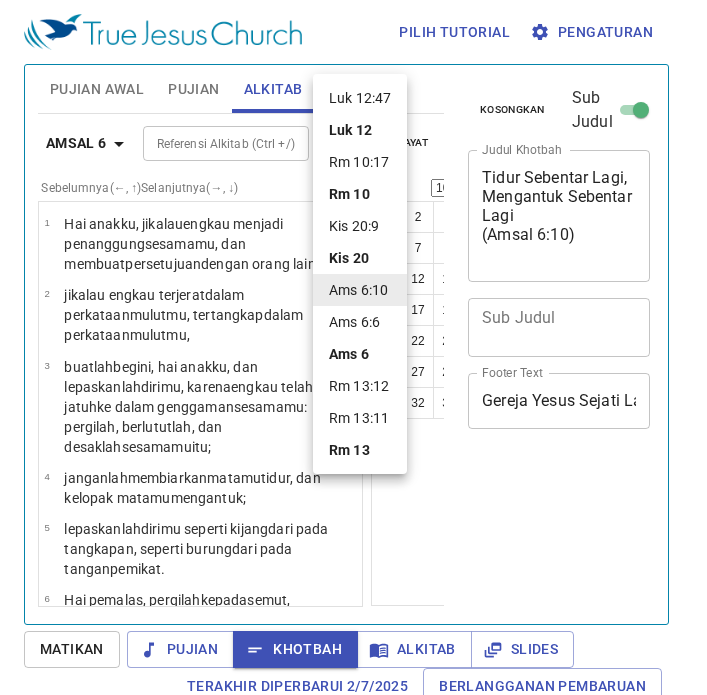 select on "10" 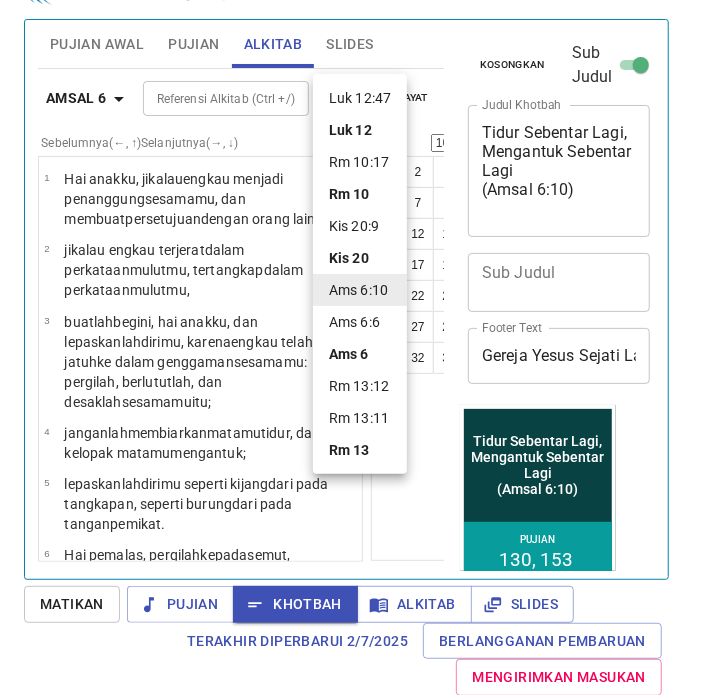 scroll, scrollTop: 45, scrollLeft: 0, axis: vertical 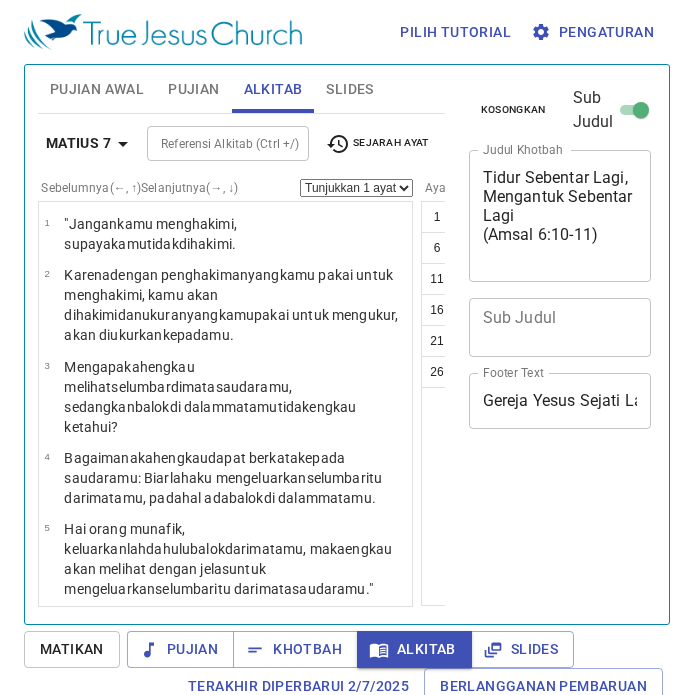 select on "19" 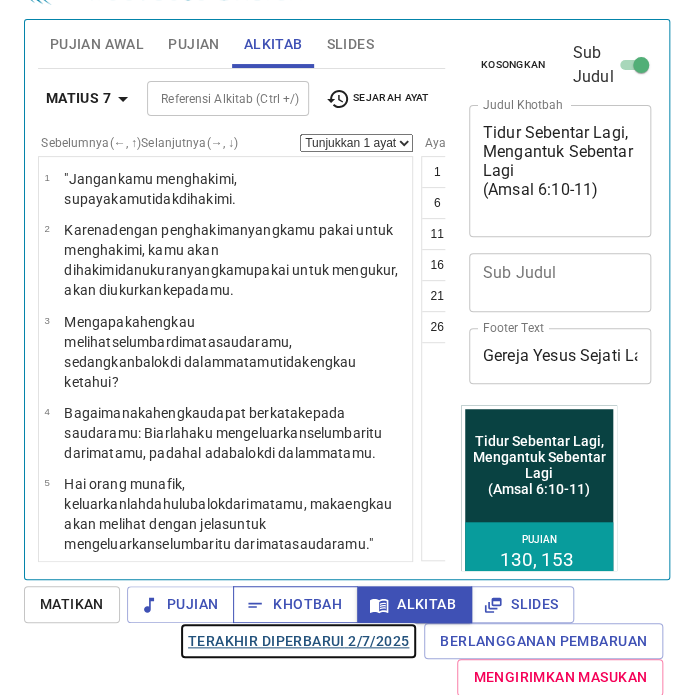 click on "Terakhir Diperbarui   2/7/2025" at bounding box center [298, 641] 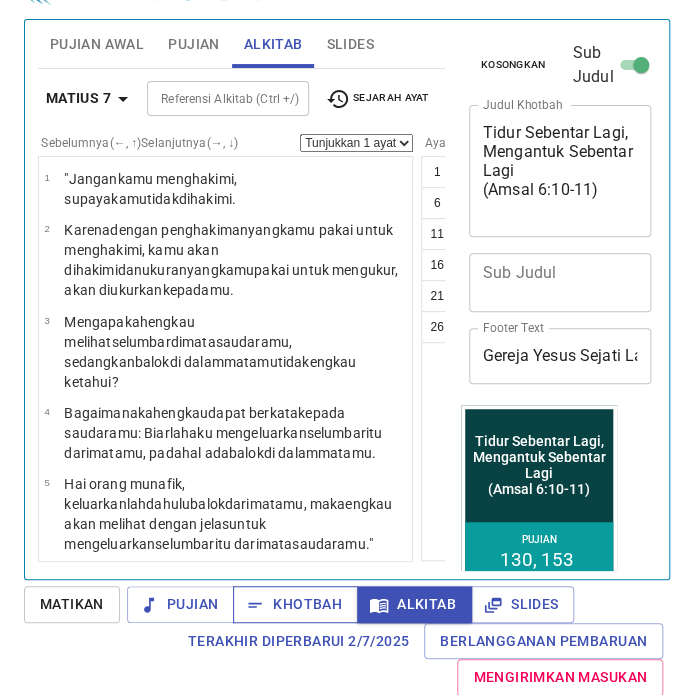 click on "Khotbah" at bounding box center [295, 604] 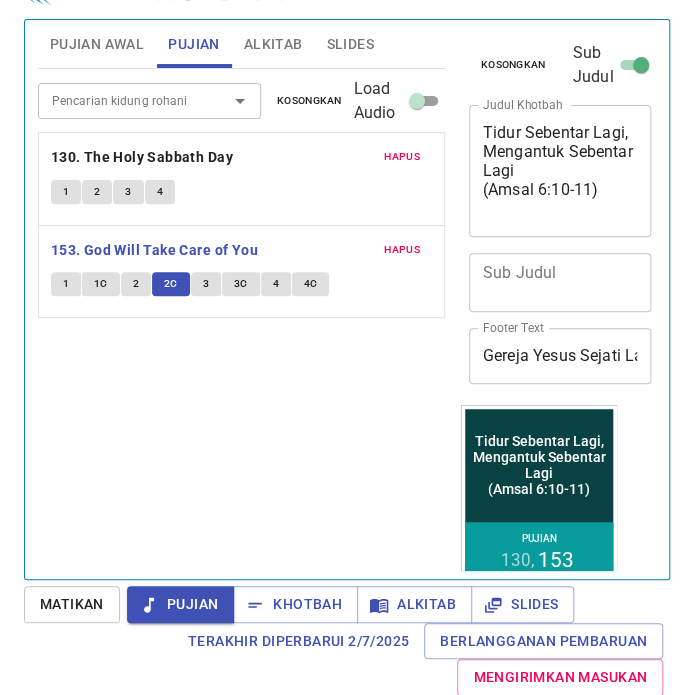 scroll, scrollTop: 45, scrollLeft: 0, axis: vertical 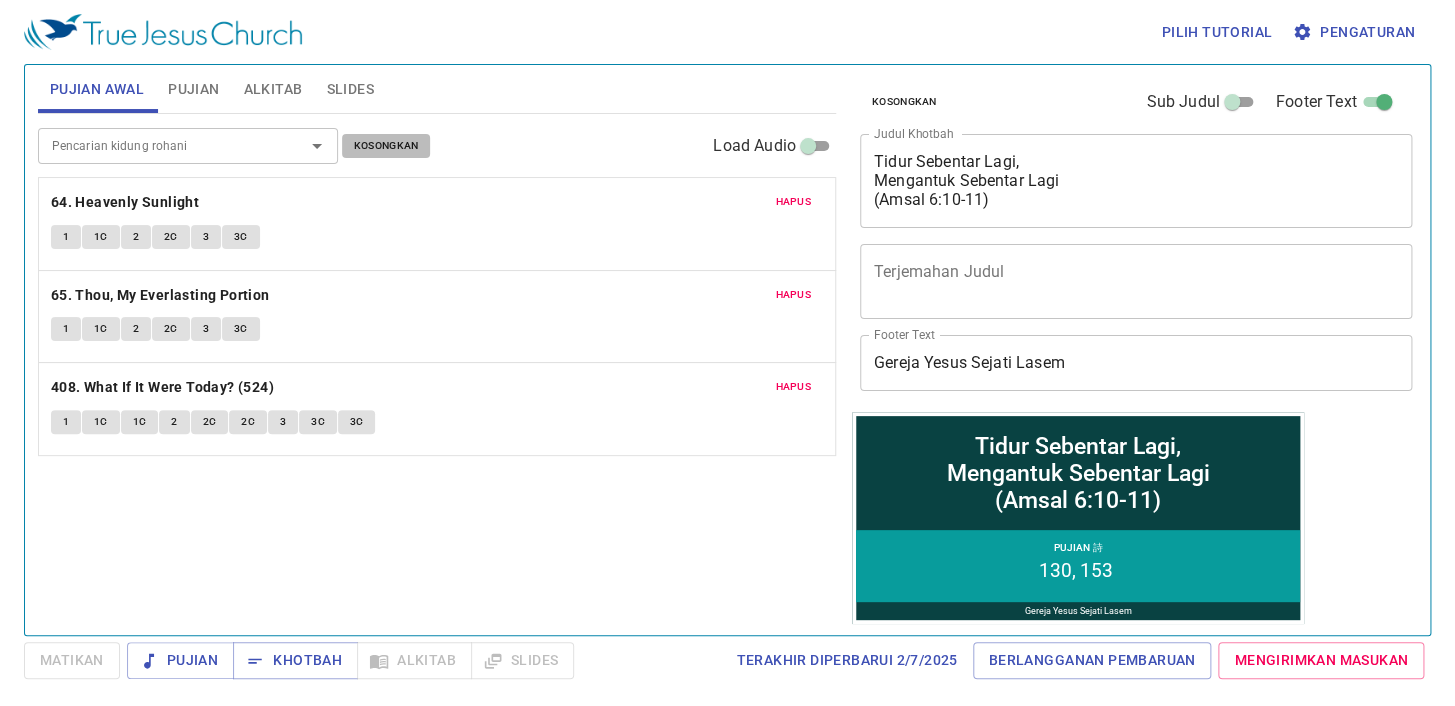 click on "Kosongkan" at bounding box center (386, 146) 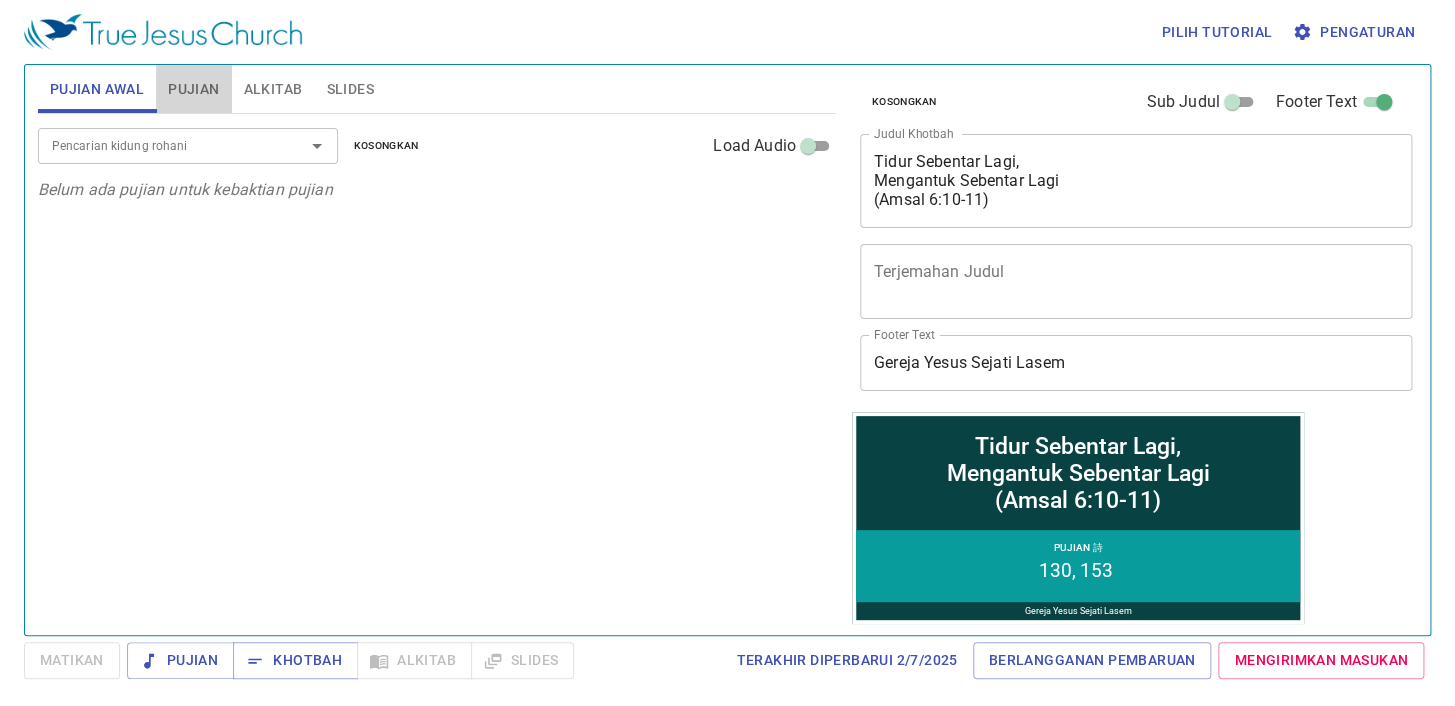 click on "Pujian" at bounding box center (193, 89) 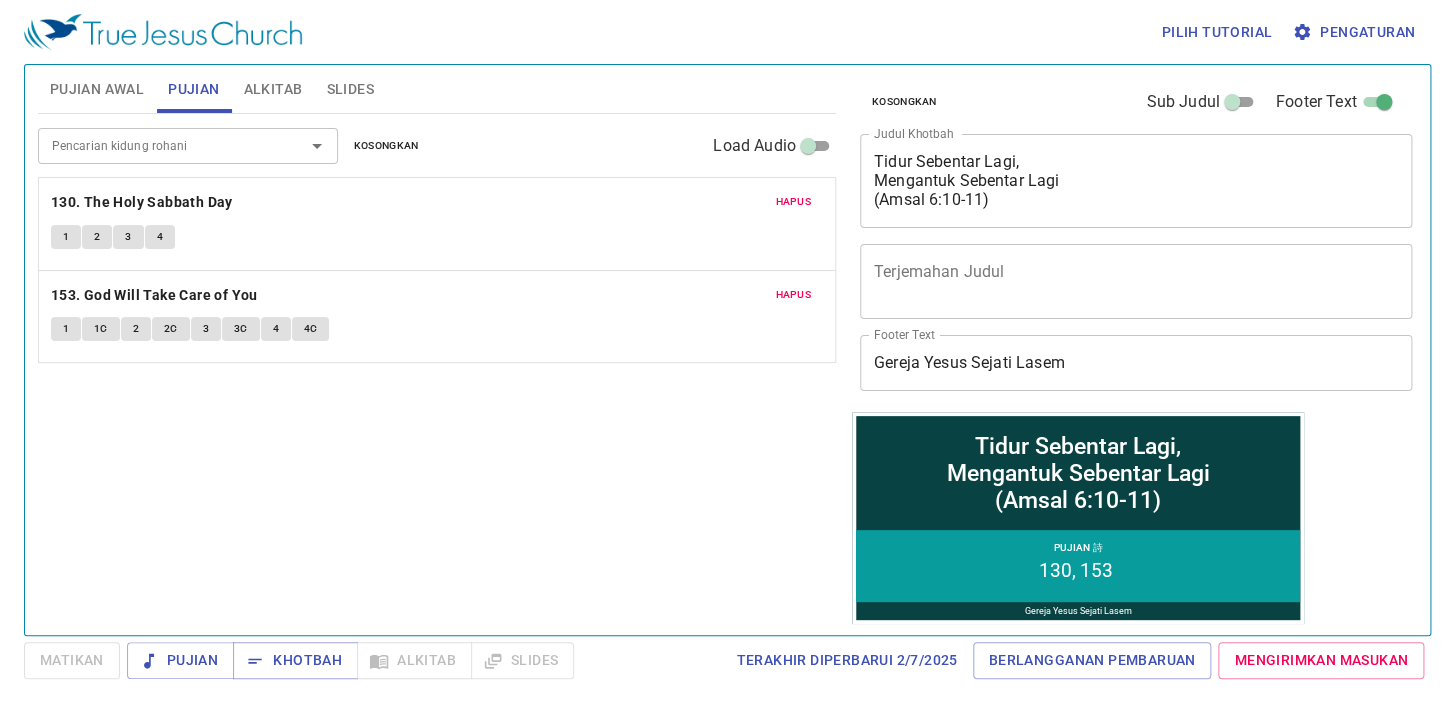 click on "Kosongkan" at bounding box center [386, 146] 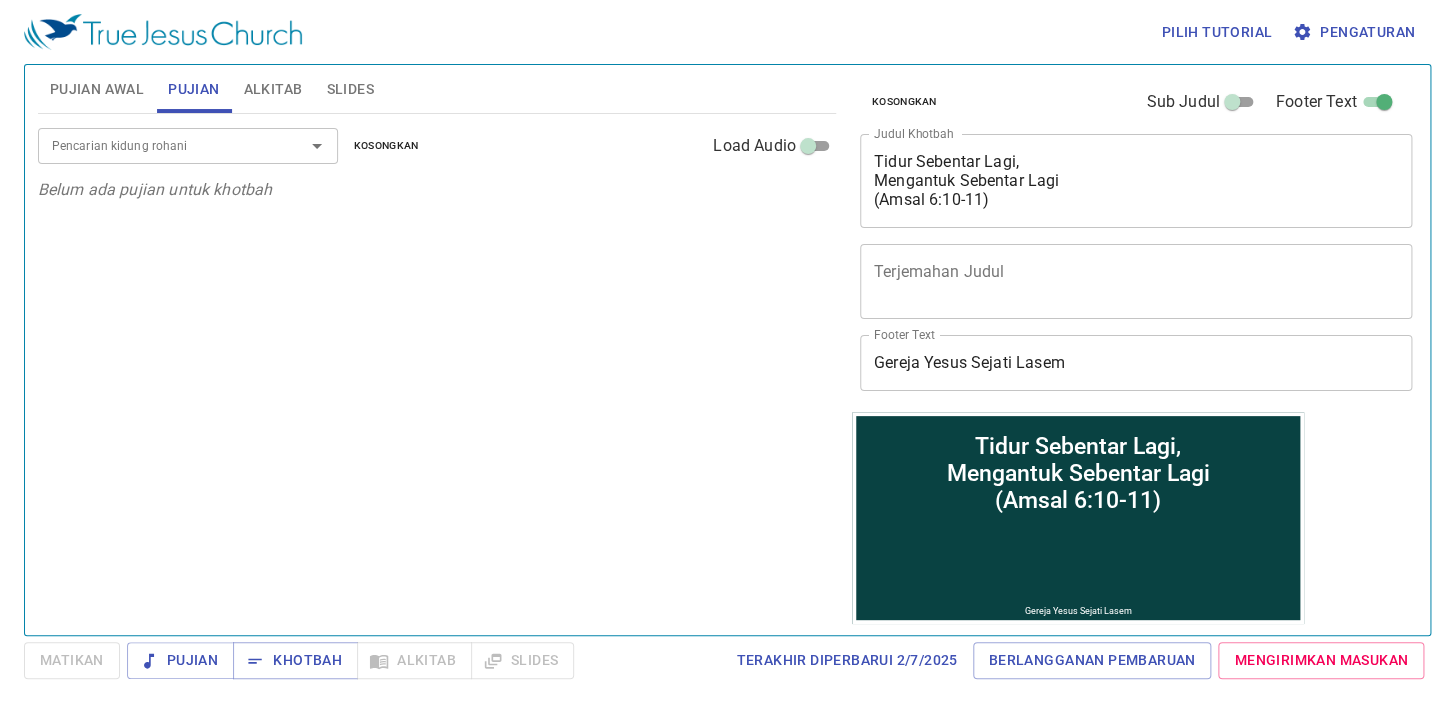 click on "Pencarian kidung rohani" at bounding box center [158, 145] 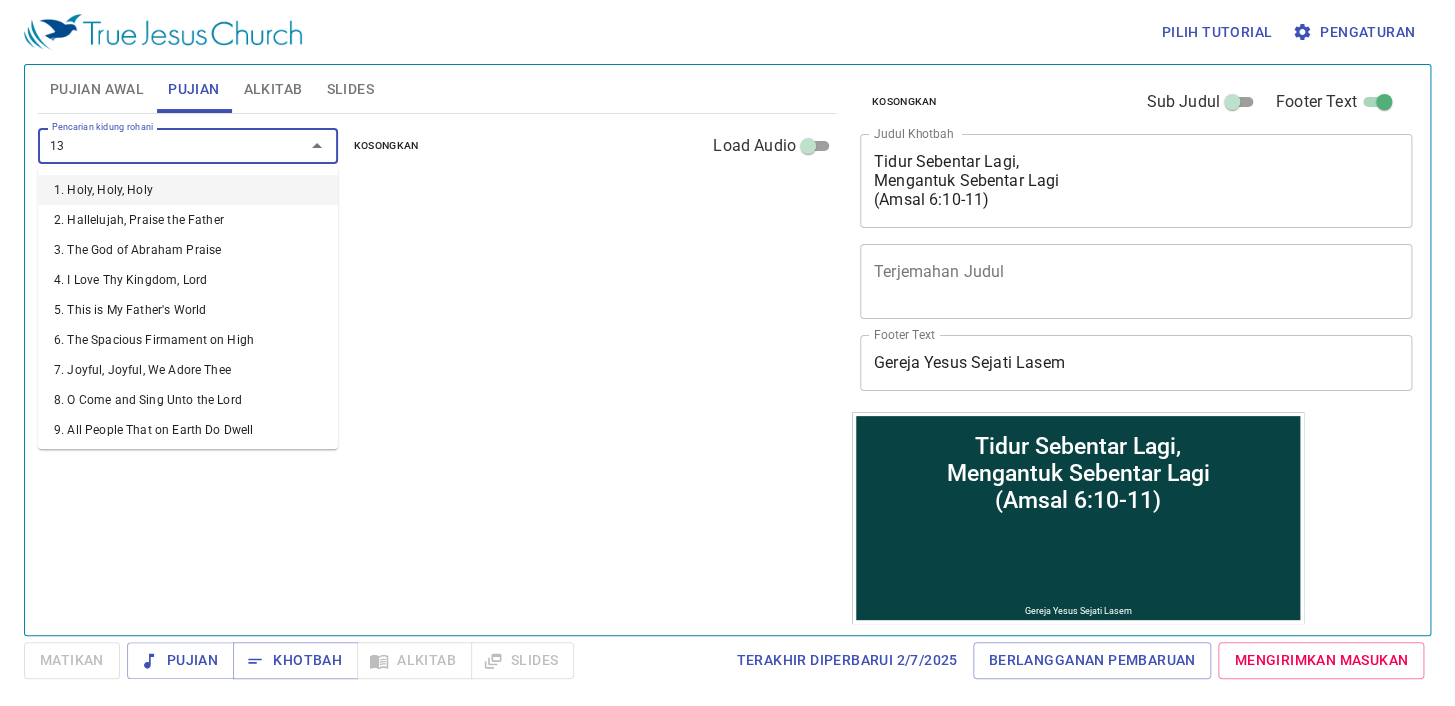 type on "131" 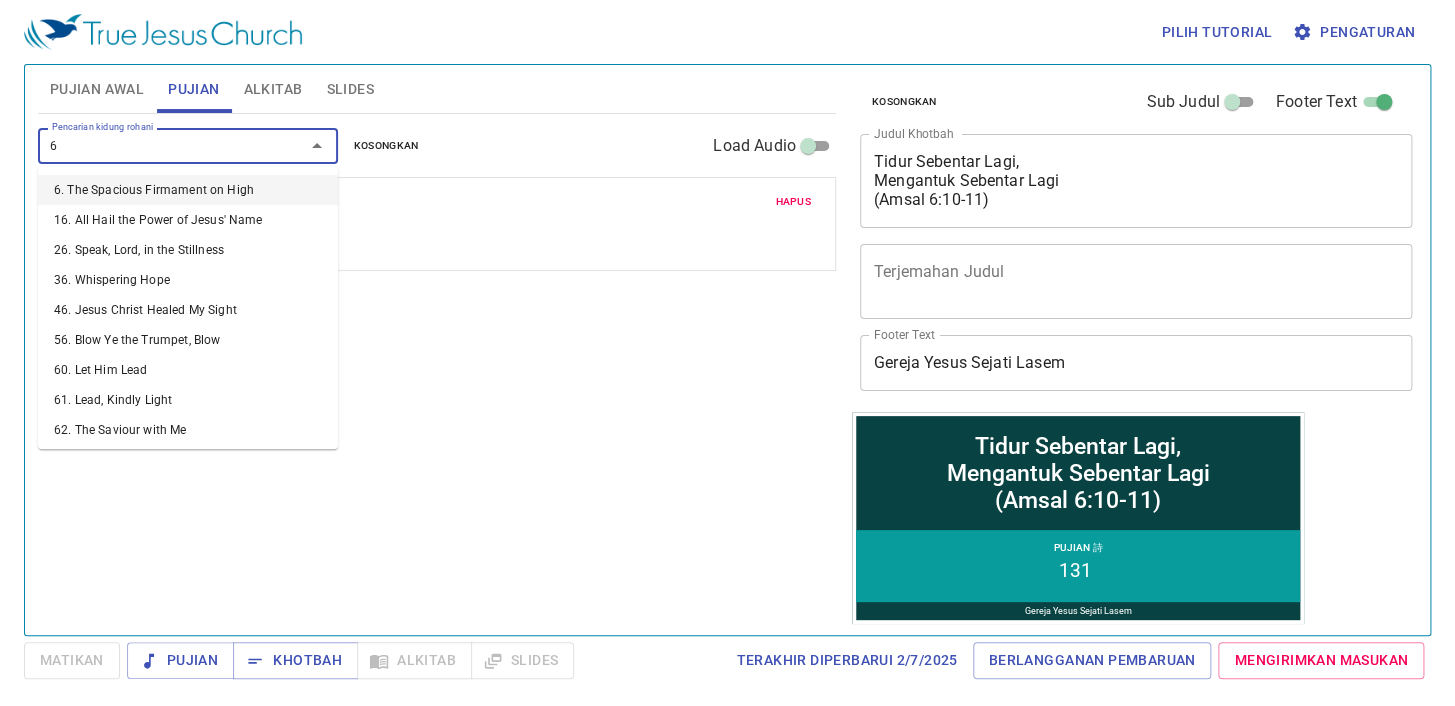 type on "65" 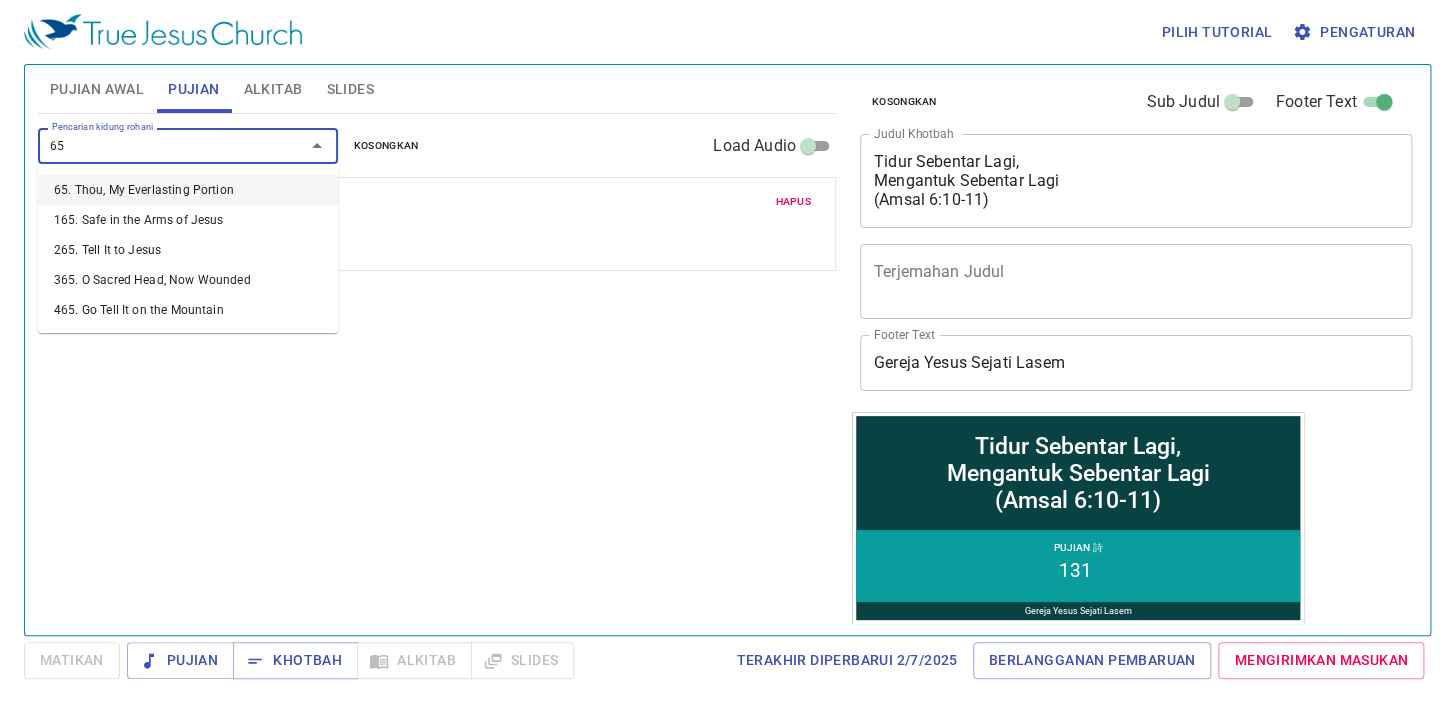 type 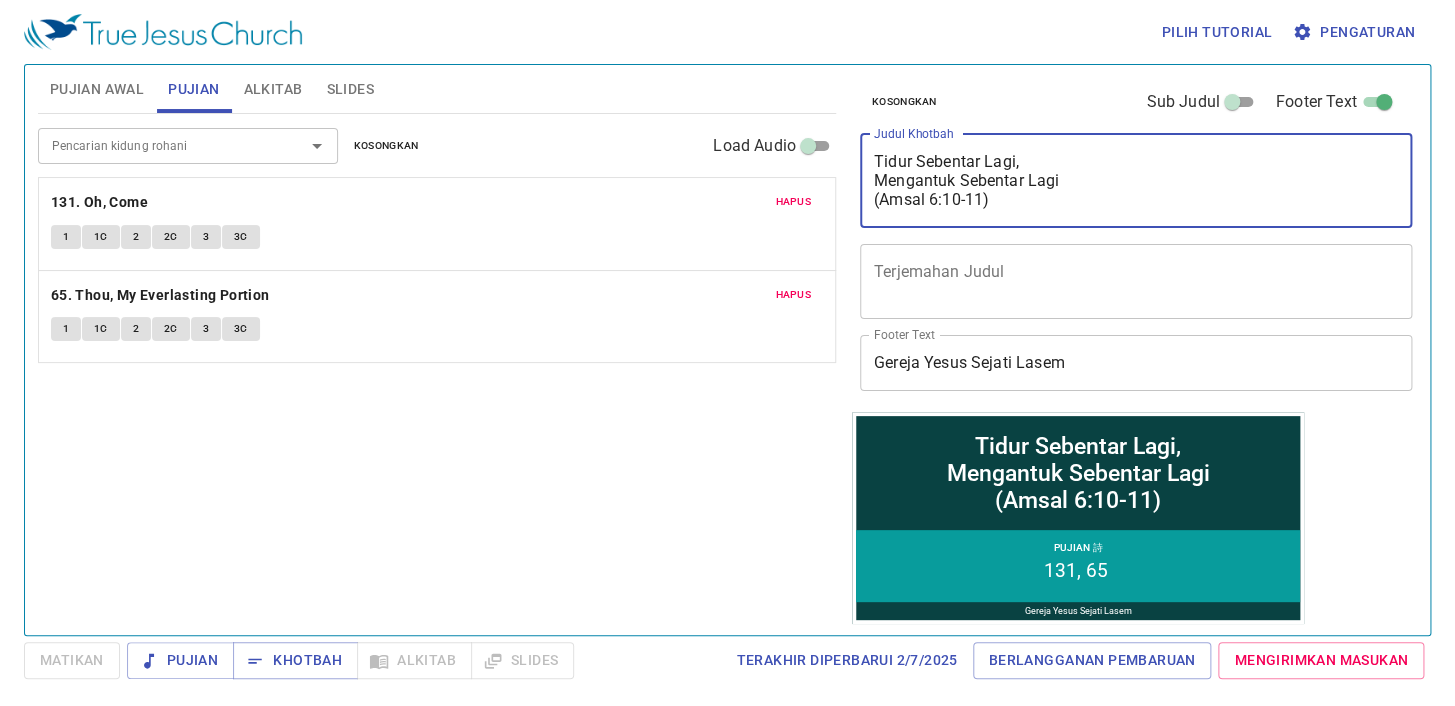 drag, startPoint x: 1044, startPoint y: 207, endPoint x: 849, endPoint y: 146, distance: 204.31837 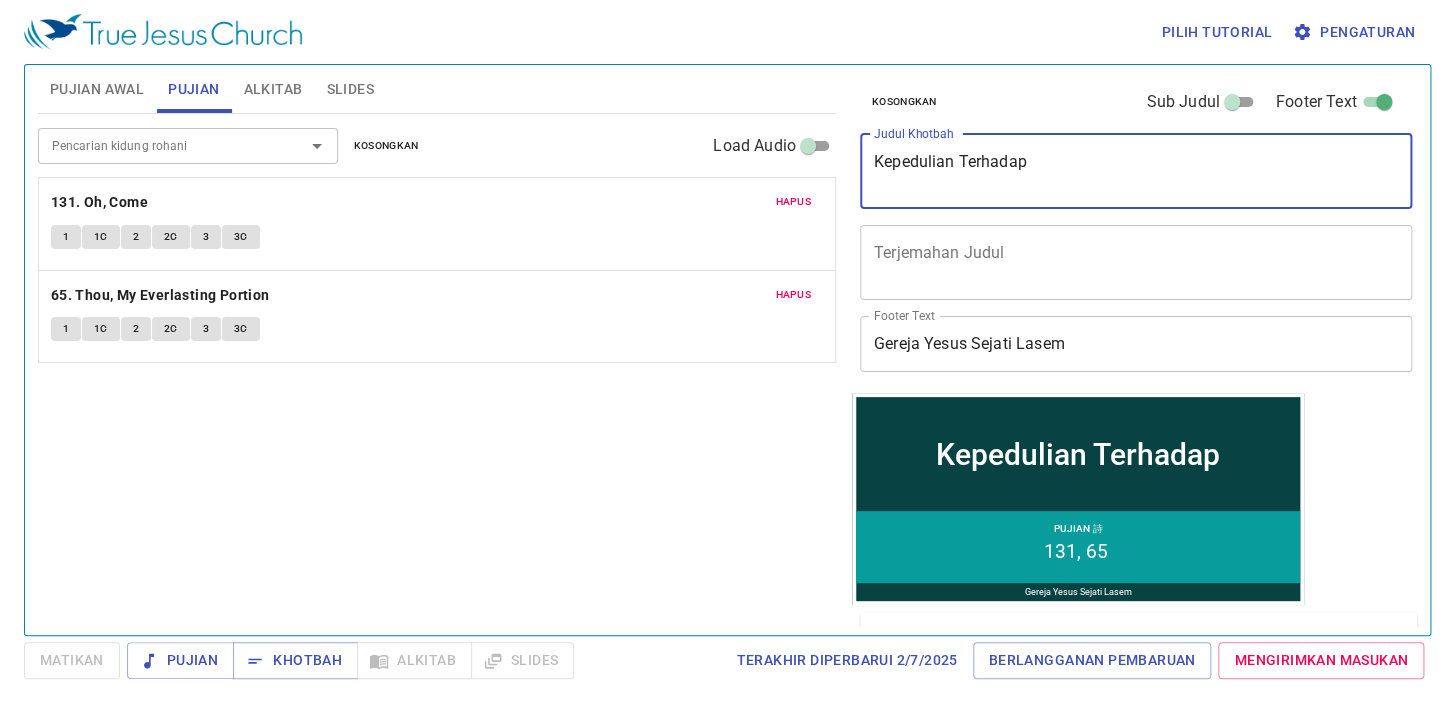 type on "Kepedulian Terhadap K" 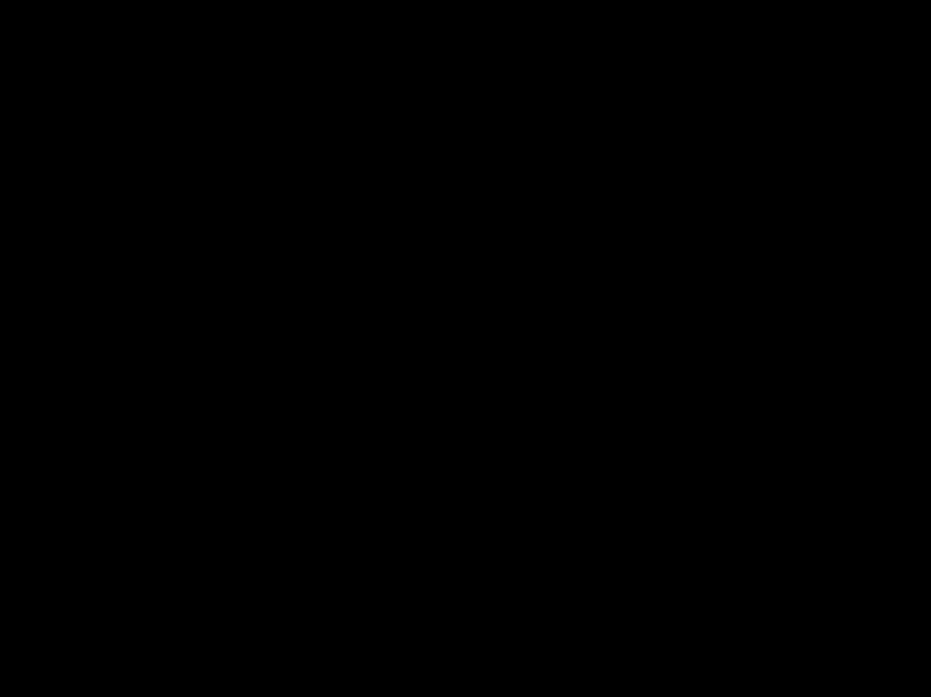 scroll, scrollTop: 0, scrollLeft: 0, axis: both 